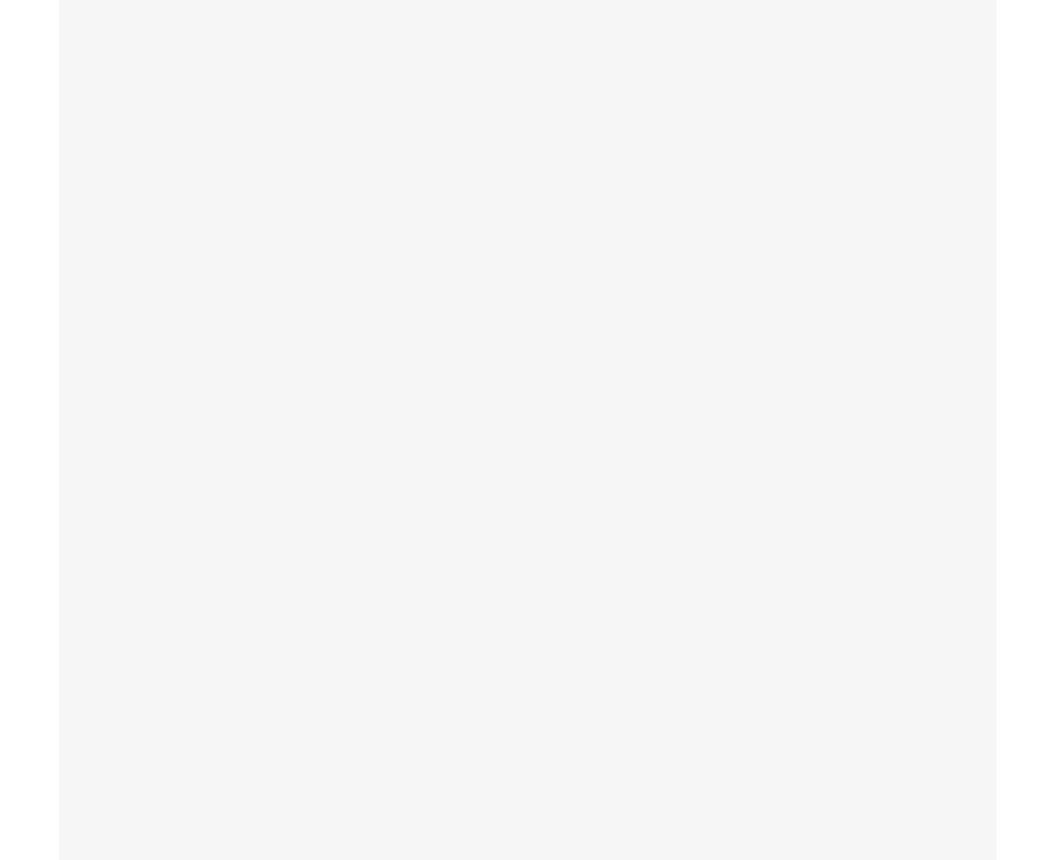 scroll, scrollTop: 0, scrollLeft: 0, axis: both 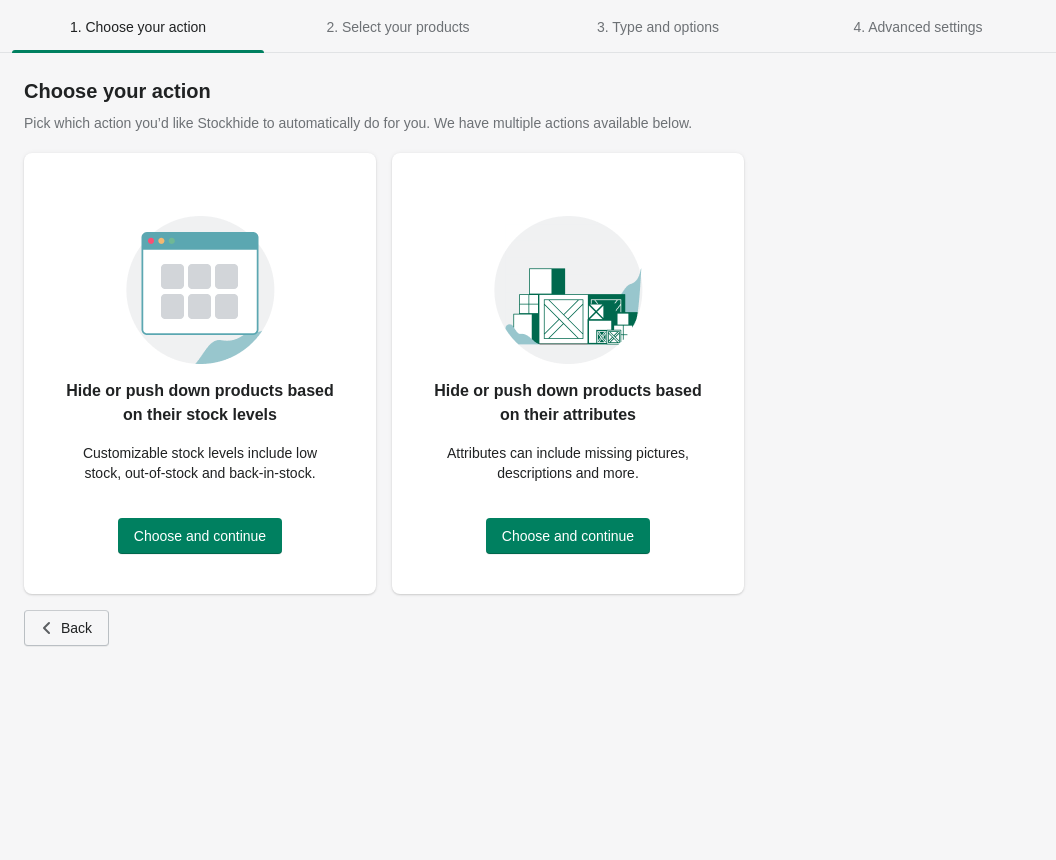 click 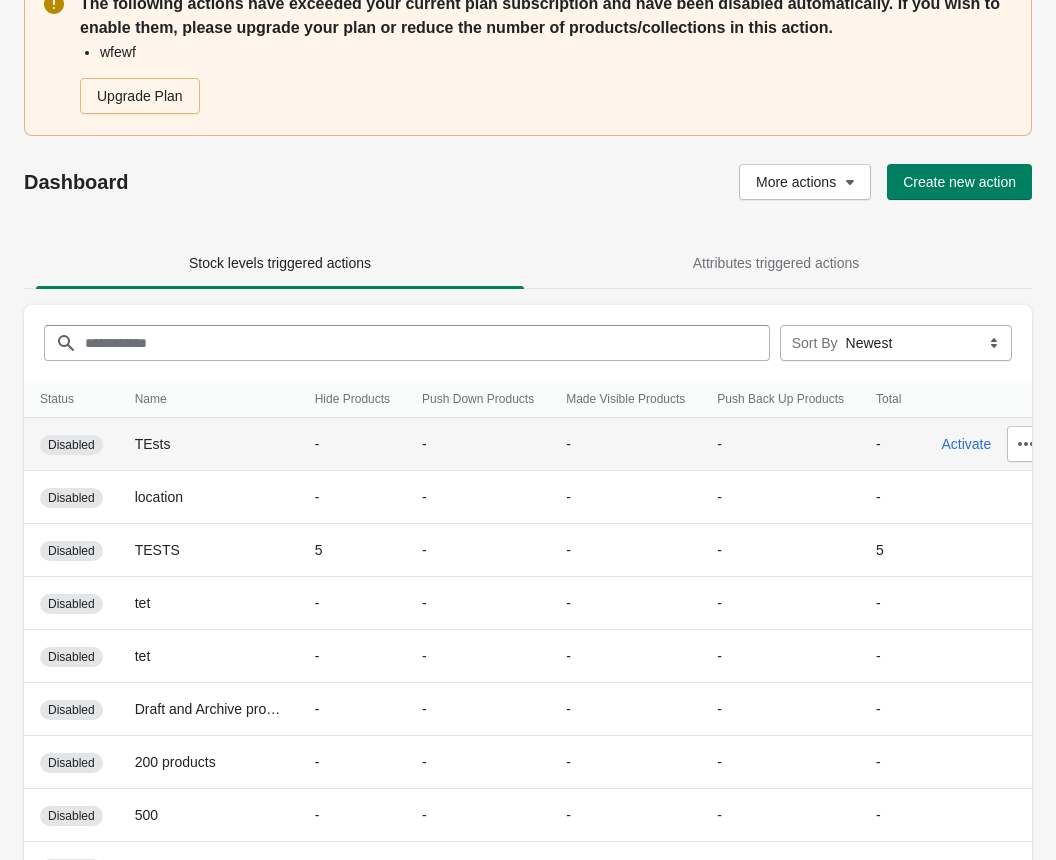 scroll, scrollTop: 0, scrollLeft: 0, axis: both 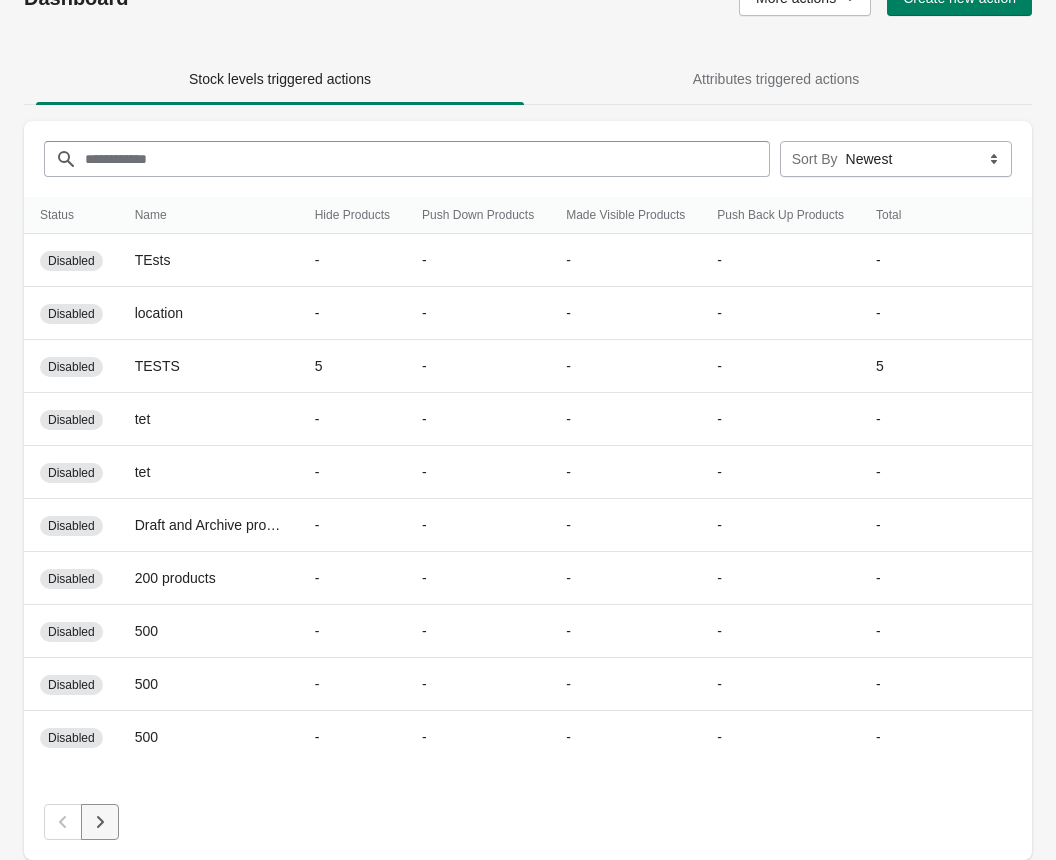click 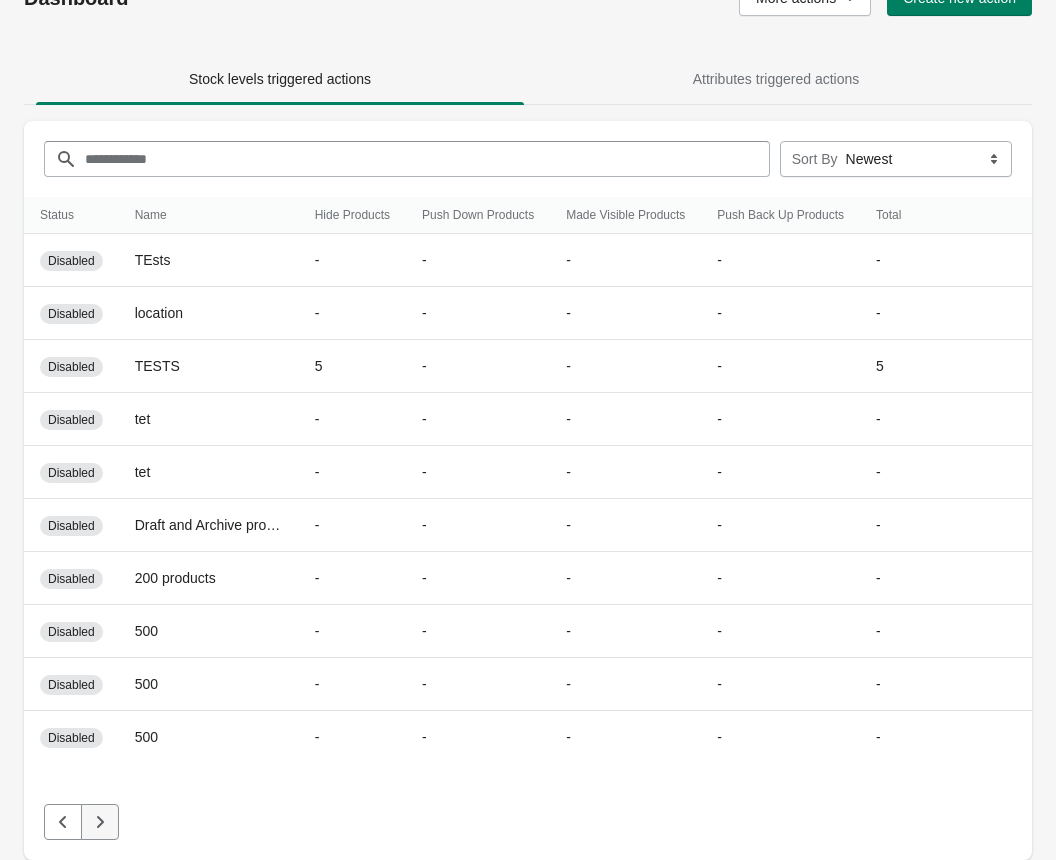 click 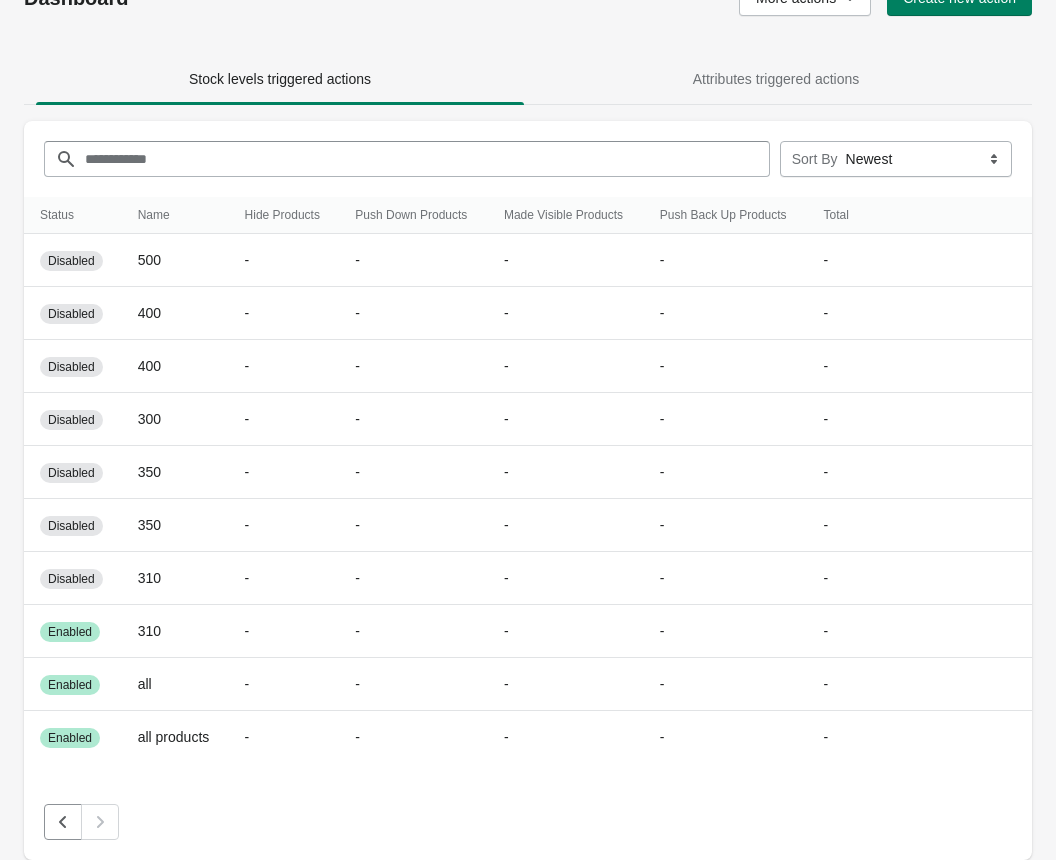 scroll, scrollTop: 0, scrollLeft: 0, axis: both 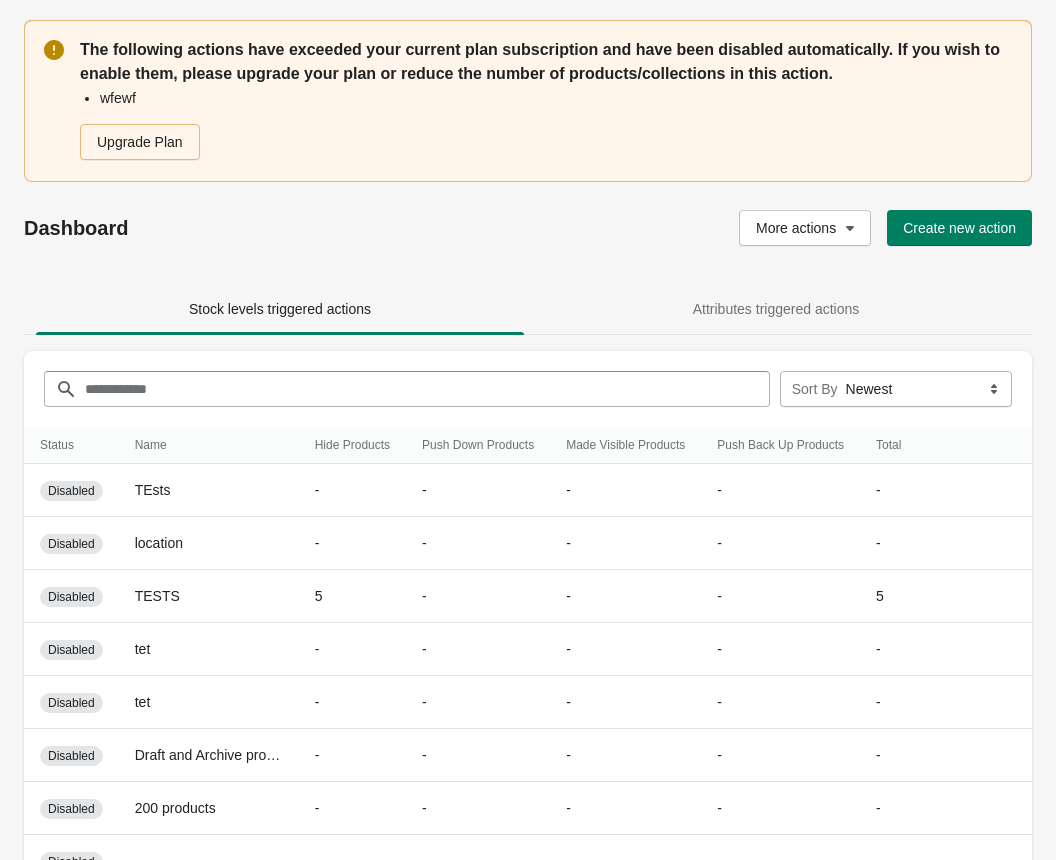 click on "Filter items" at bounding box center [427, 389] 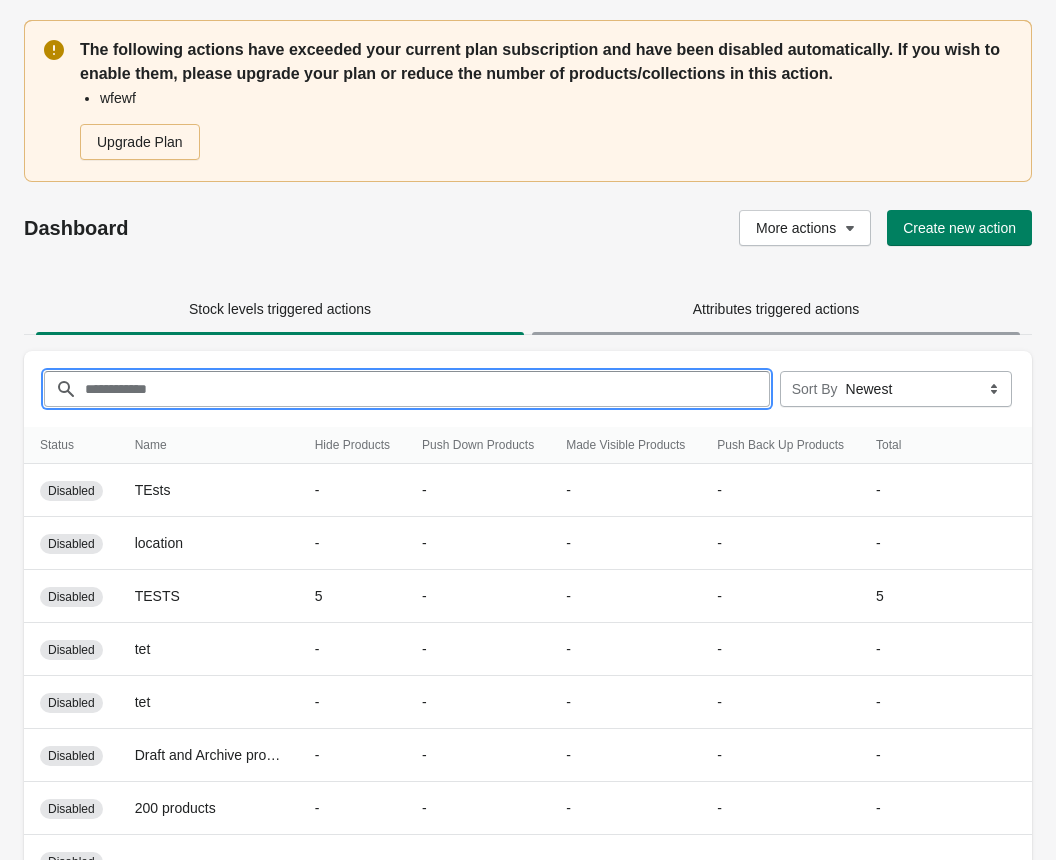 click on "Attributes triggered actions" at bounding box center [776, 309] 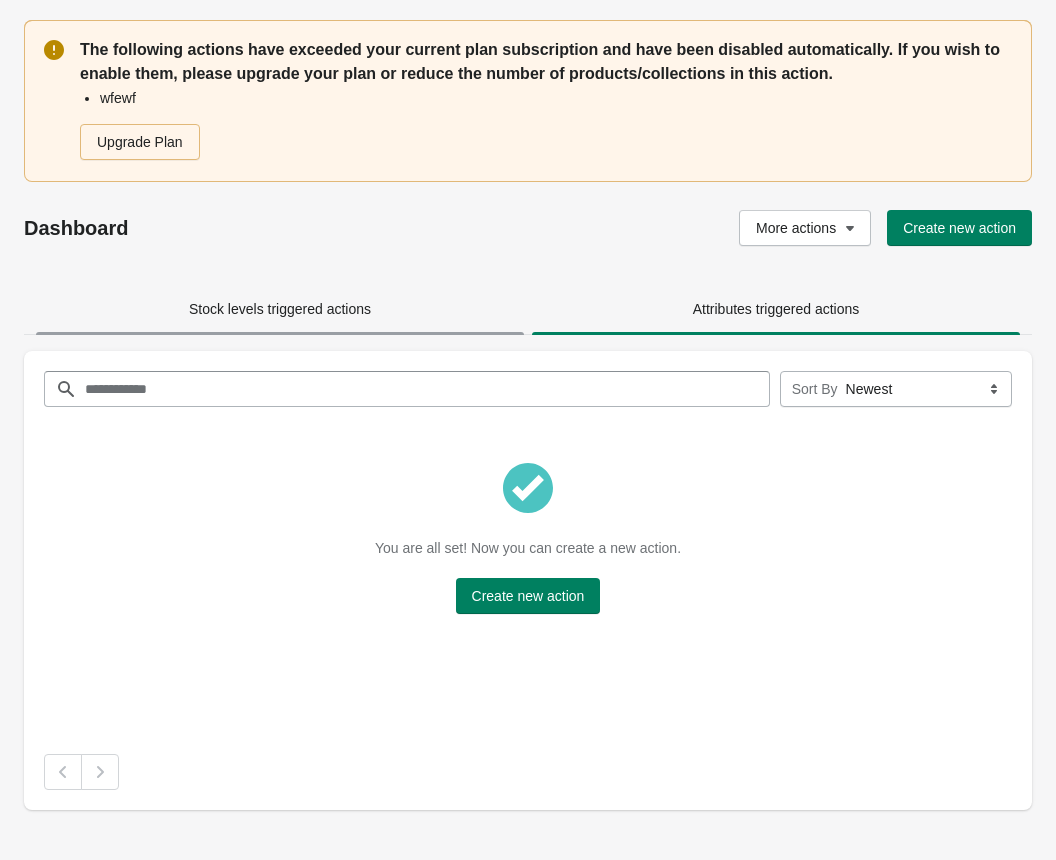 click on "Stock levels triggered actions" at bounding box center [280, 309] 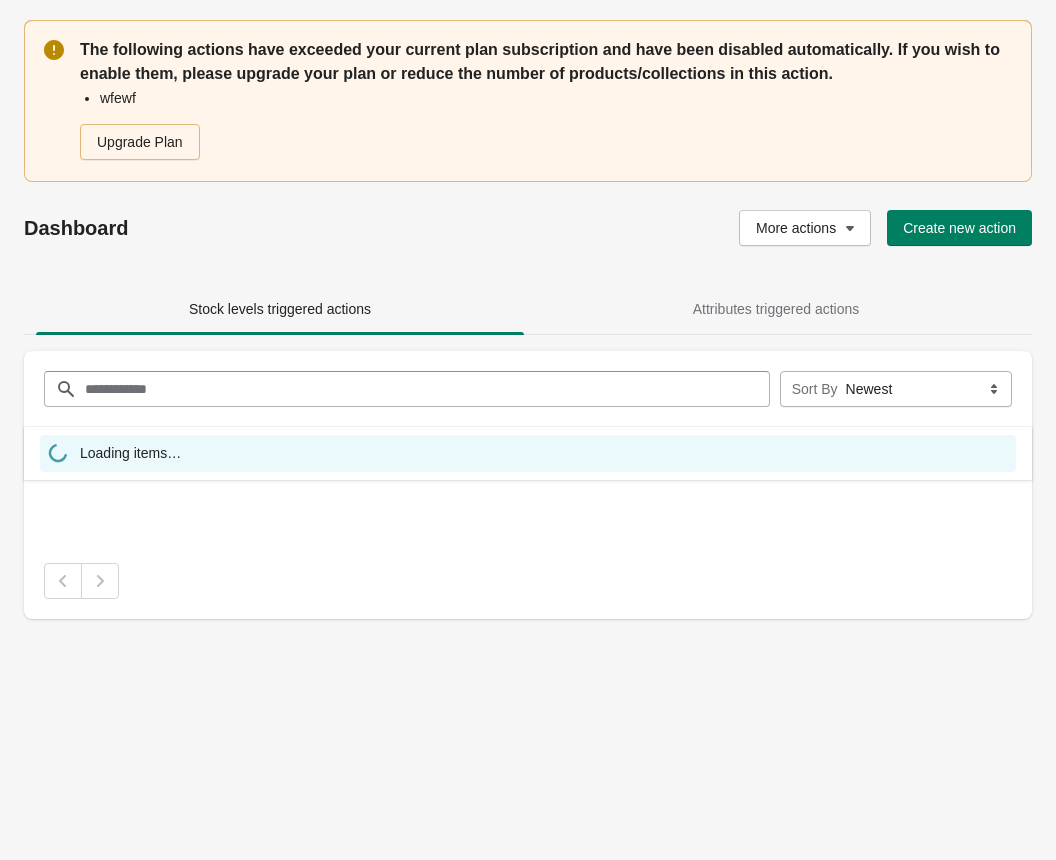 click on "Filter items" at bounding box center [427, 389] 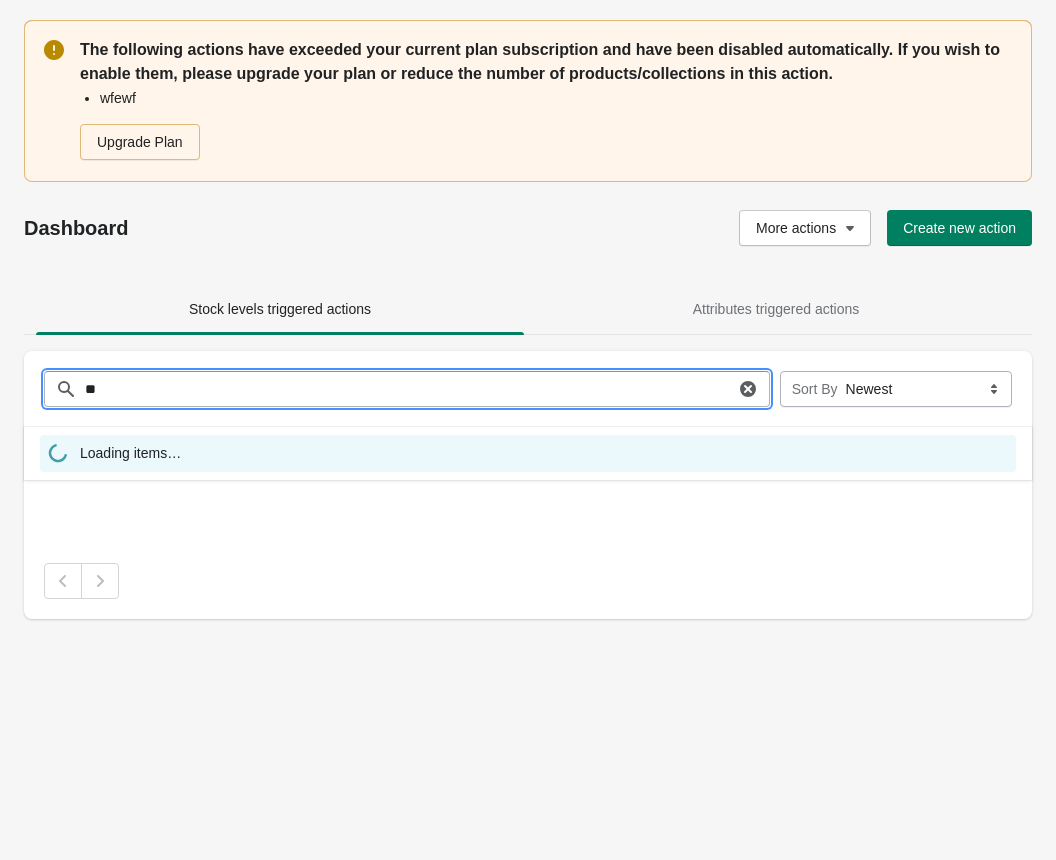 type on "*" 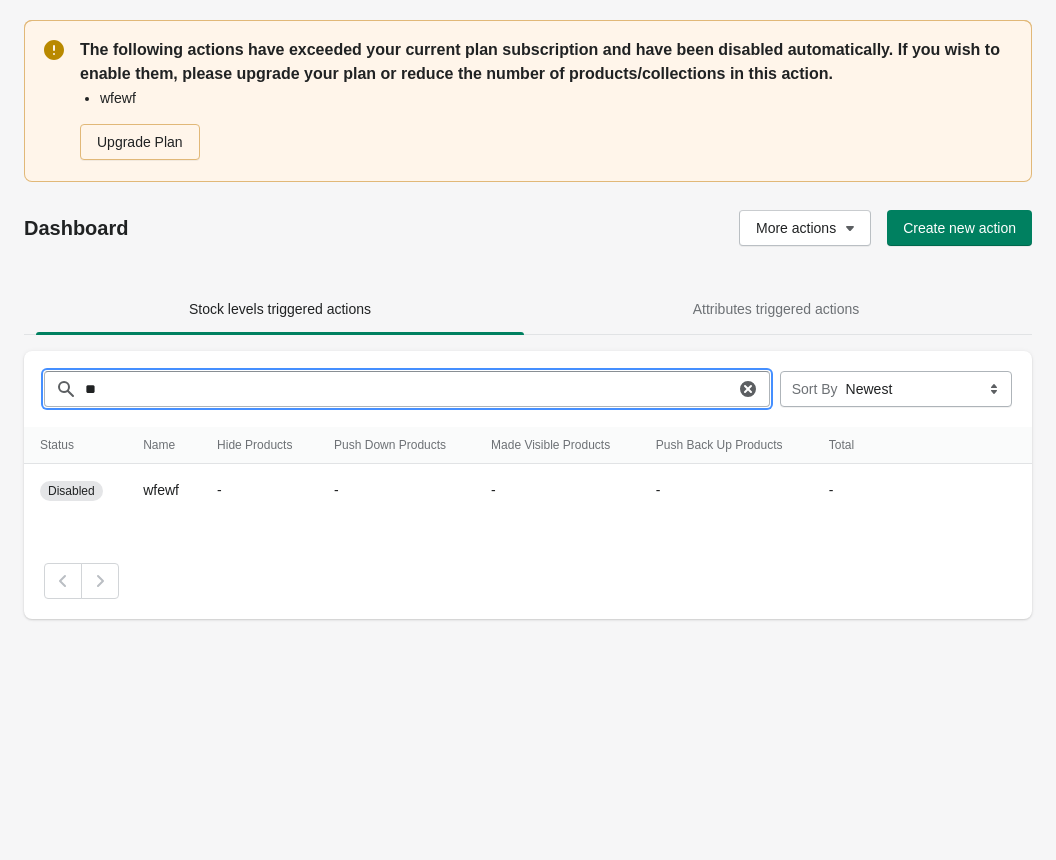 type on "**" 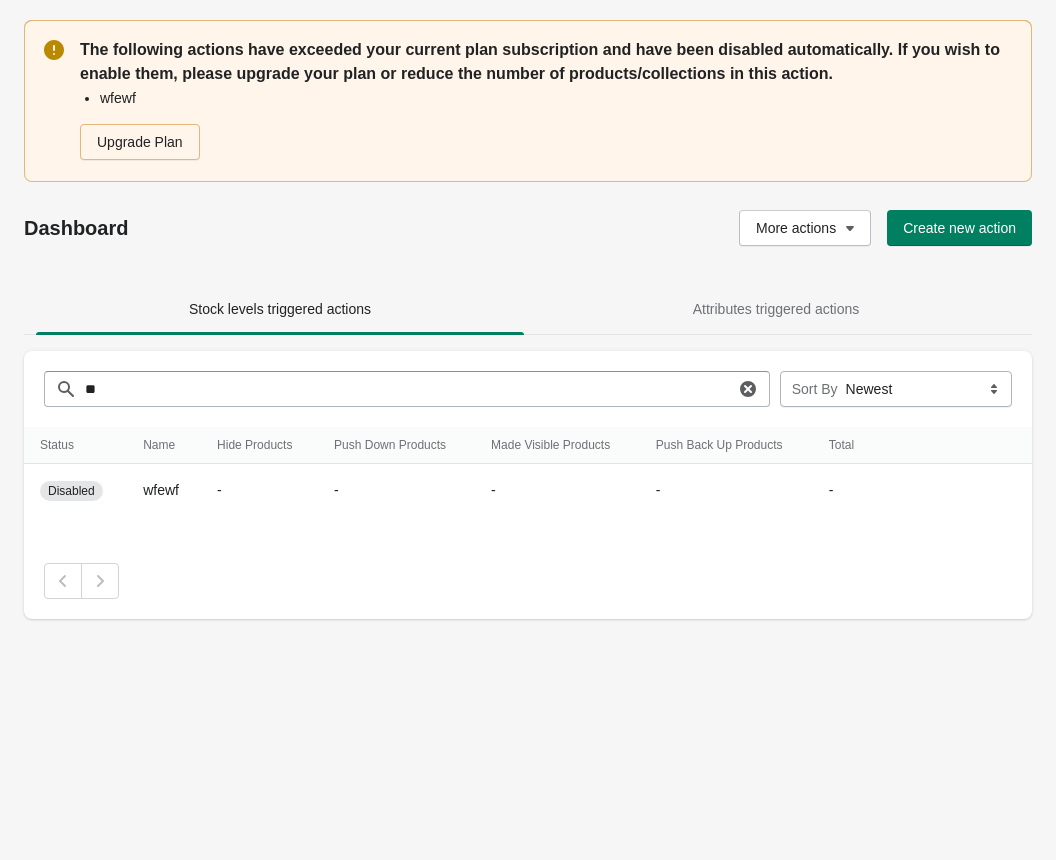 click 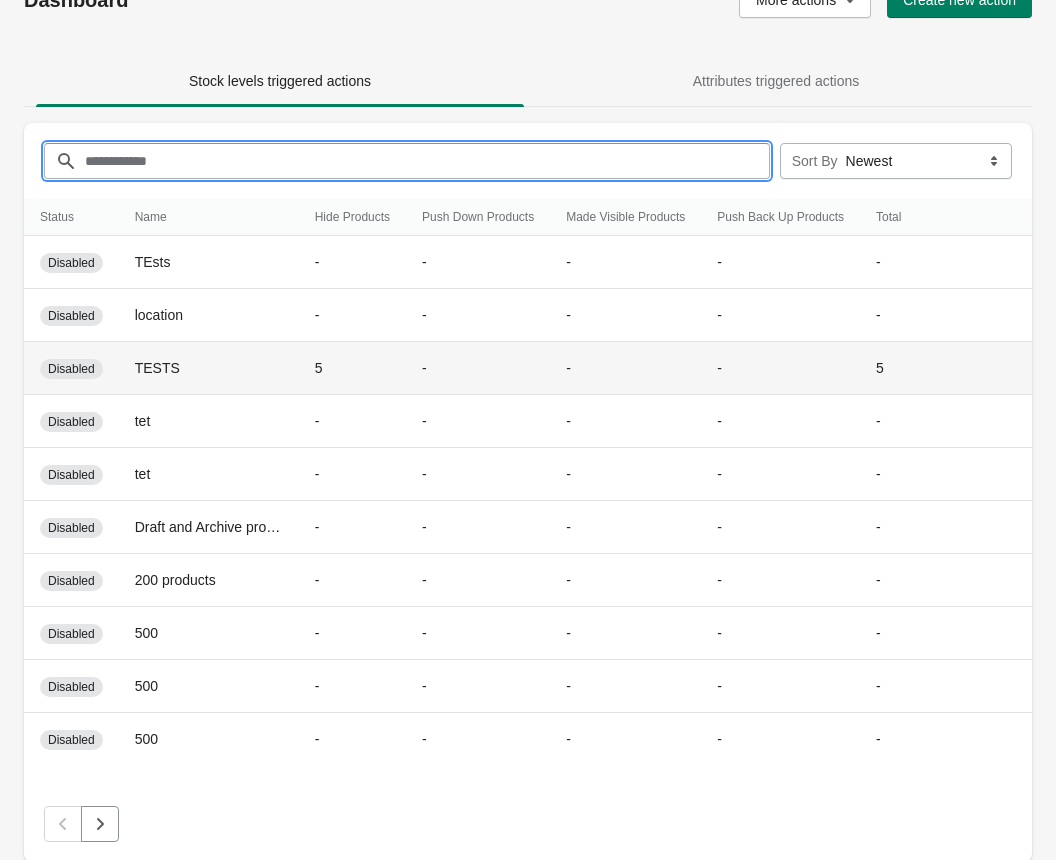 scroll, scrollTop: 233, scrollLeft: 0, axis: vertical 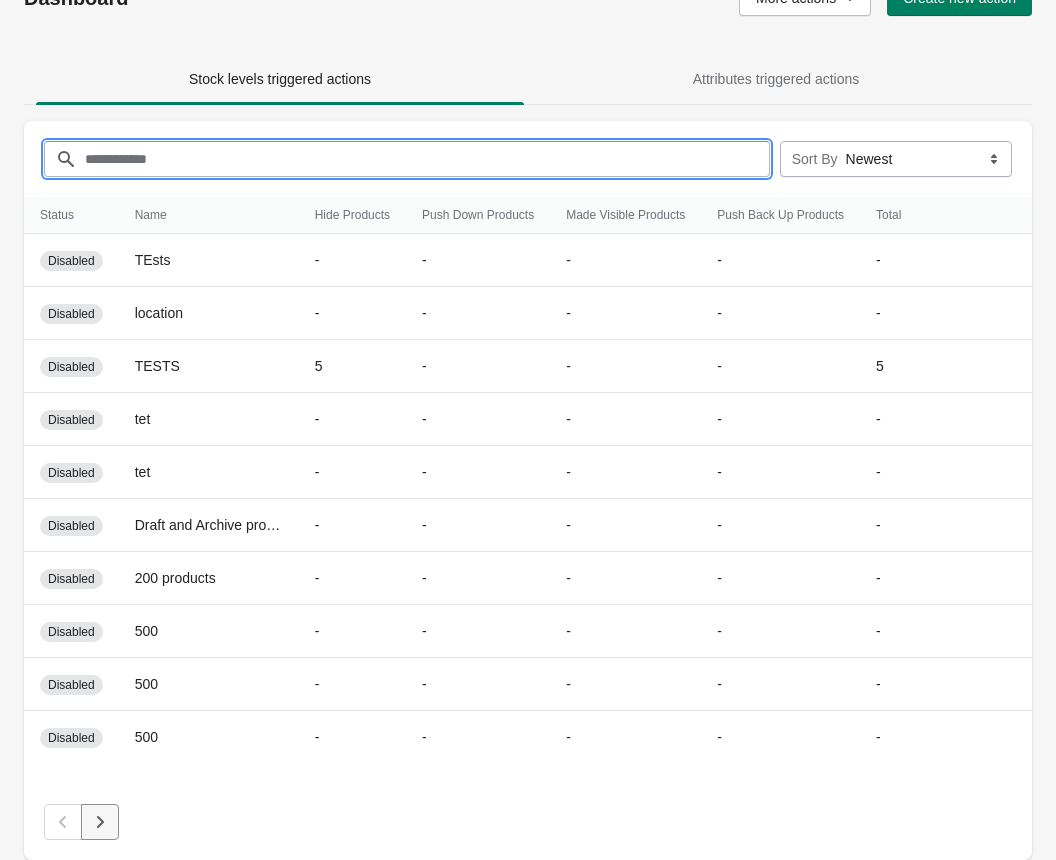 click 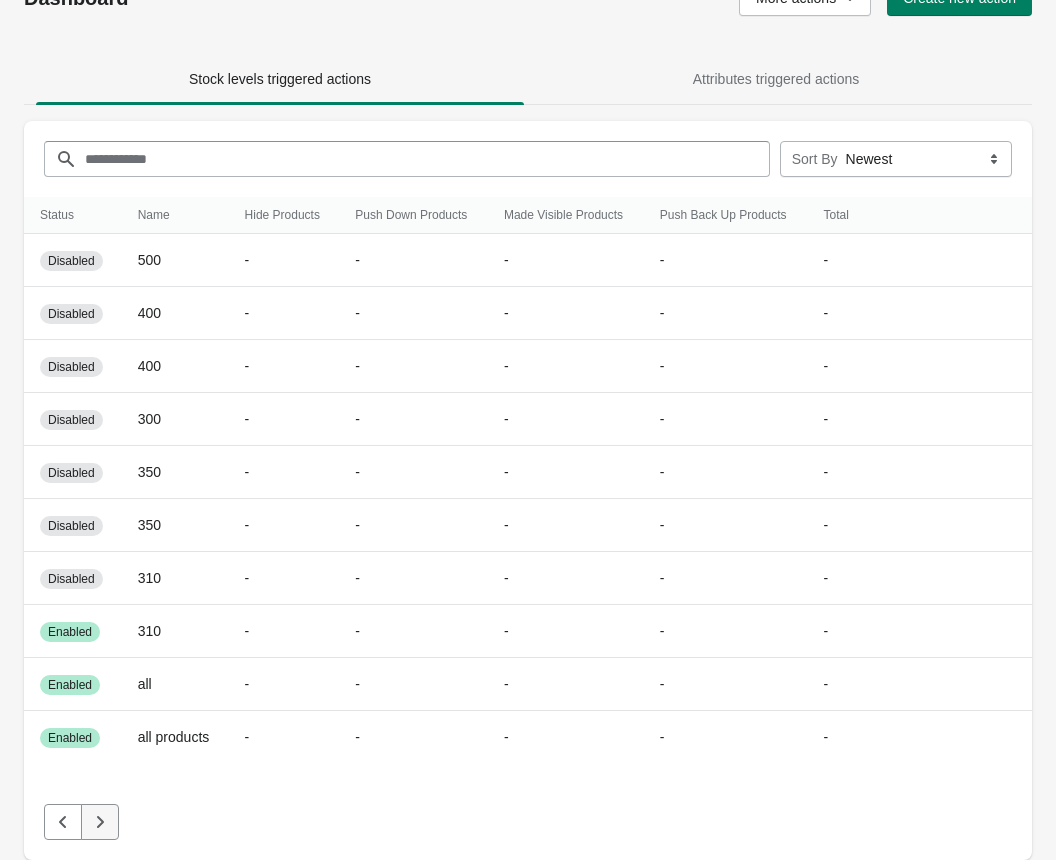 click at bounding box center (100, 822) 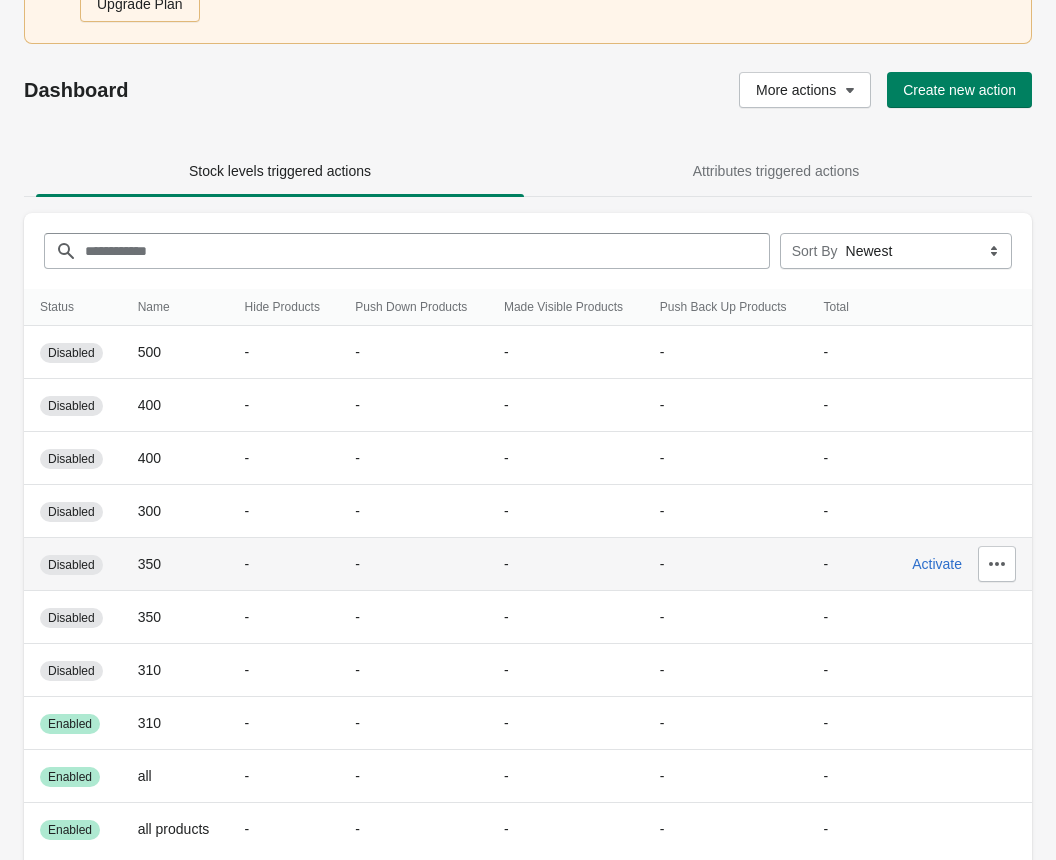 scroll, scrollTop: 233, scrollLeft: 0, axis: vertical 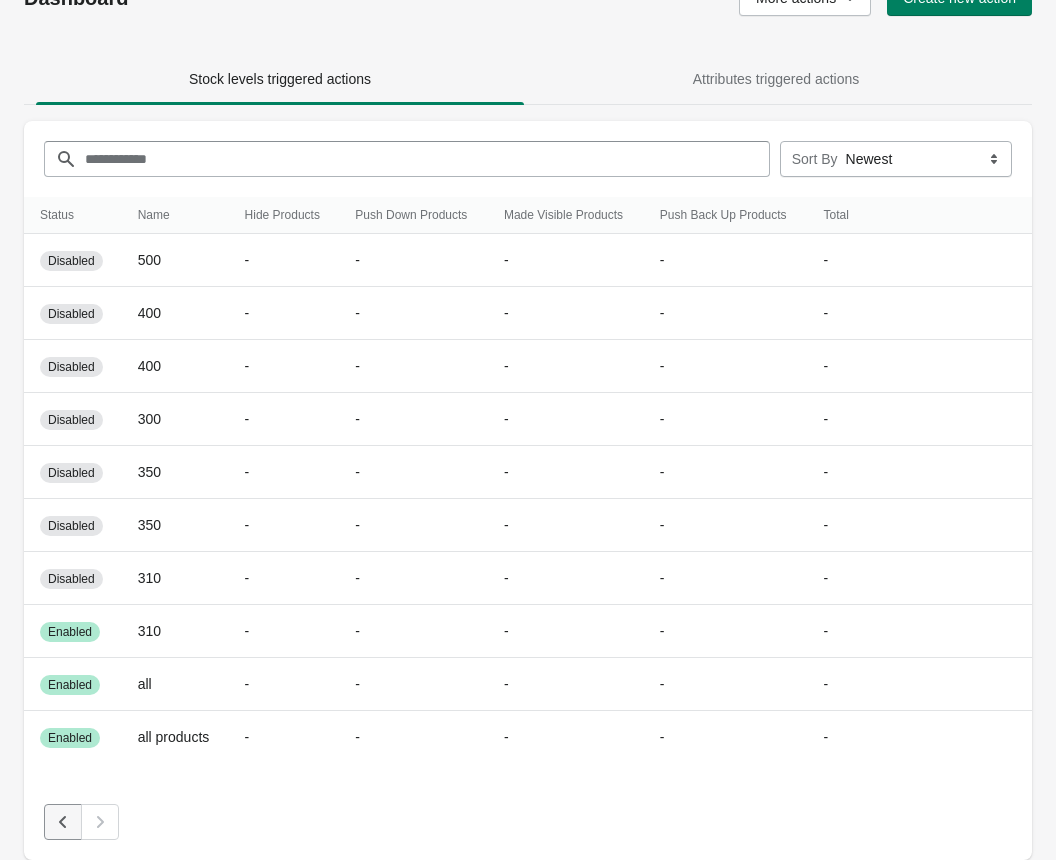 click 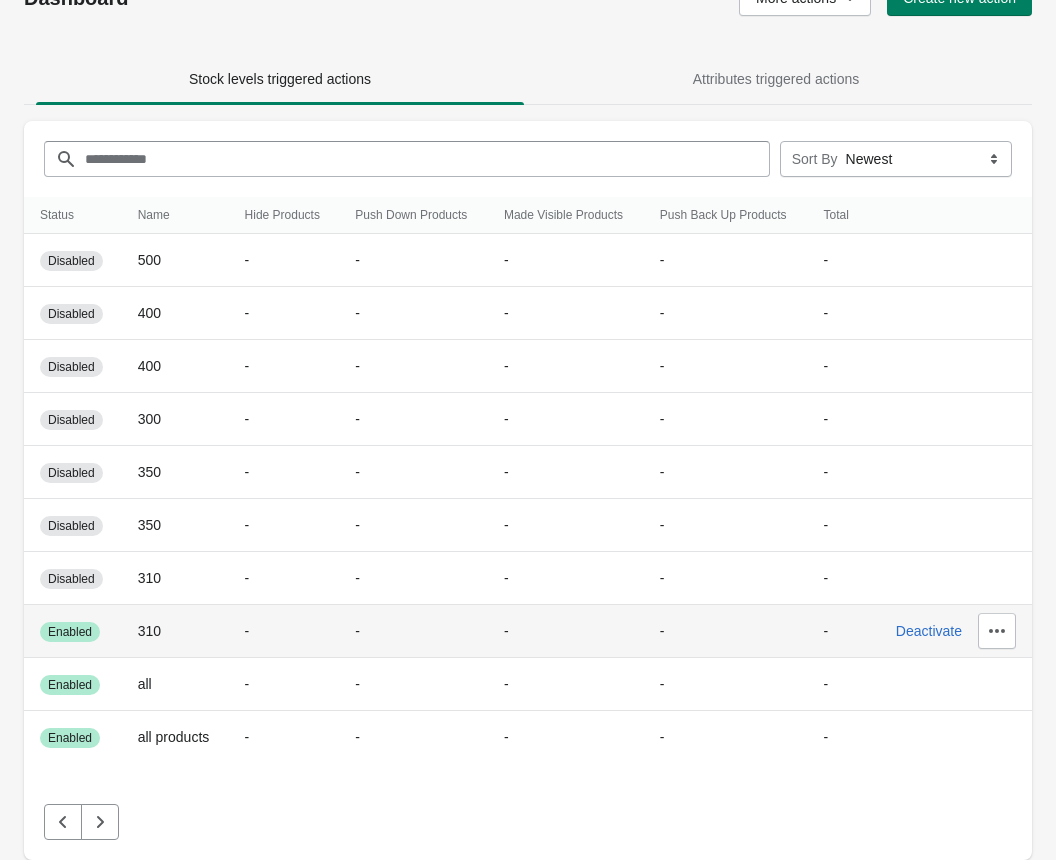 scroll, scrollTop: 0, scrollLeft: 15, axis: horizontal 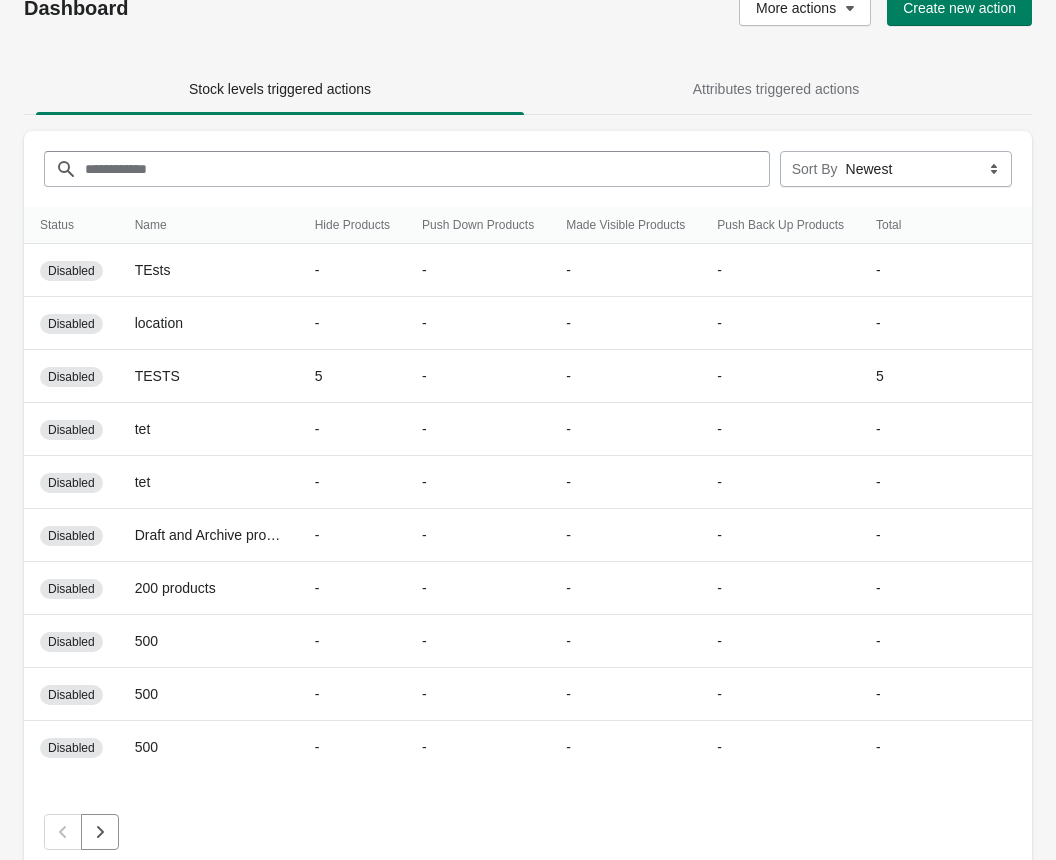 click on "Name" at bounding box center [209, 225] 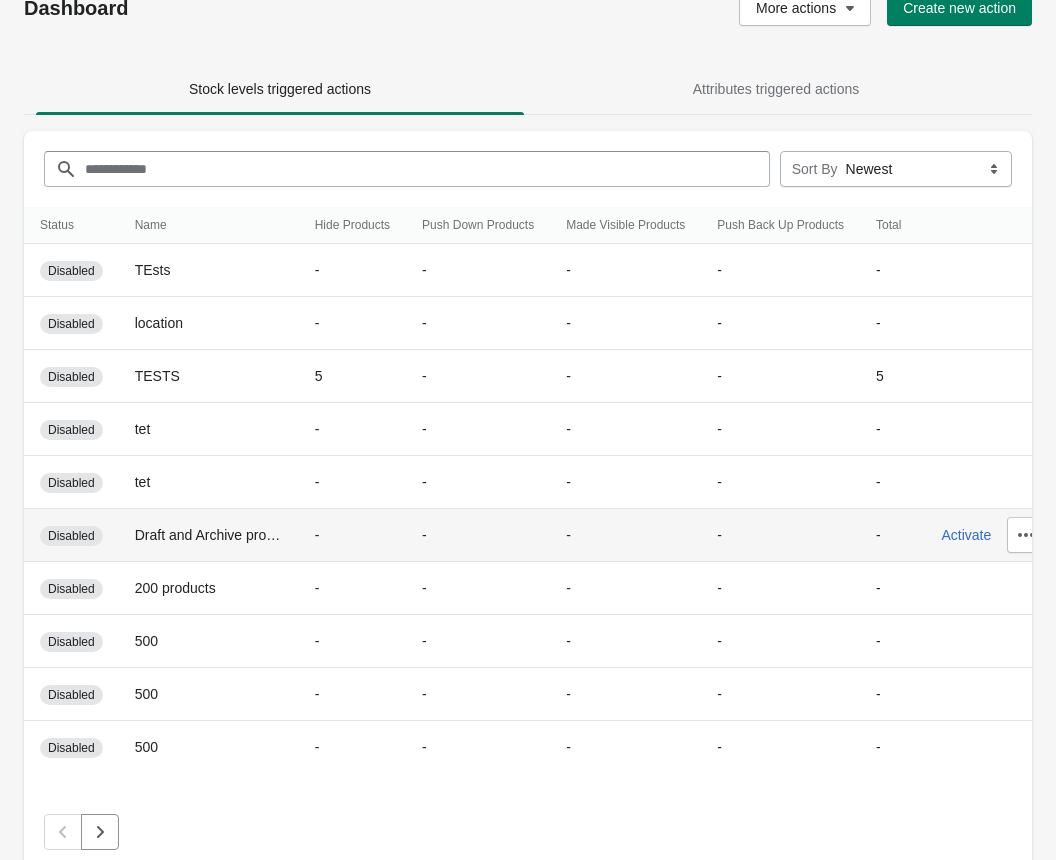 scroll, scrollTop: 233, scrollLeft: 0, axis: vertical 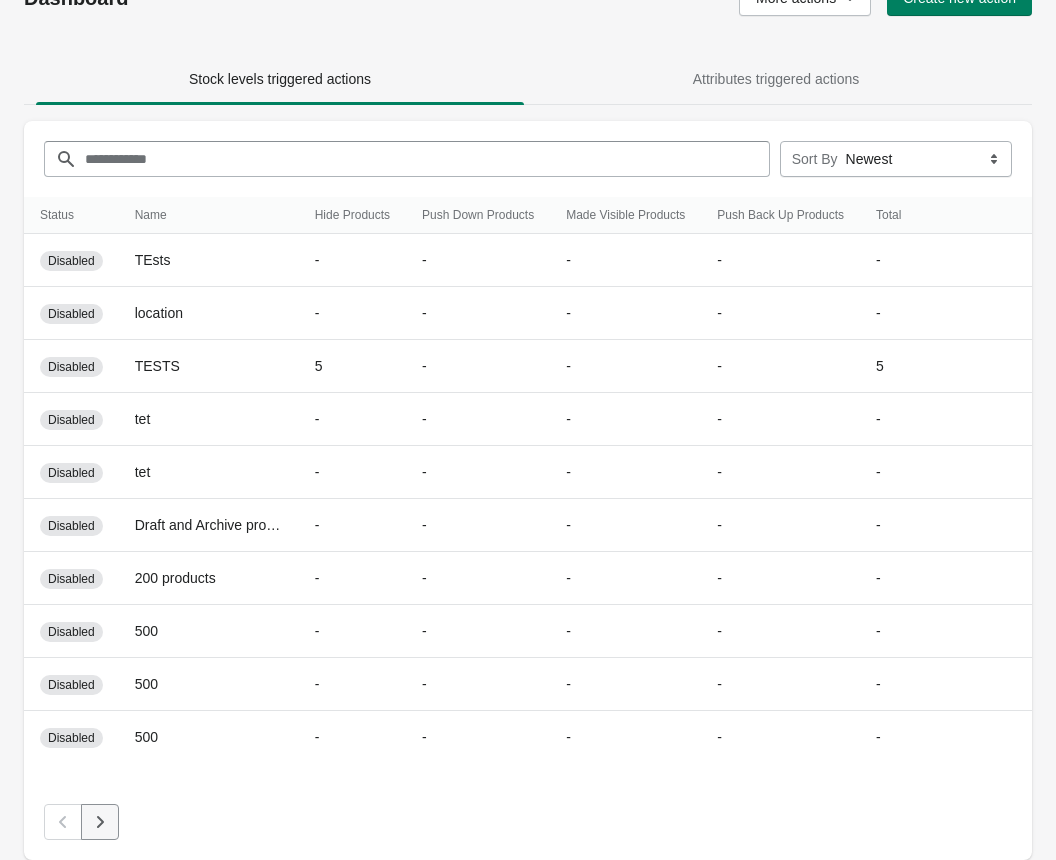 click 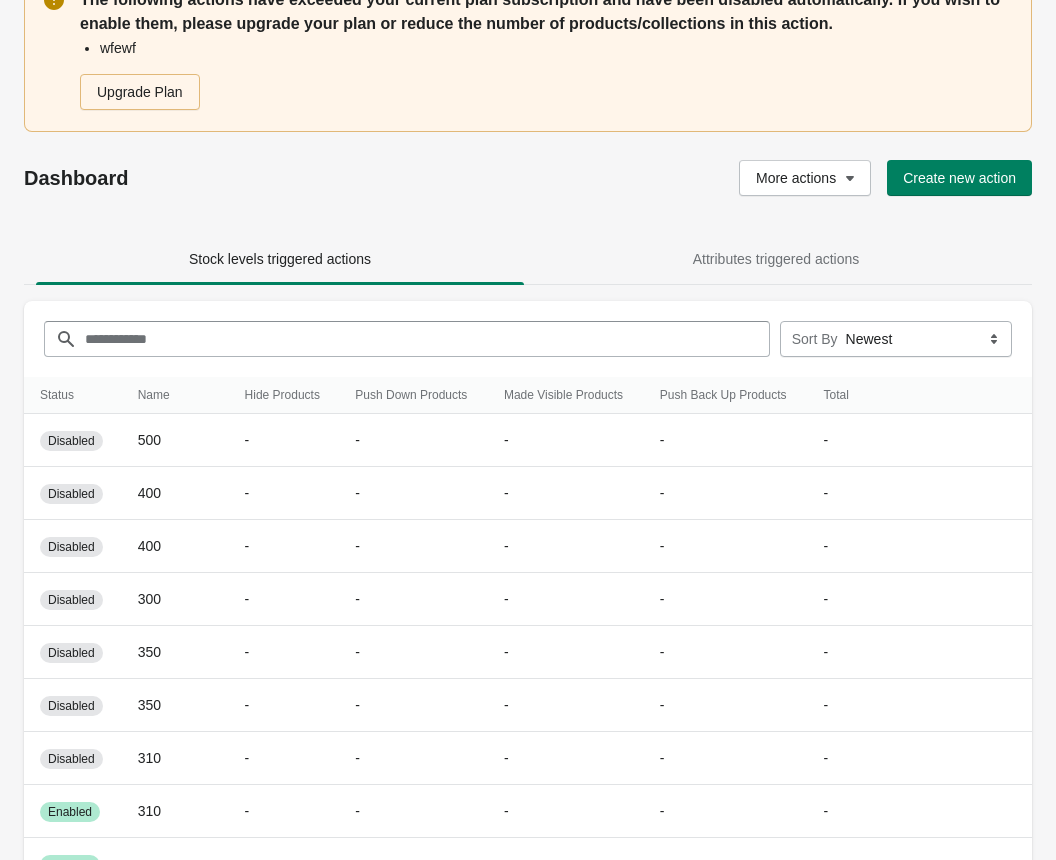 scroll, scrollTop: 0, scrollLeft: 0, axis: both 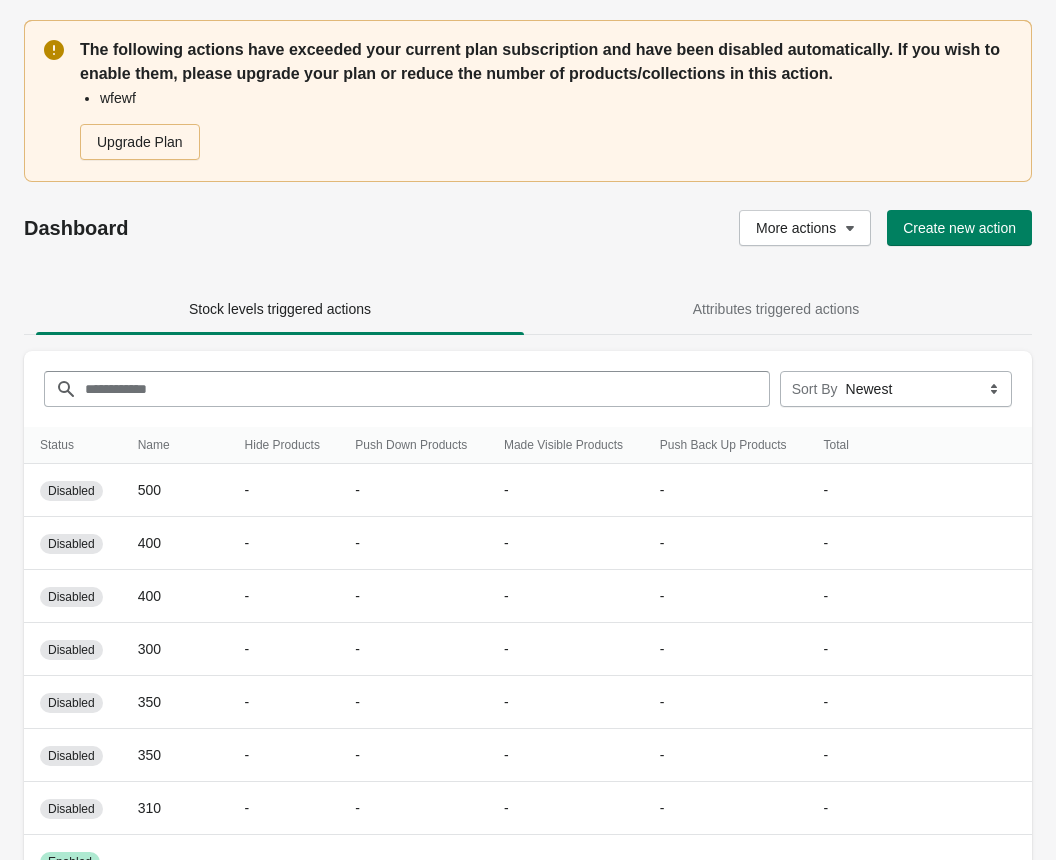 click on "Filter items" at bounding box center [427, 389] 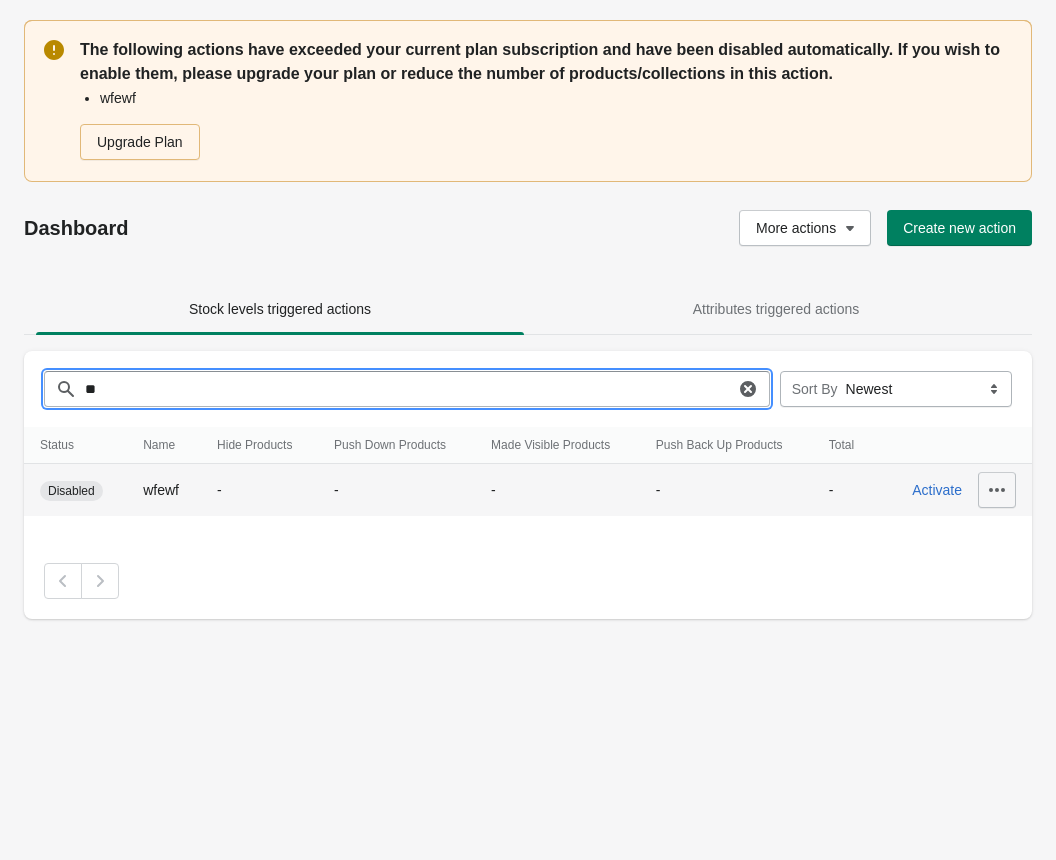 type on "**" 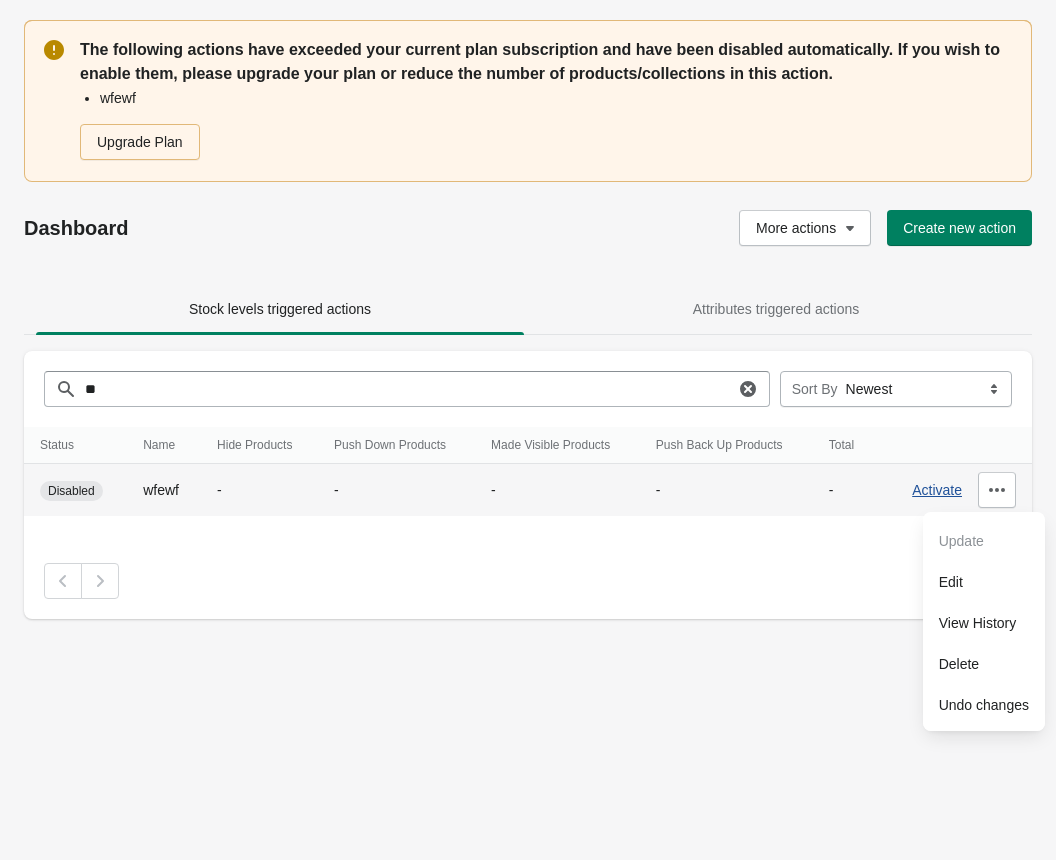 click on "Activate" at bounding box center (937, 490) 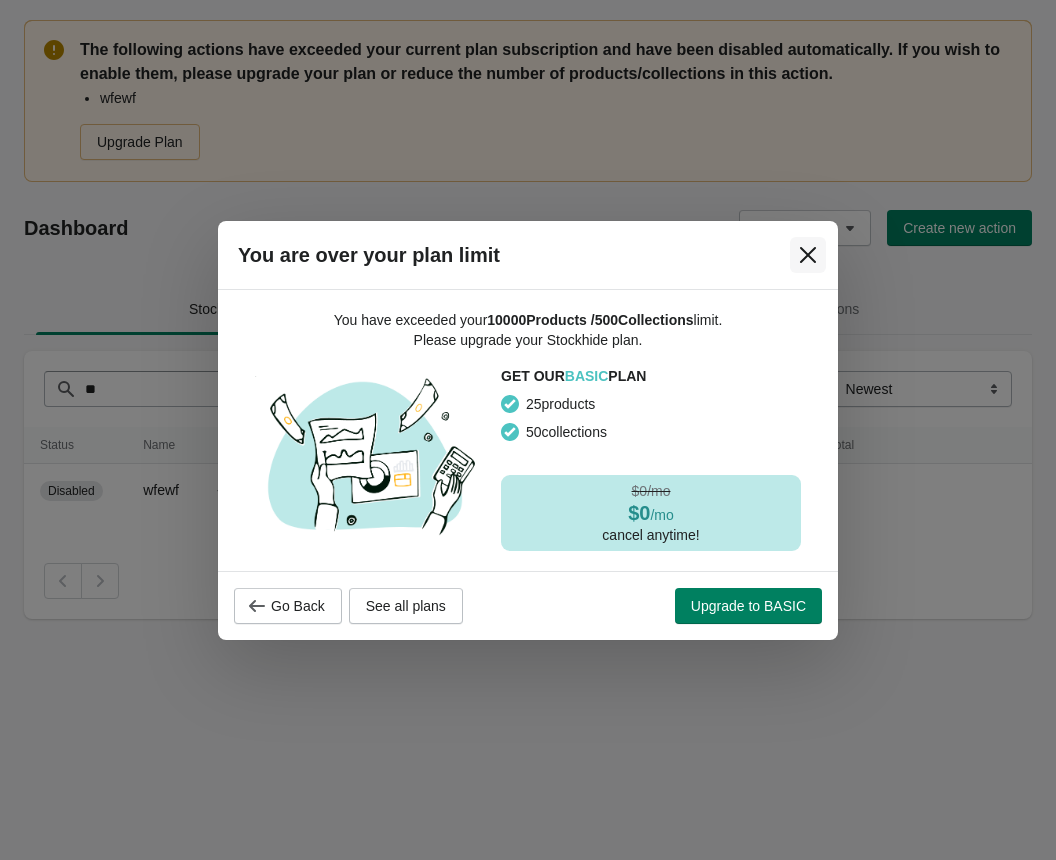 click 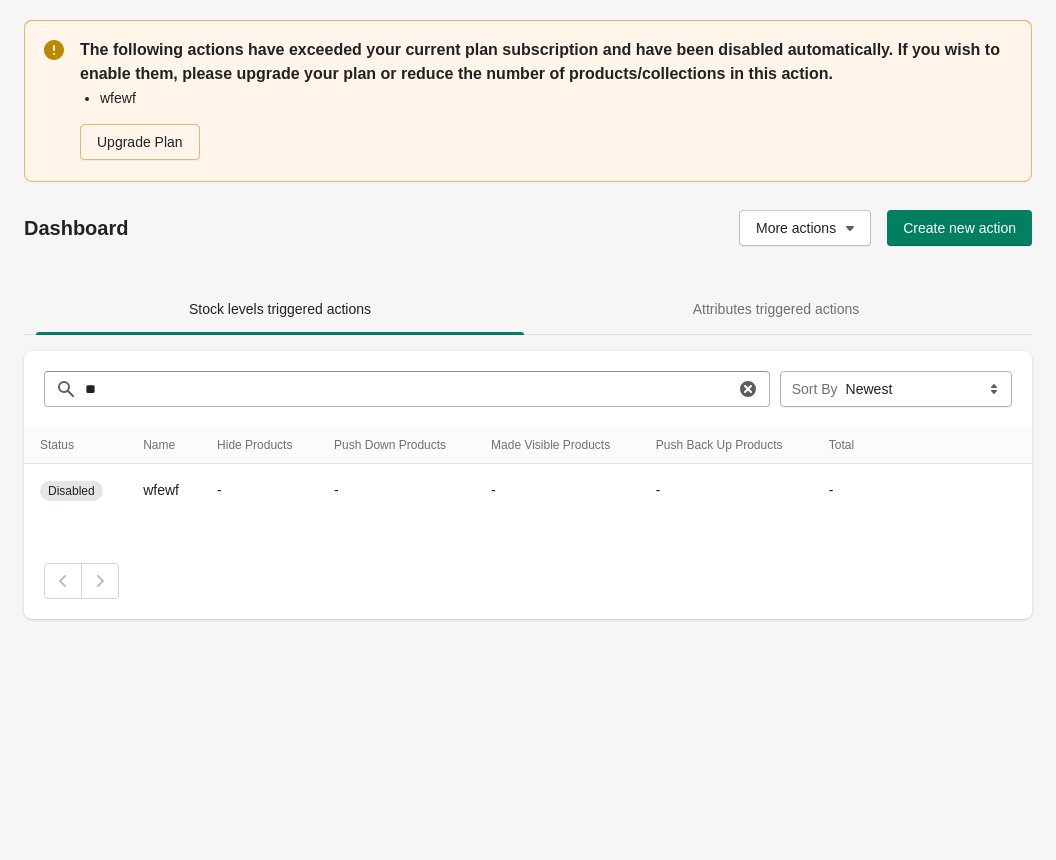 click 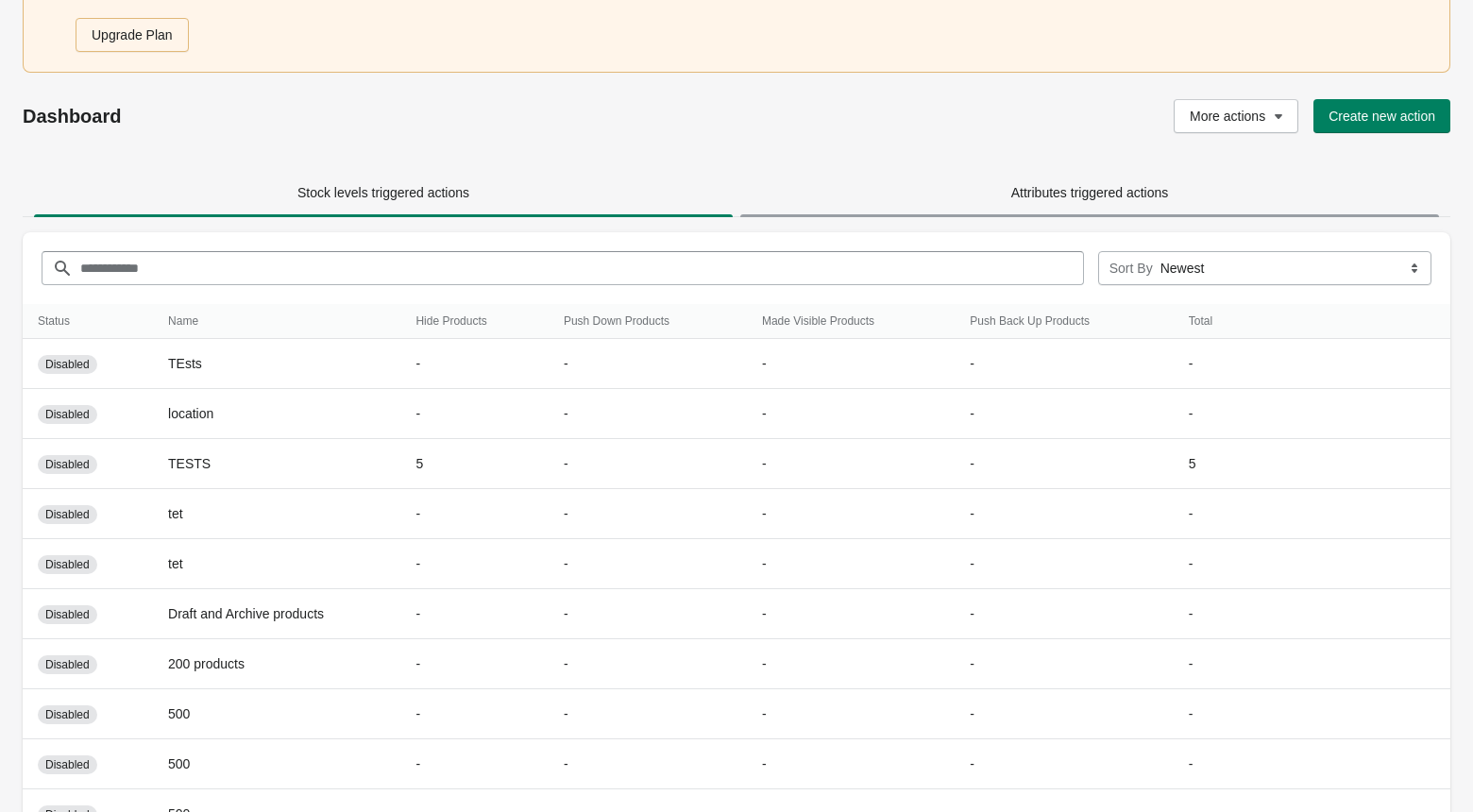 scroll, scrollTop: 0, scrollLeft: 0, axis: both 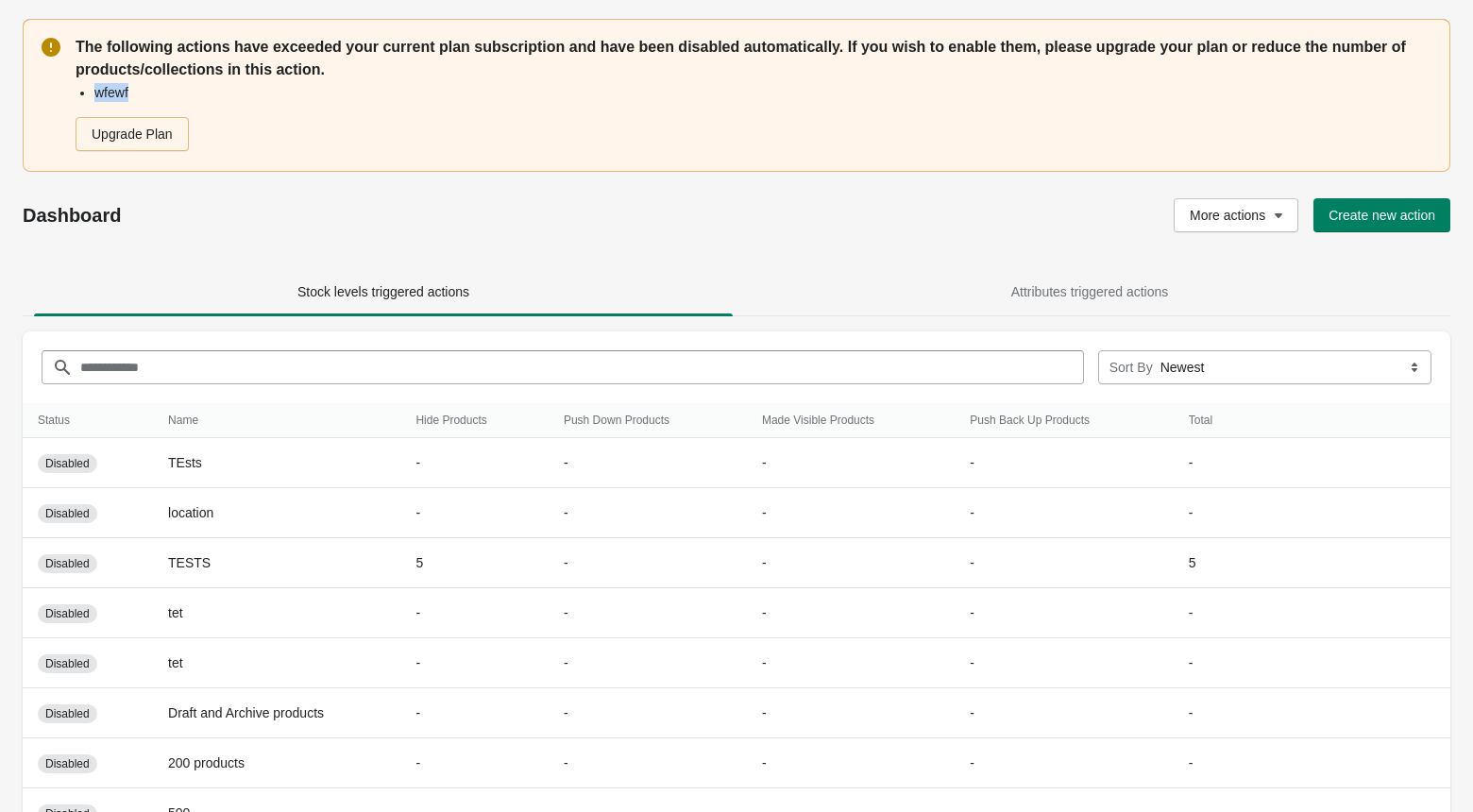 drag, startPoint x: 145, startPoint y: 89, endPoint x: 75, endPoint y: 91, distance: 70.028566 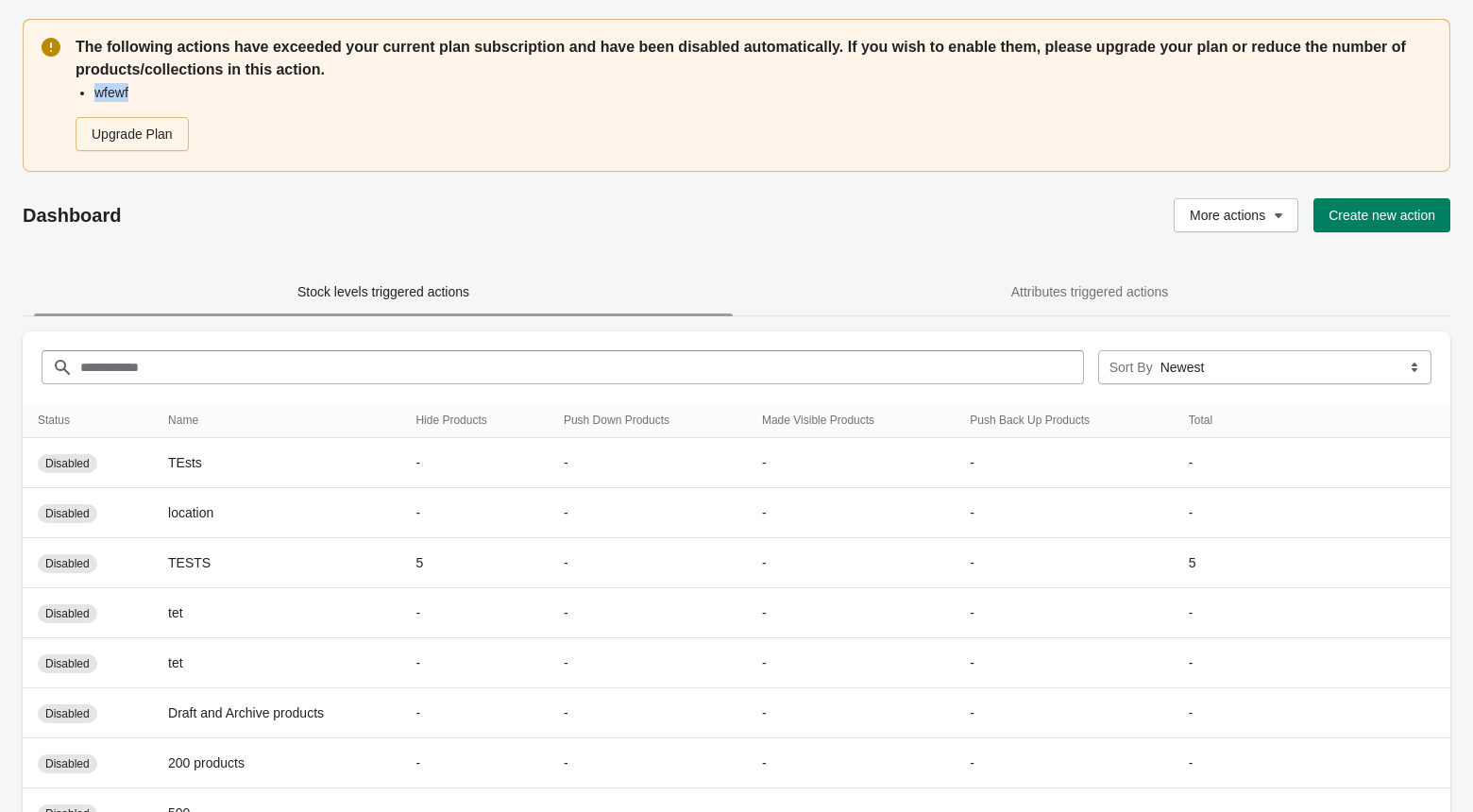 scroll, scrollTop: 208, scrollLeft: 0, axis: vertical 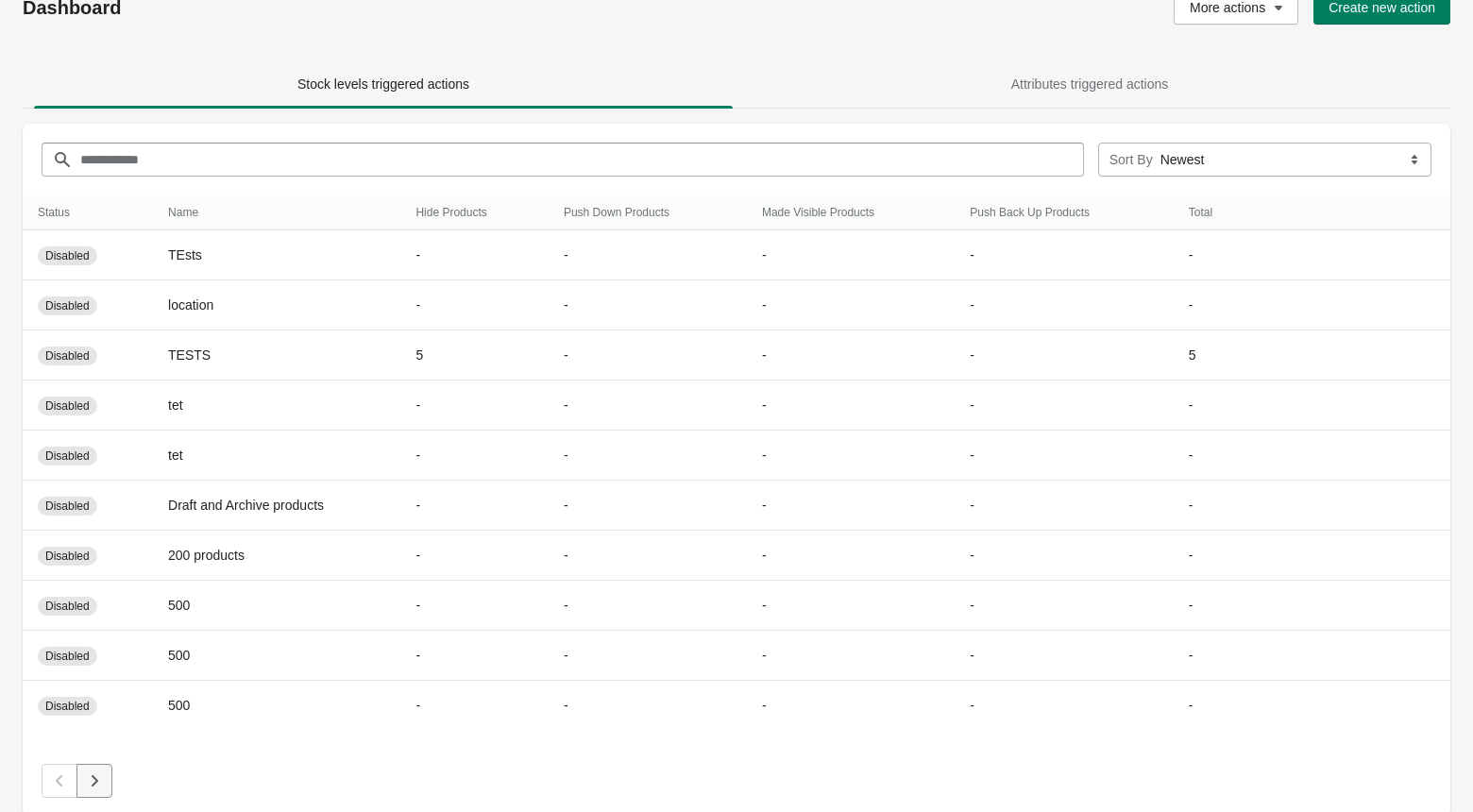 click 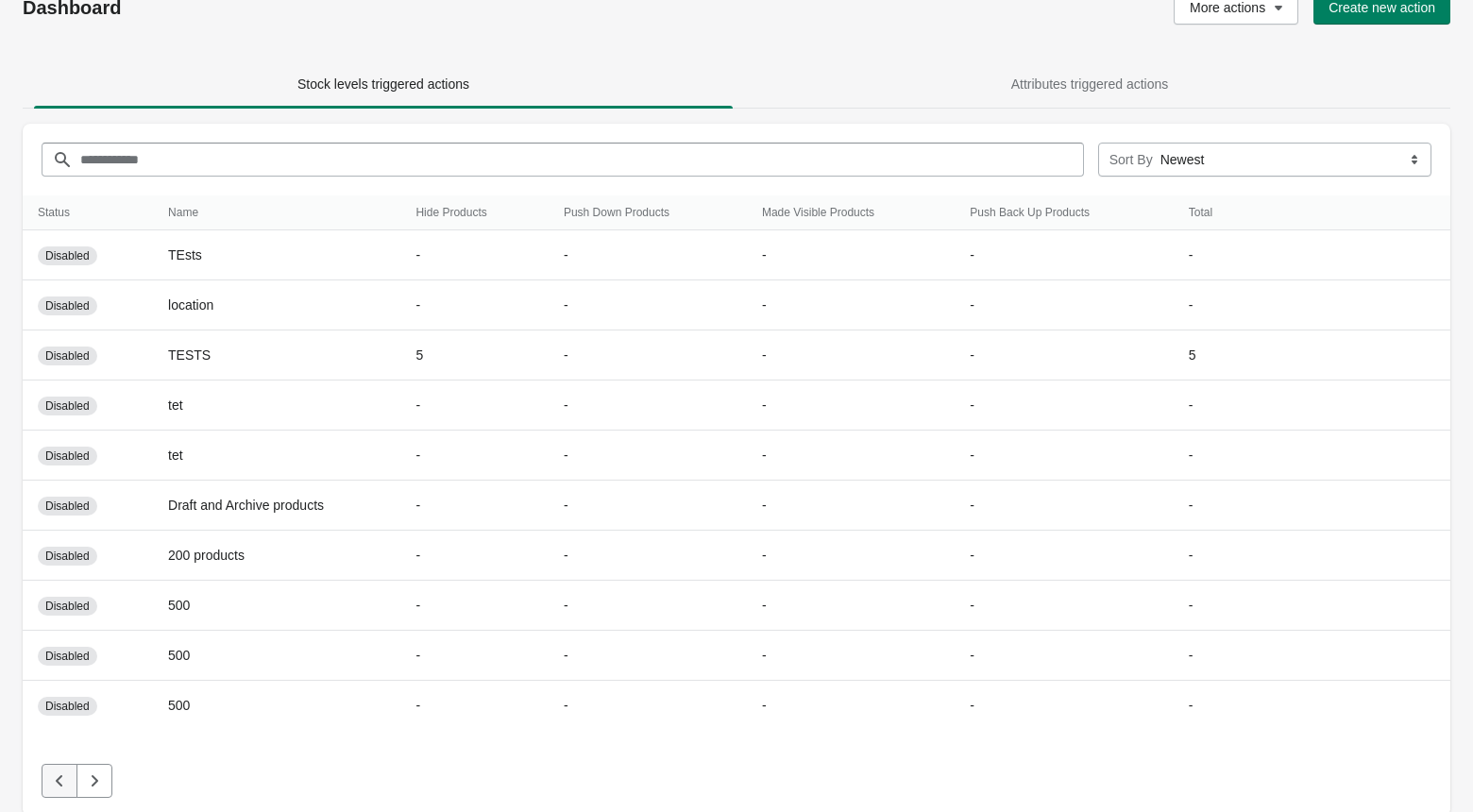 click 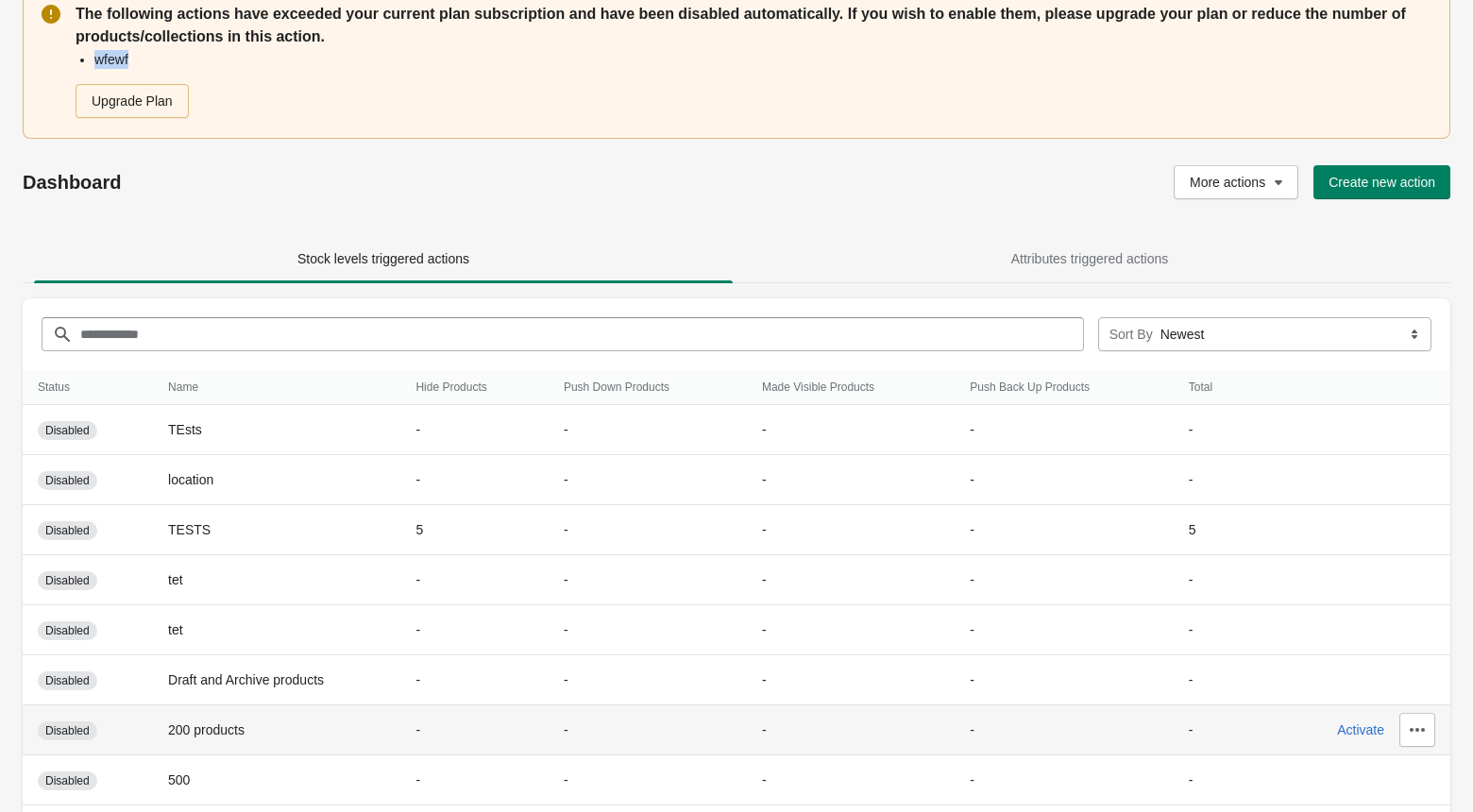 scroll, scrollTop: 0, scrollLeft: 0, axis: both 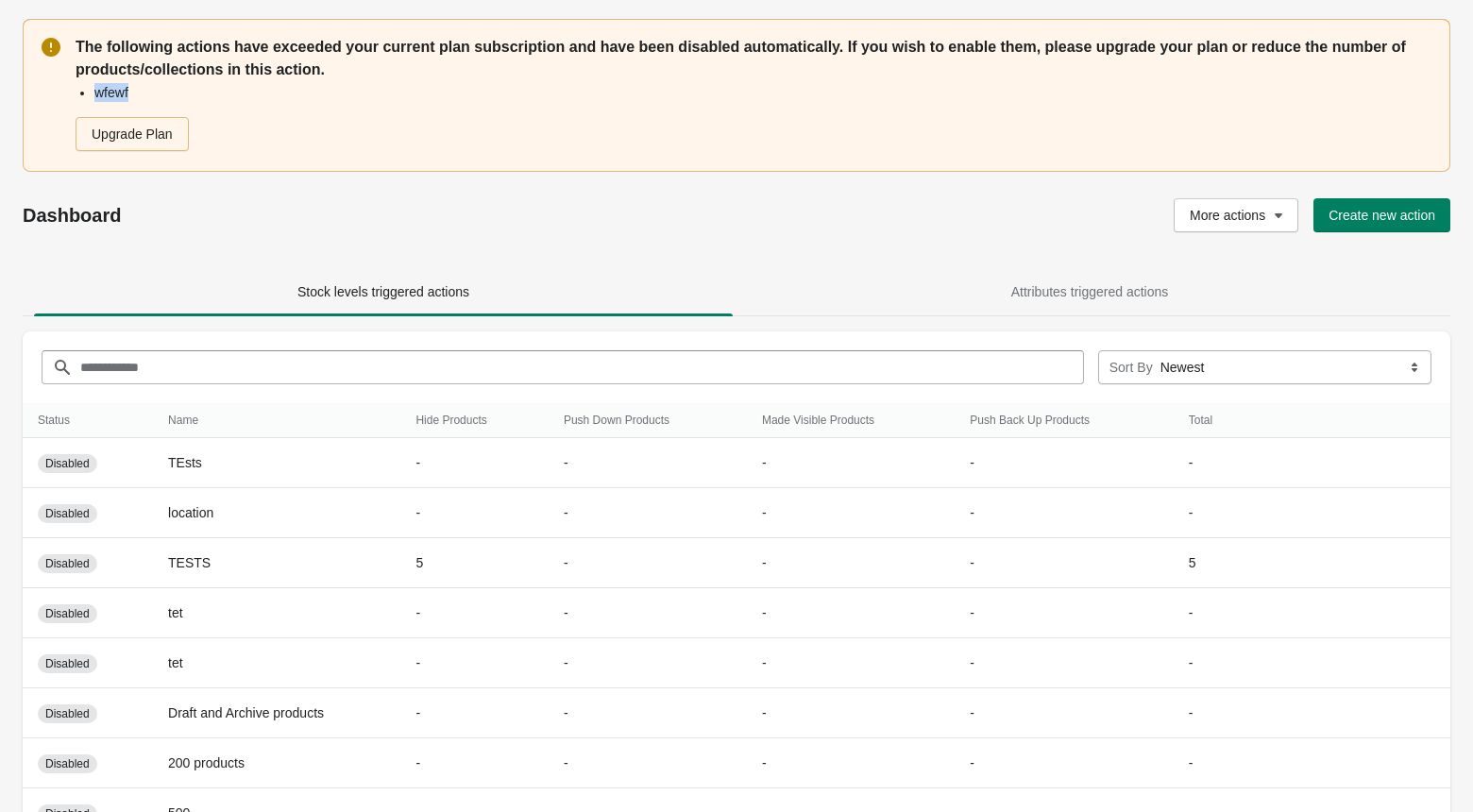 click on "wfewf" at bounding box center [763, 93] 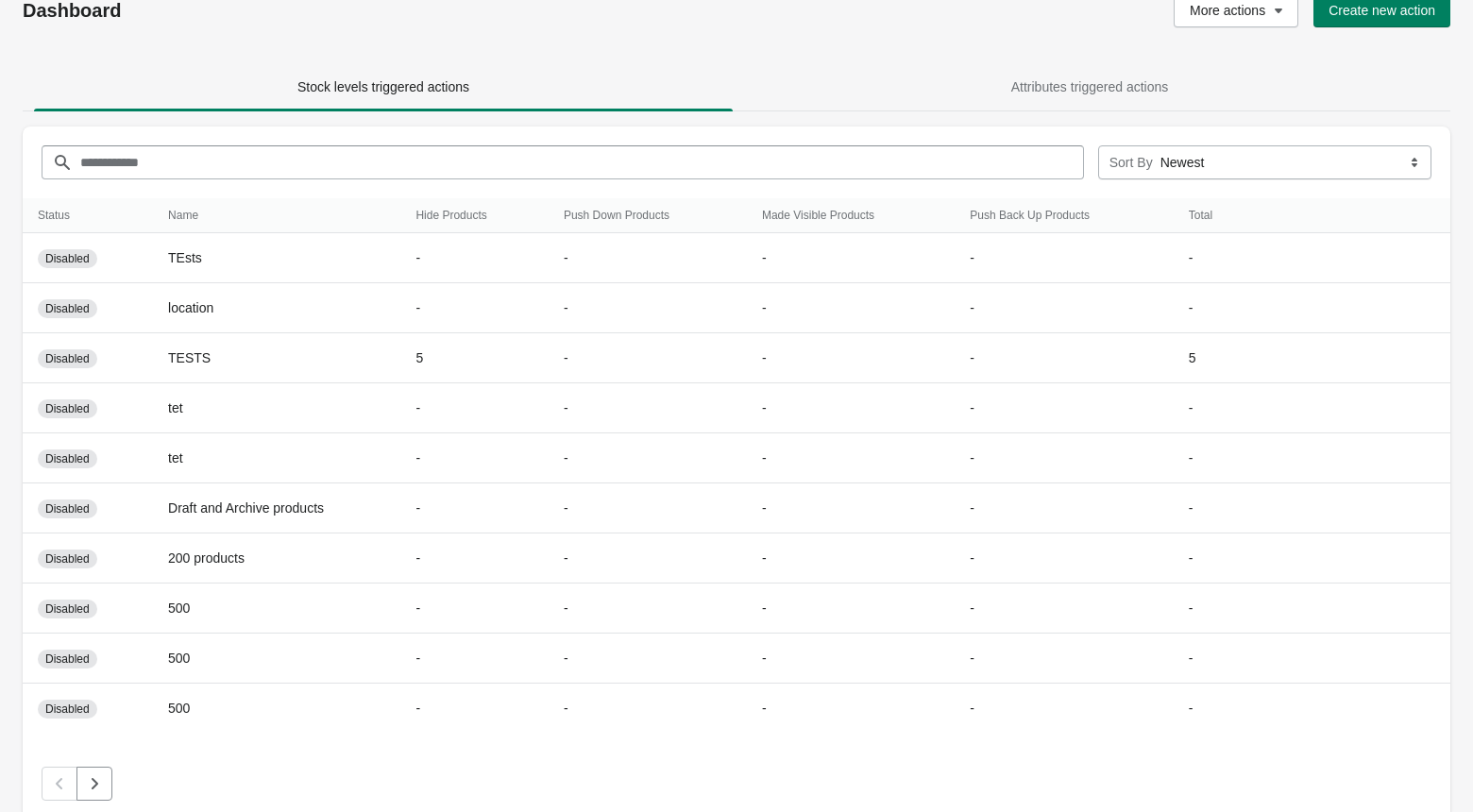 scroll, scrollTop: 208, scrollLeft: 0, axis: vertical 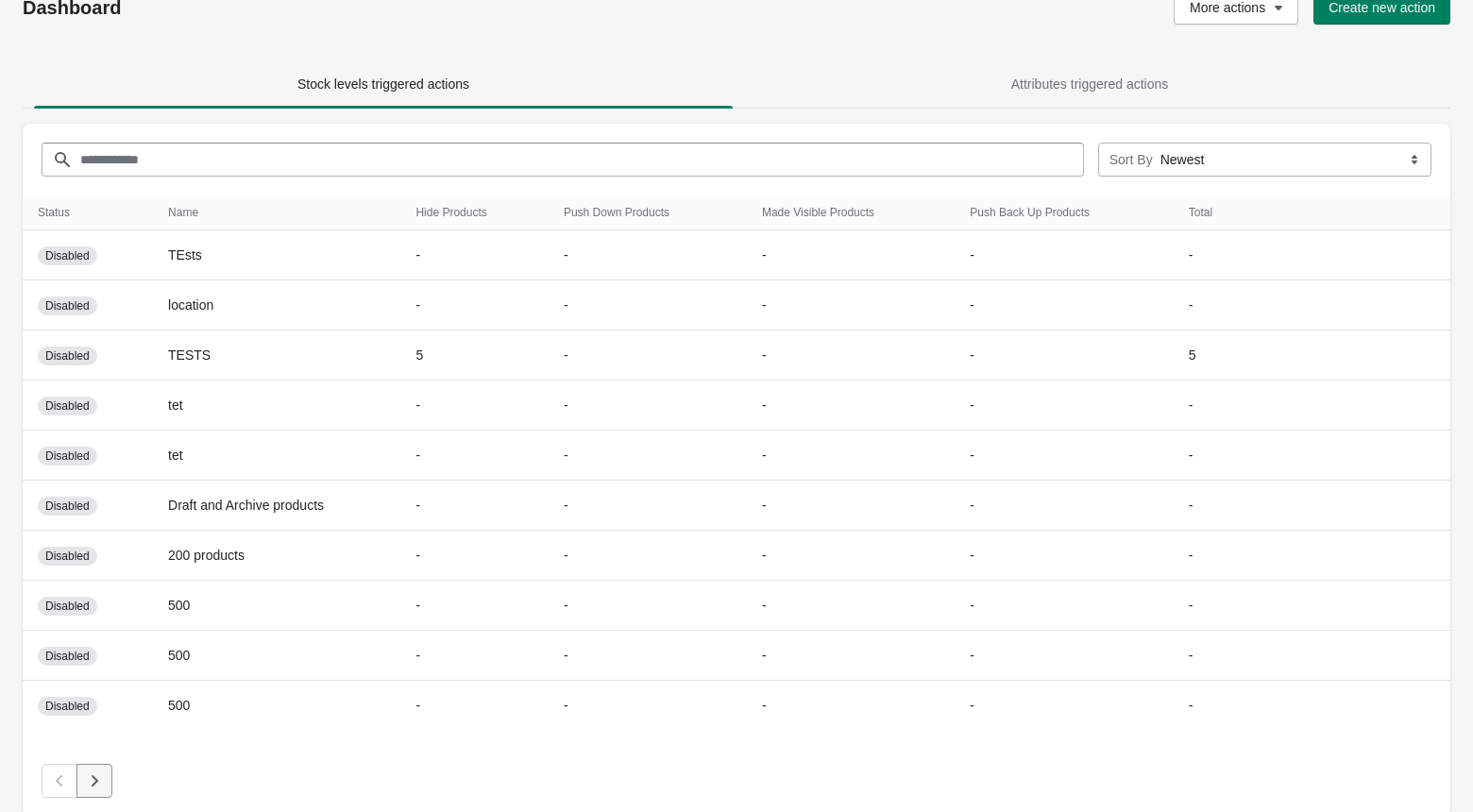 click 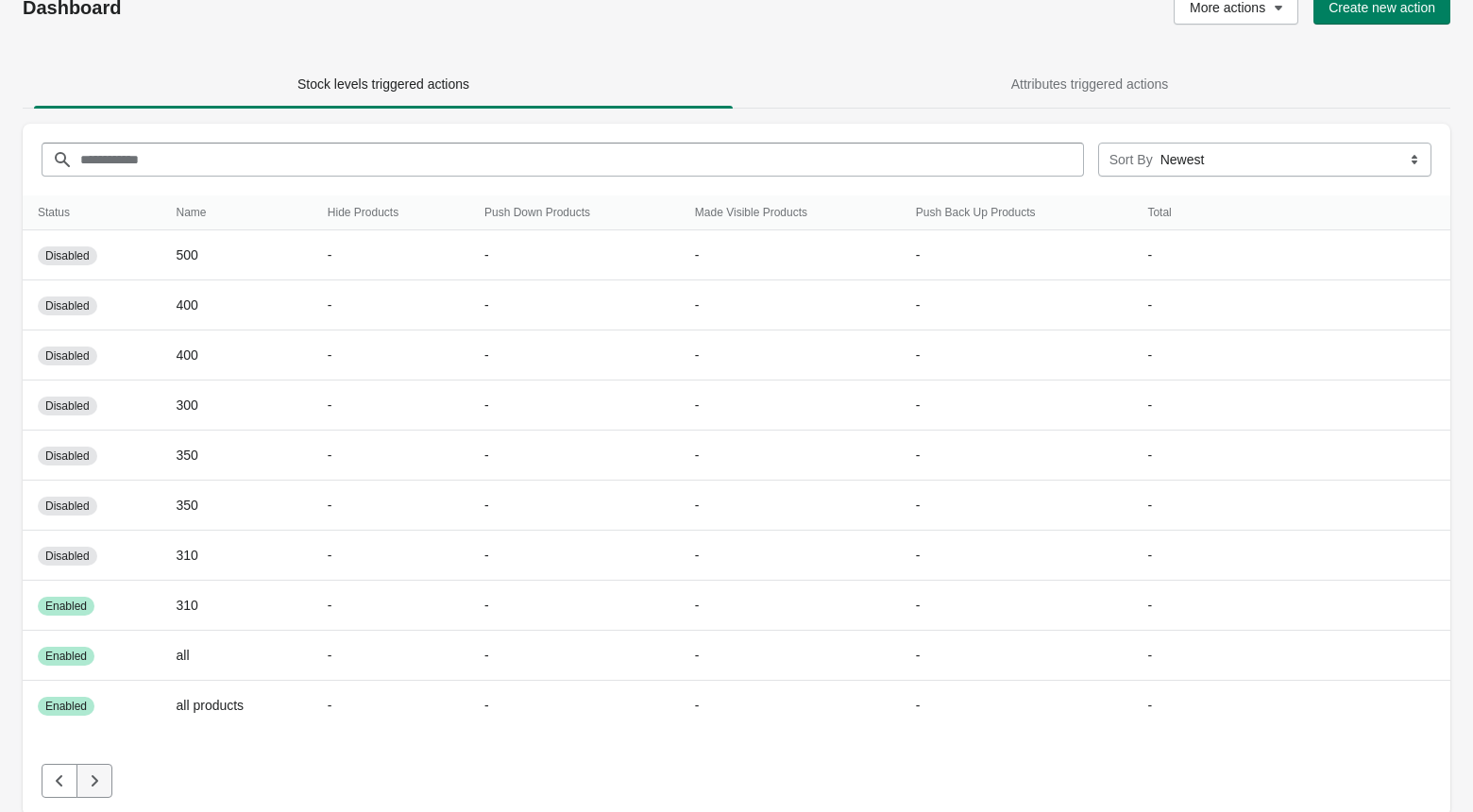 click 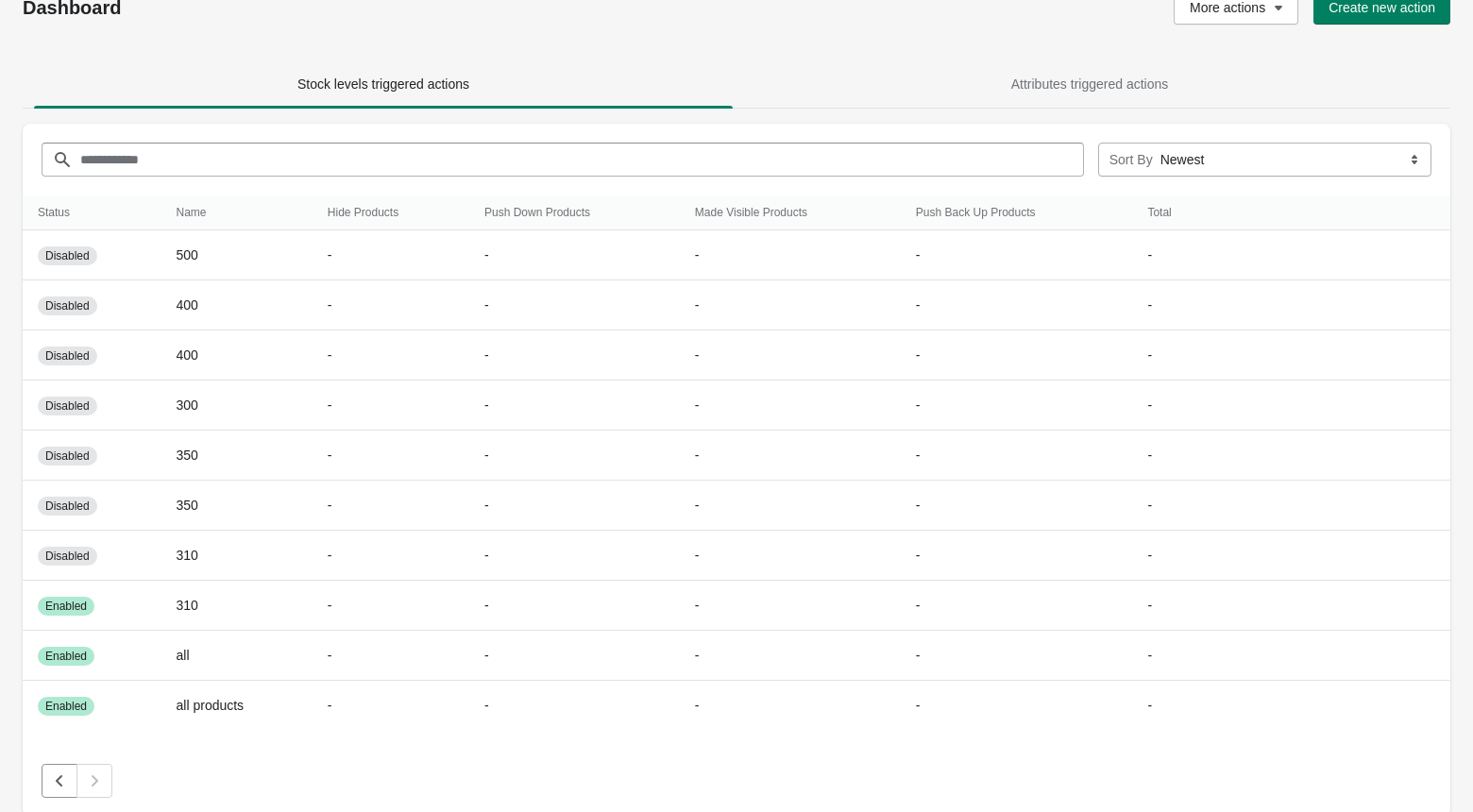 click on "Filter items" at bounding box center [582, 160] 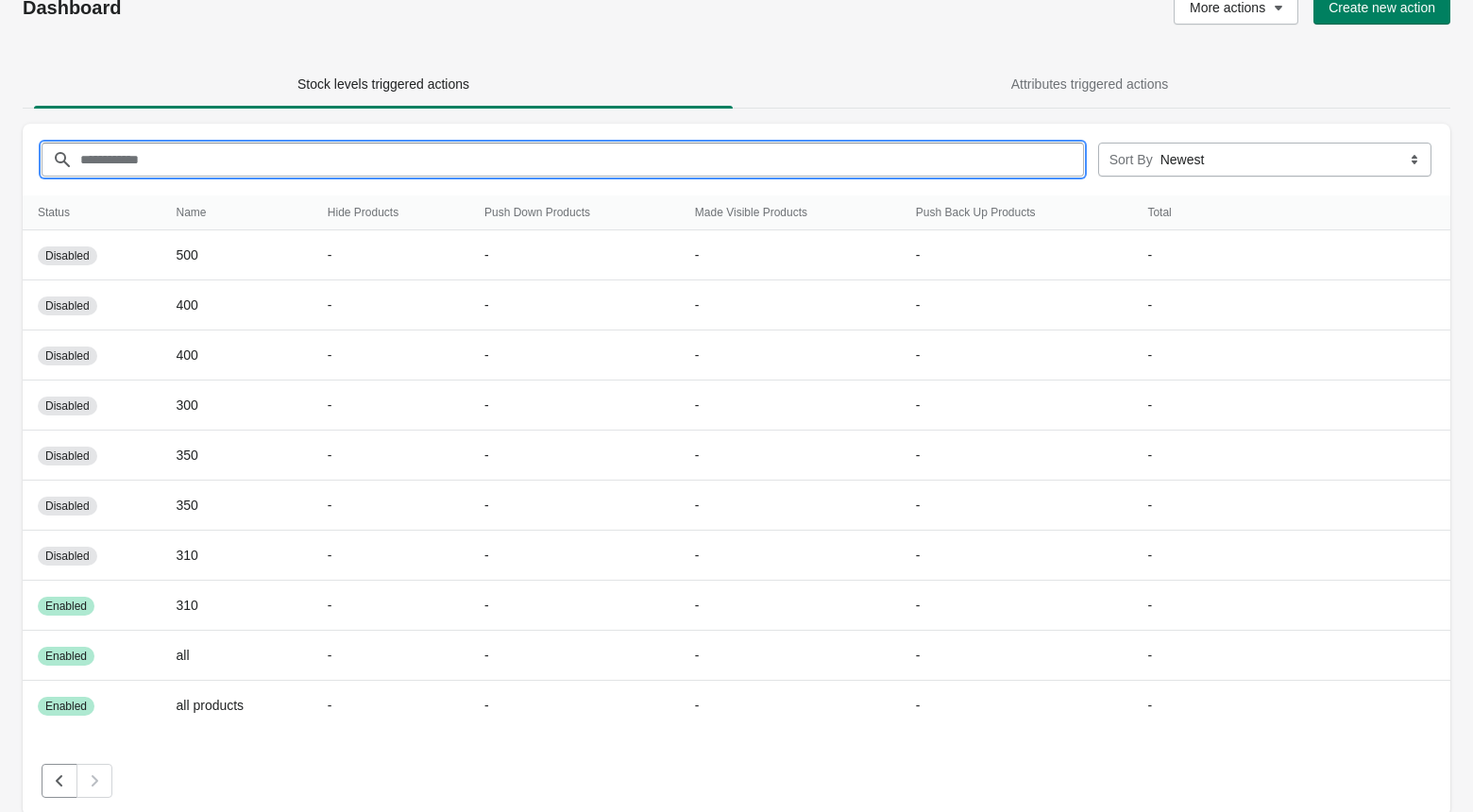 paste on "*****" 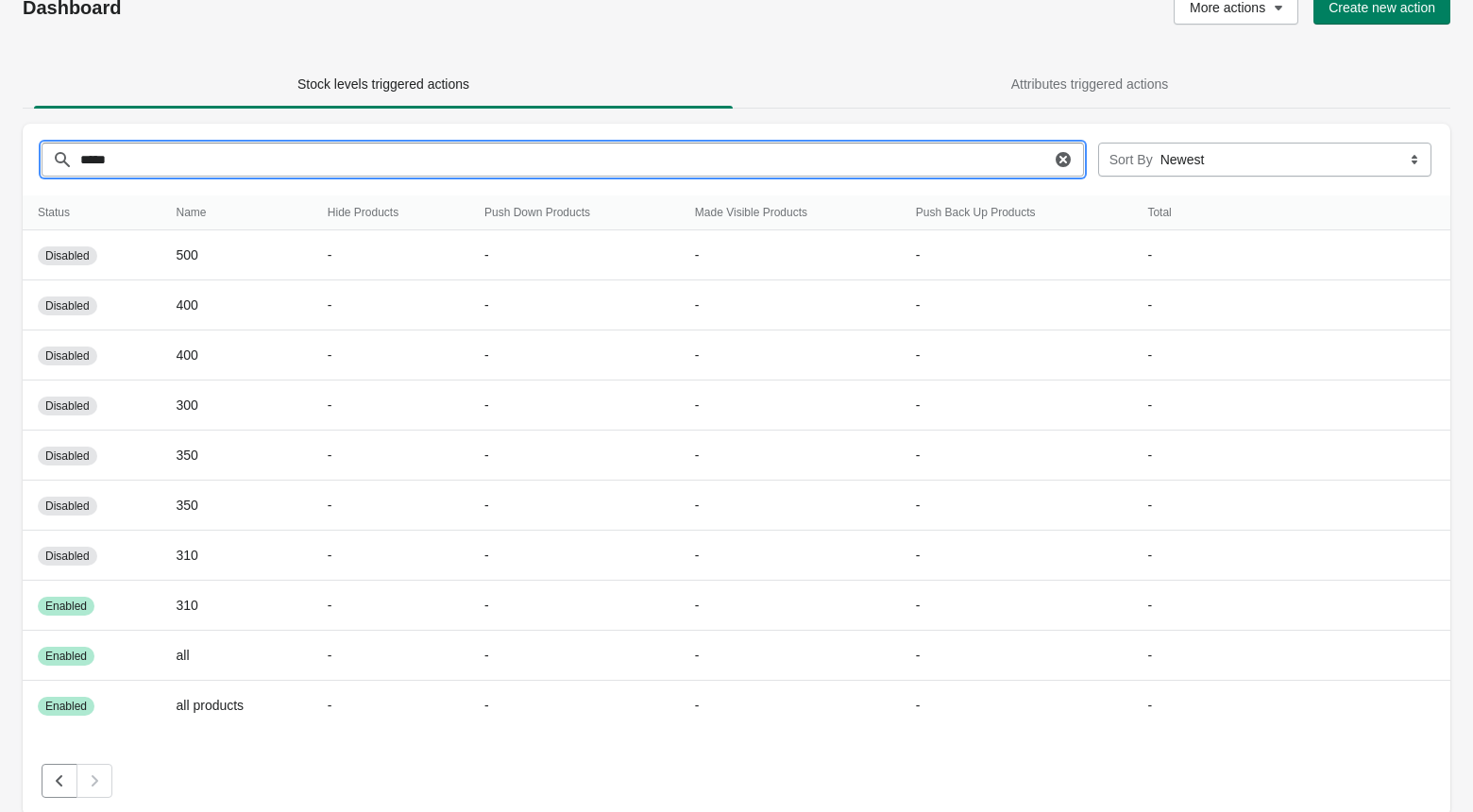 scroll, scrollTop: 0, scrollLeft: 0, axis: both 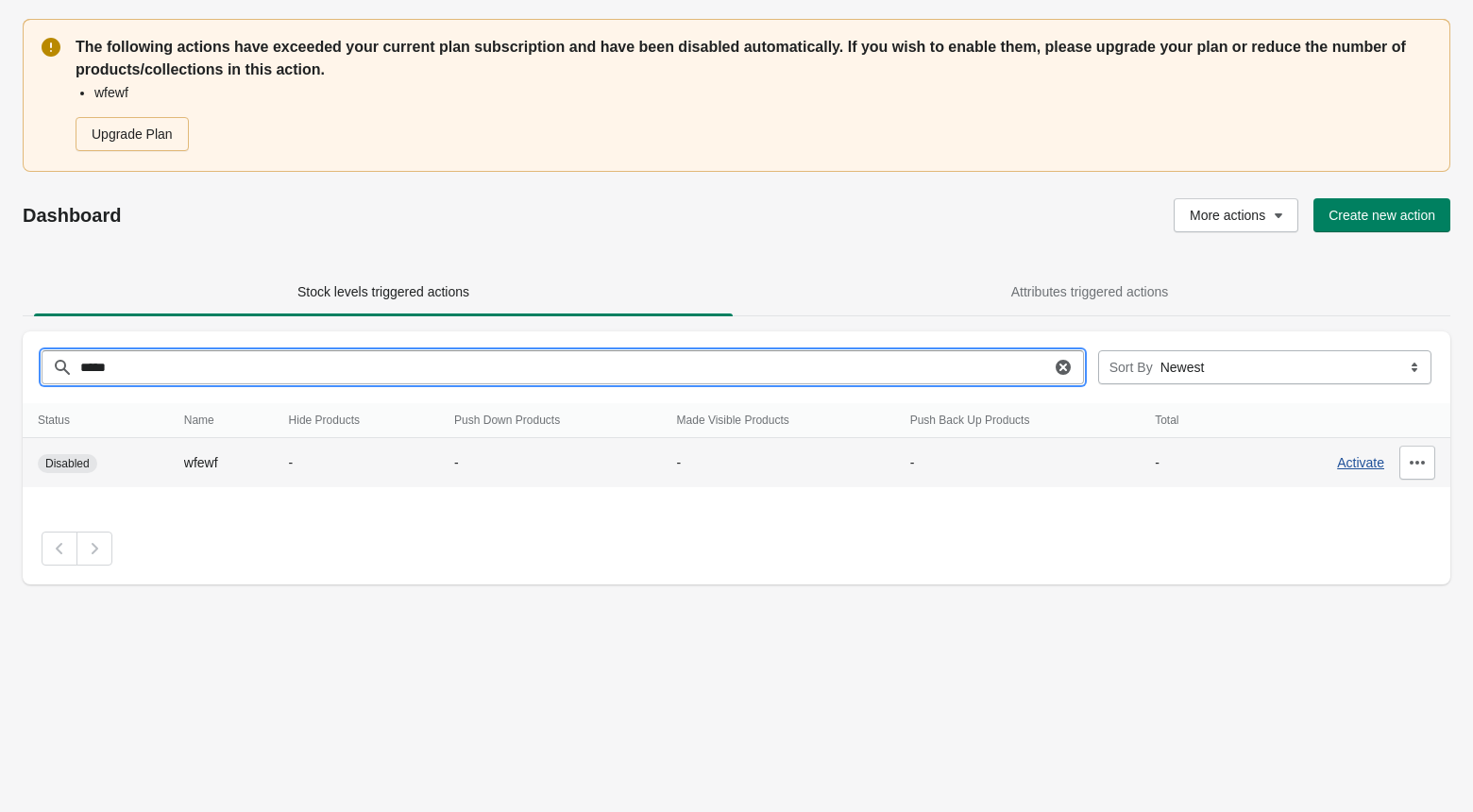 type on "*****" 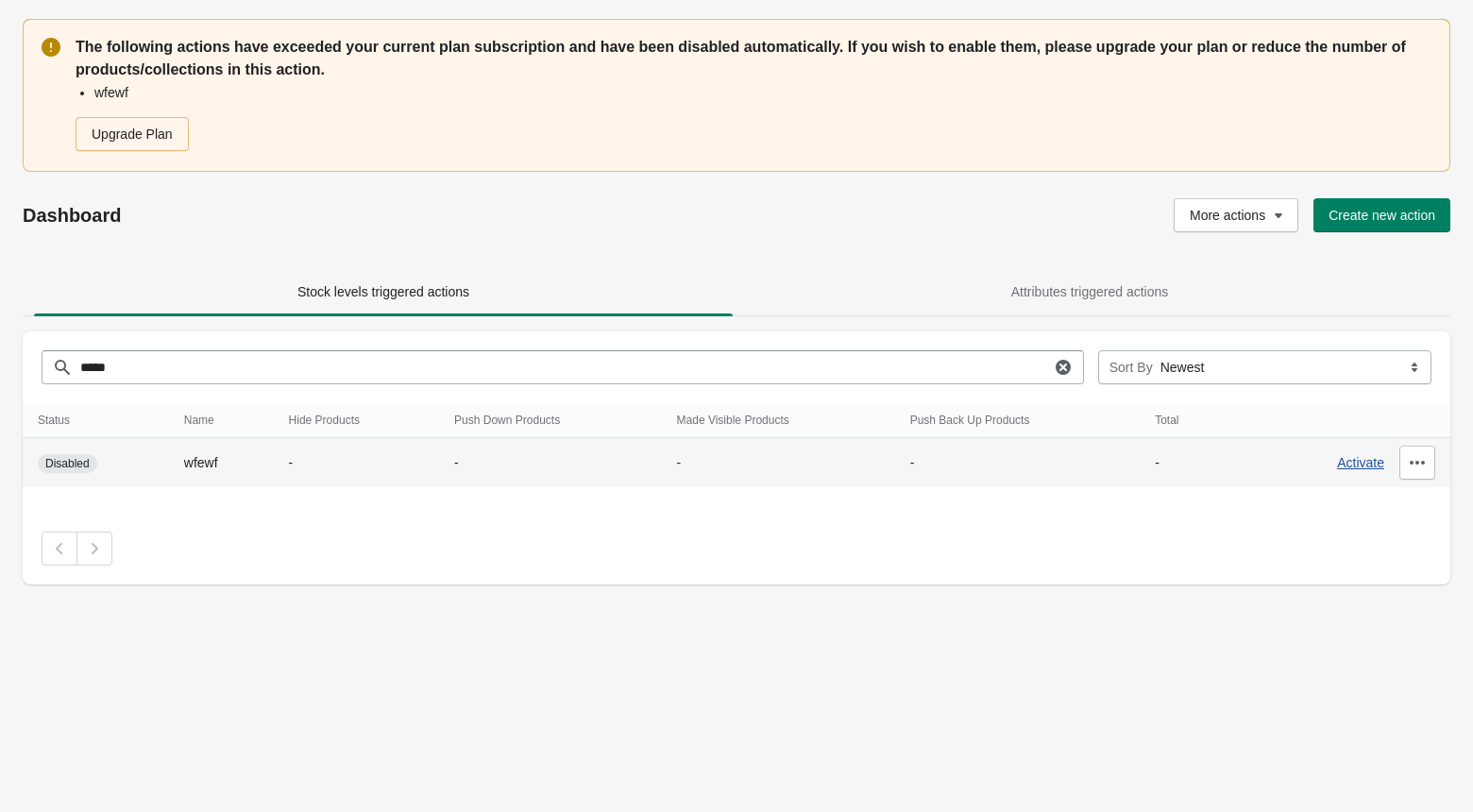 click on "Activate" at bounding box center [1361, 463] 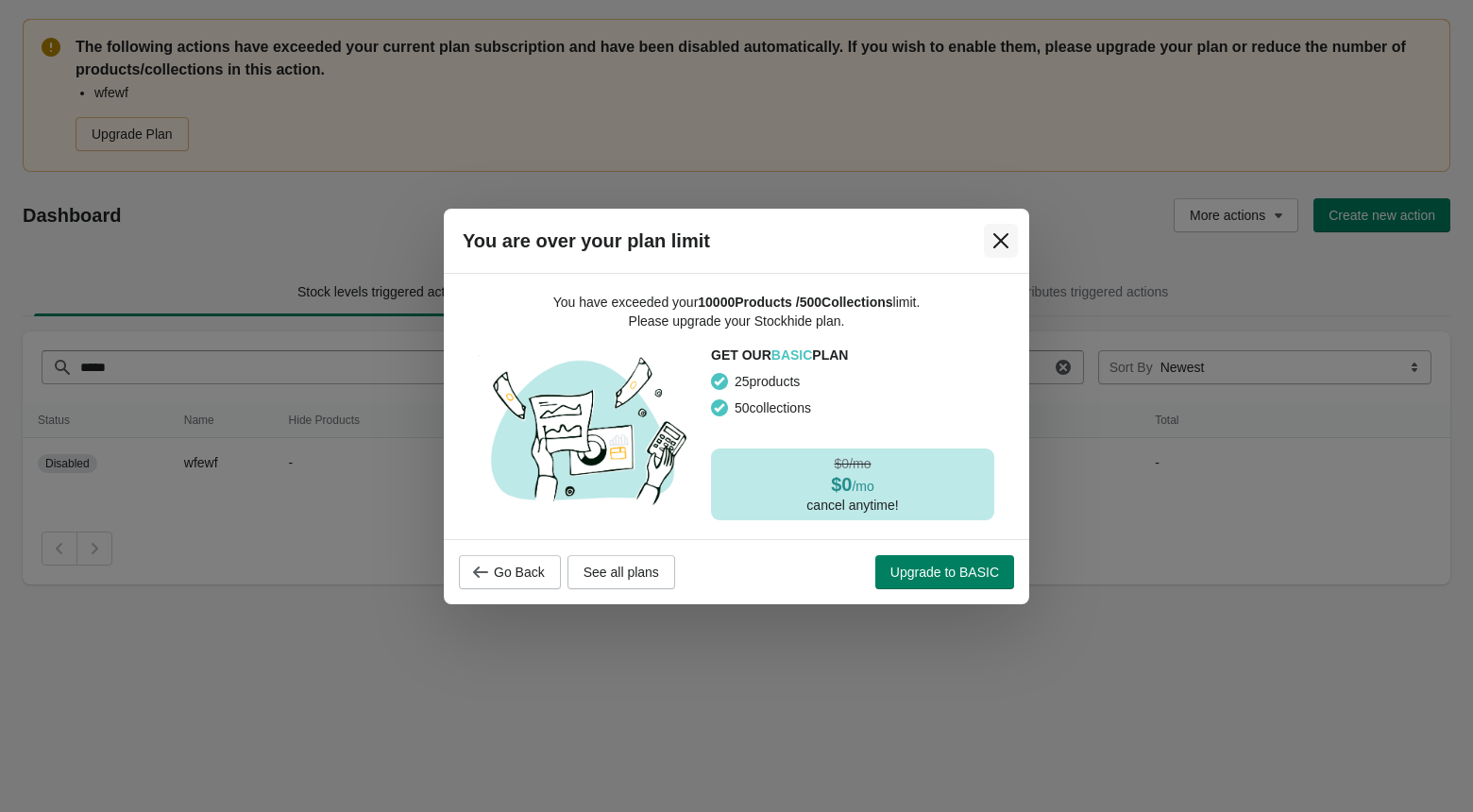 click at bounding box center (1001, 241) 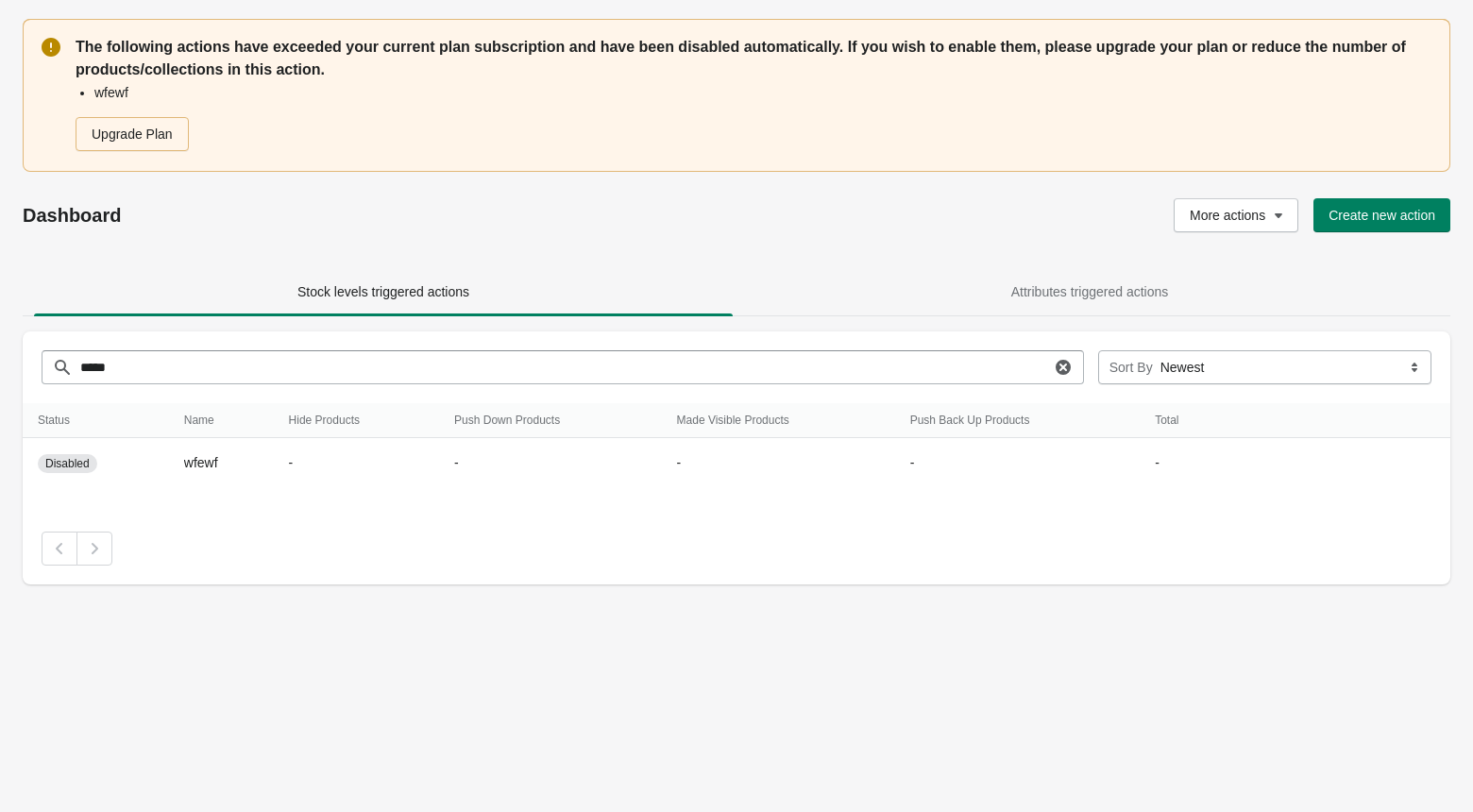 click 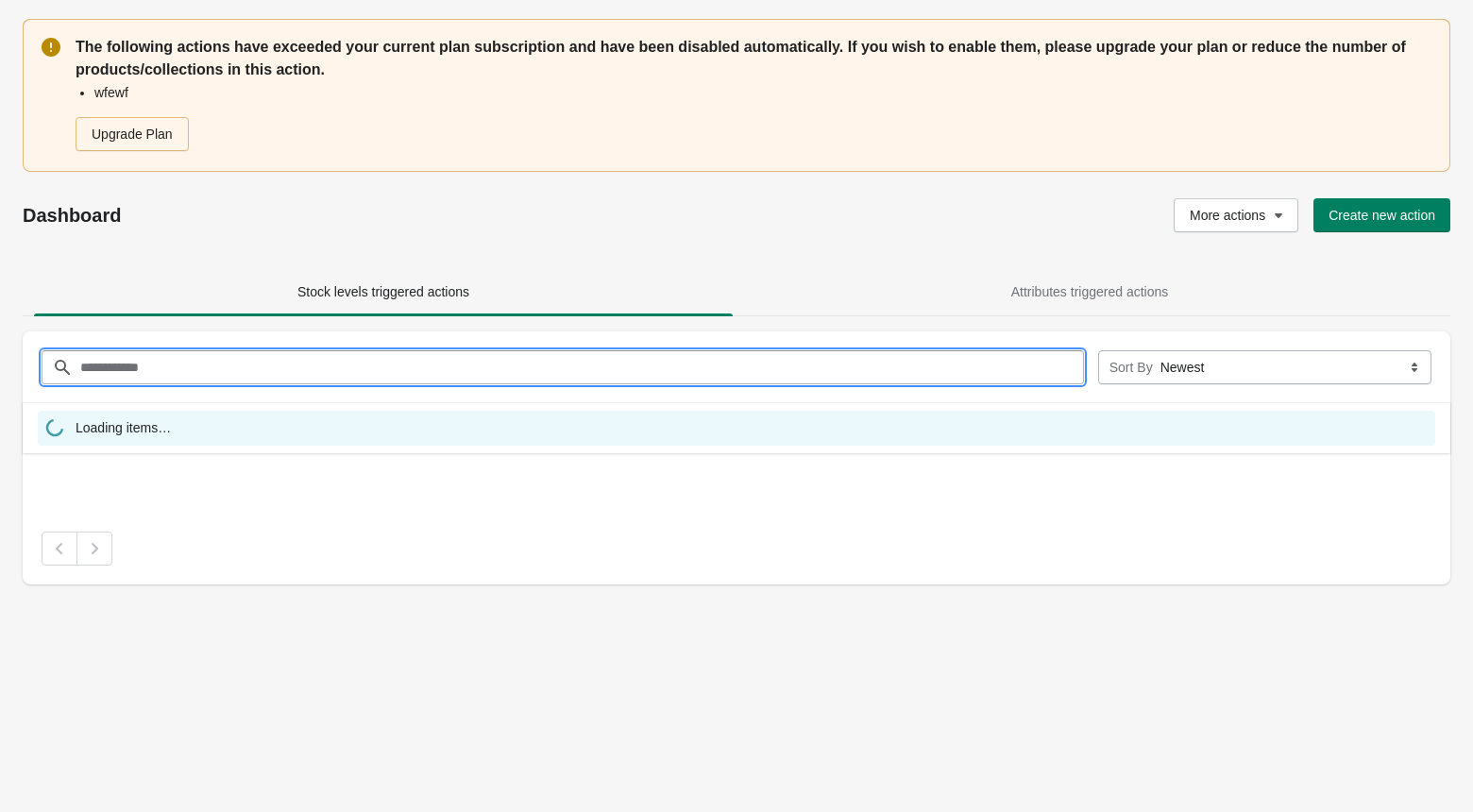 click on "More actions Create new action" at bounding box center (1053, 215) 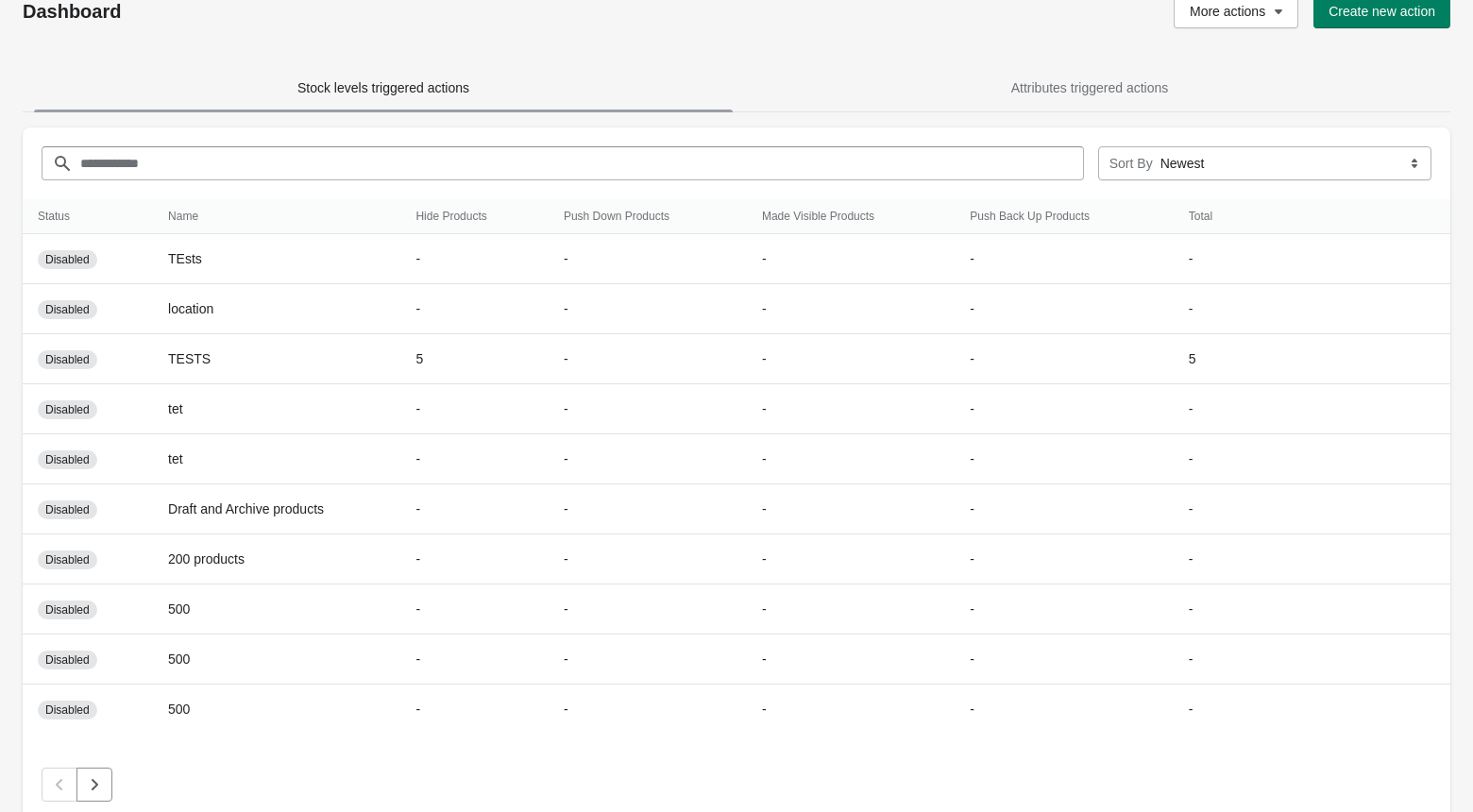 scroll, scrollTop: 208, scrollLeft: 0, axis: vertical 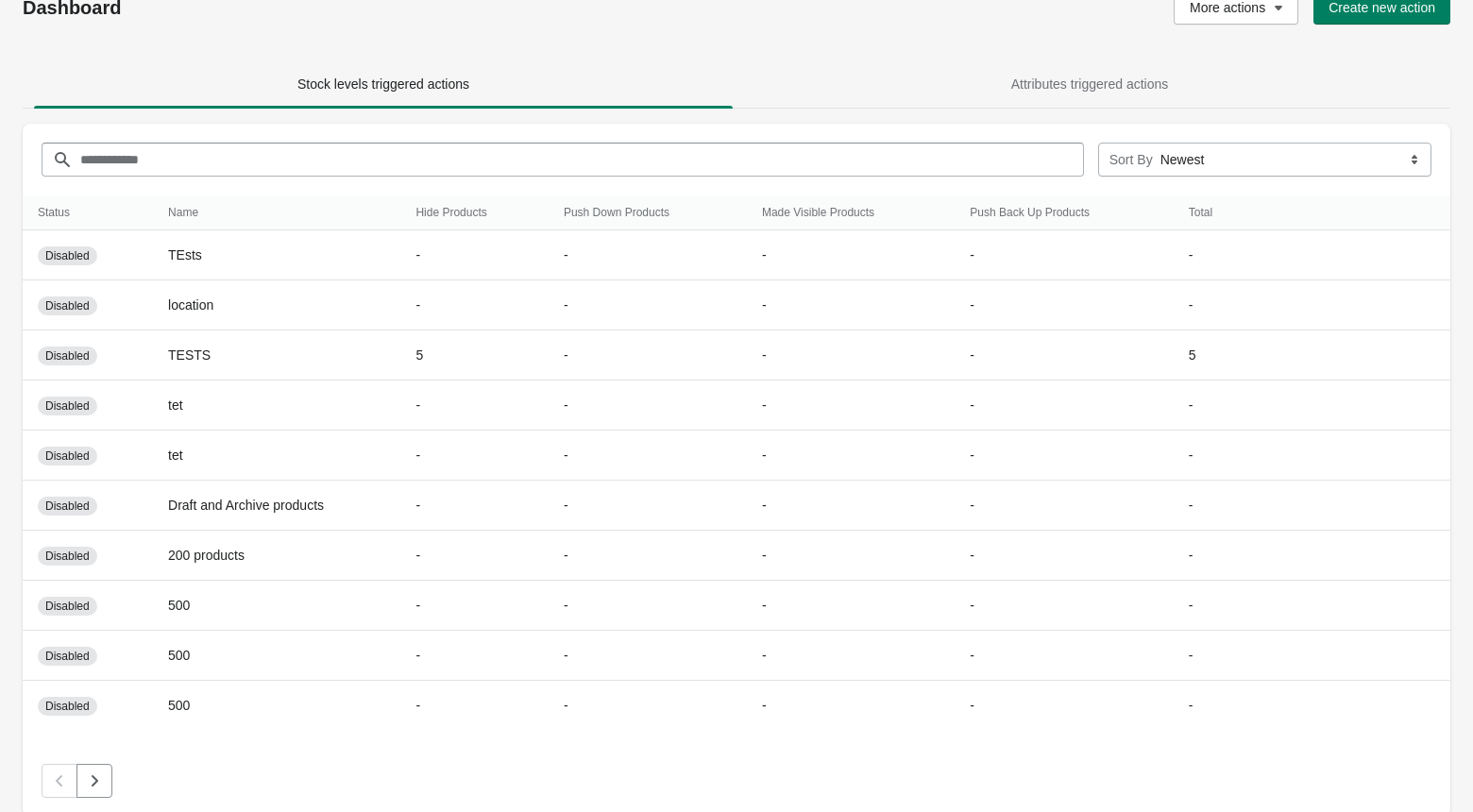 click at bounding box center (59, 781) 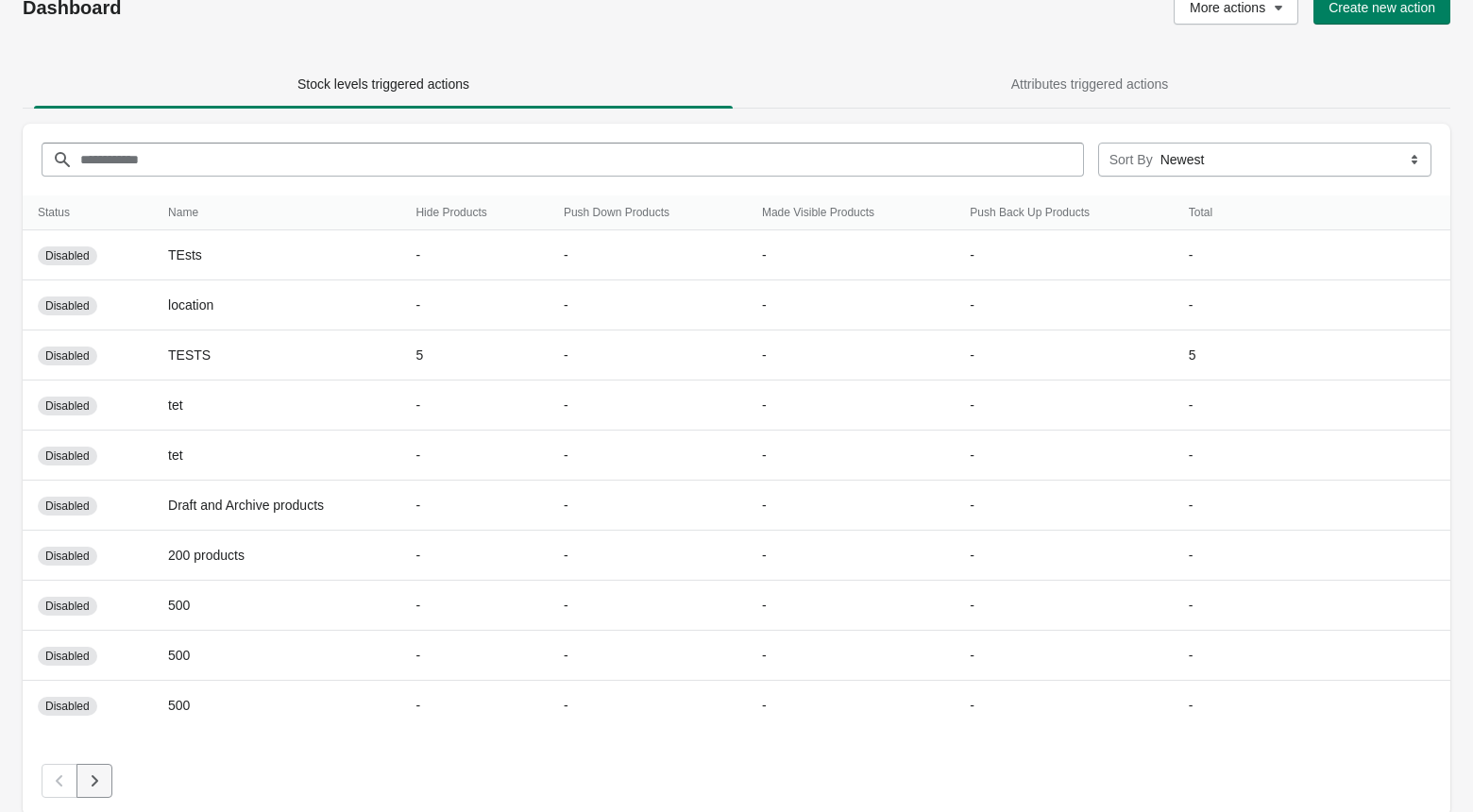 click 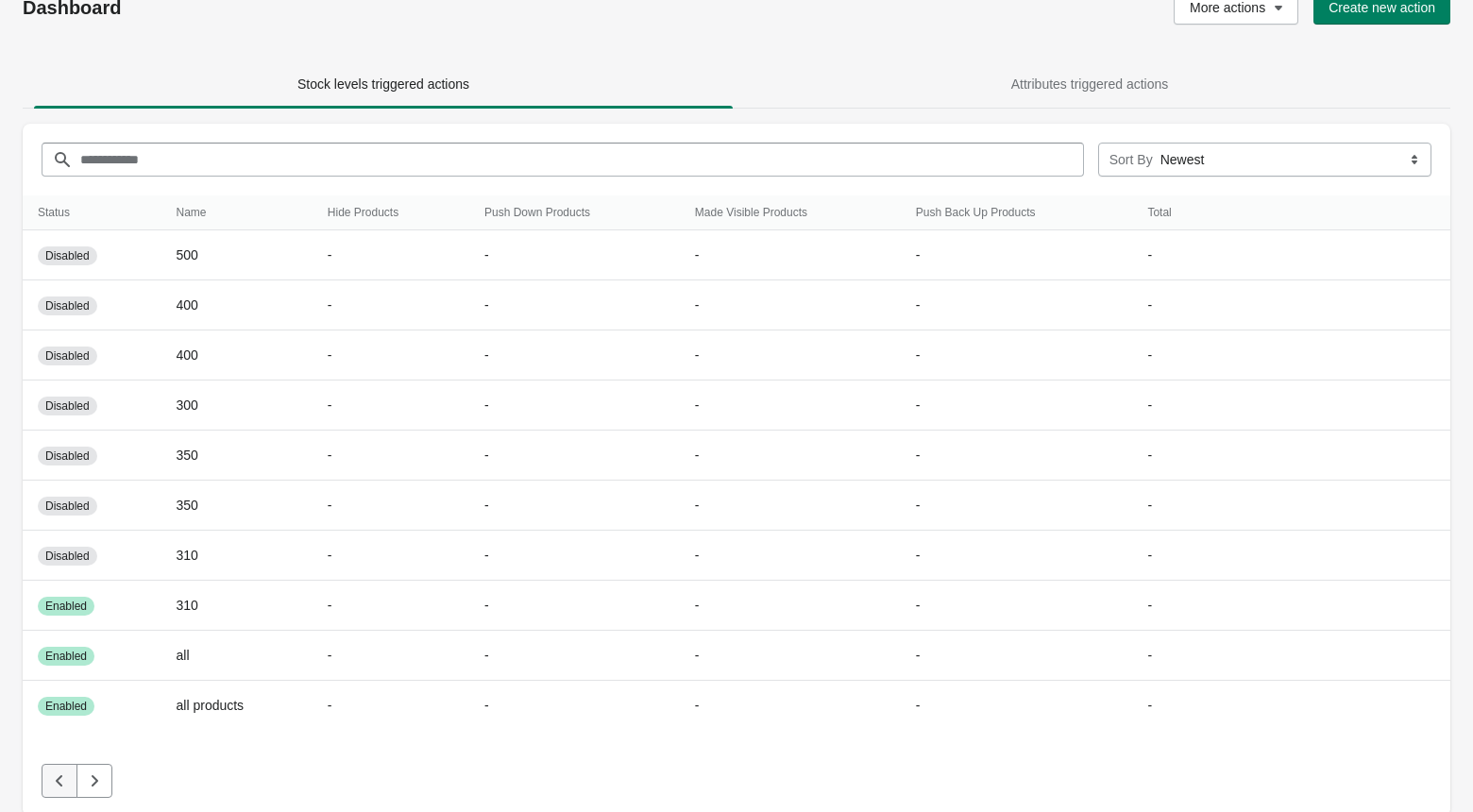 click 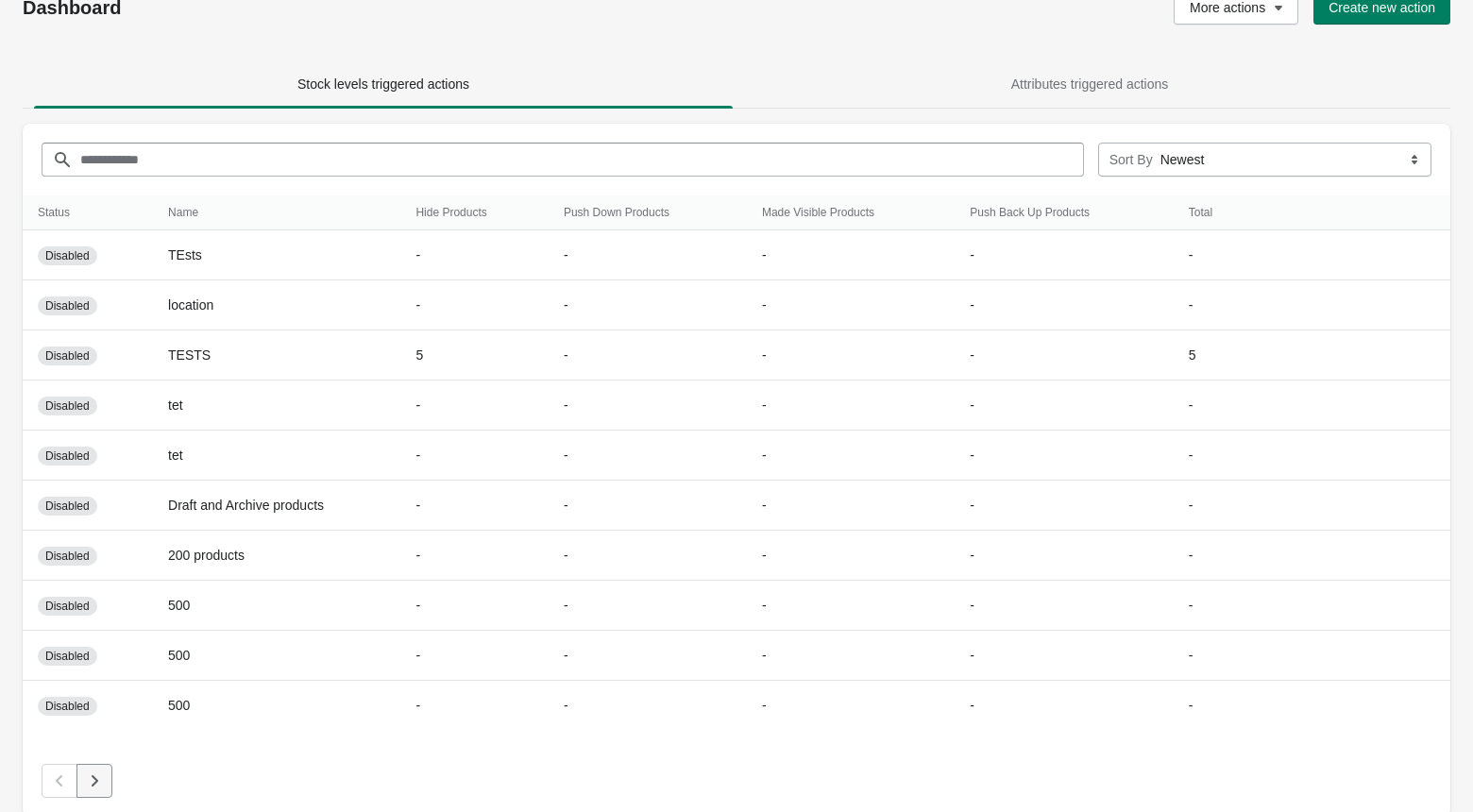 click 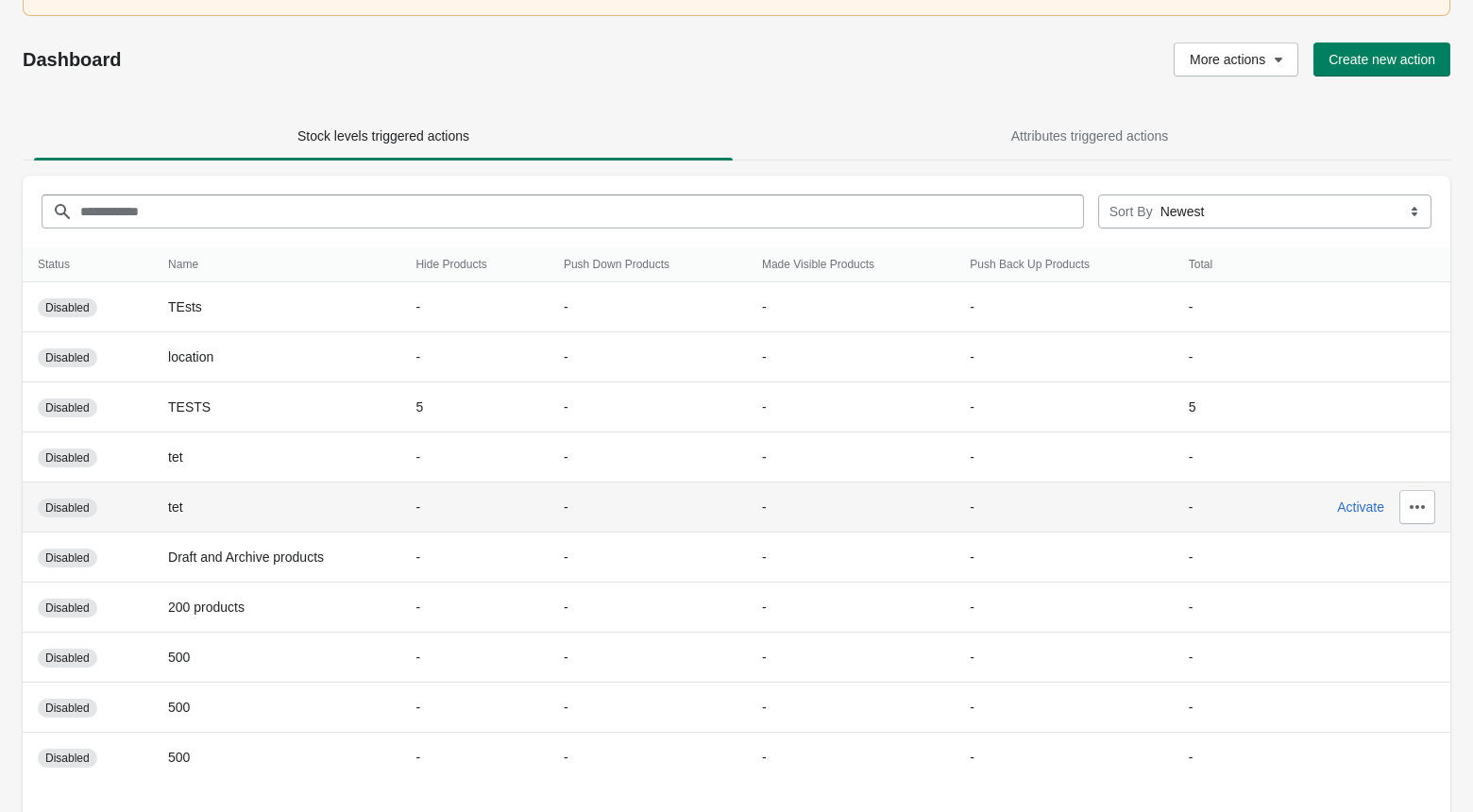 scroll, scrollTop: 208, scrollLeft: 0, axis: vertical 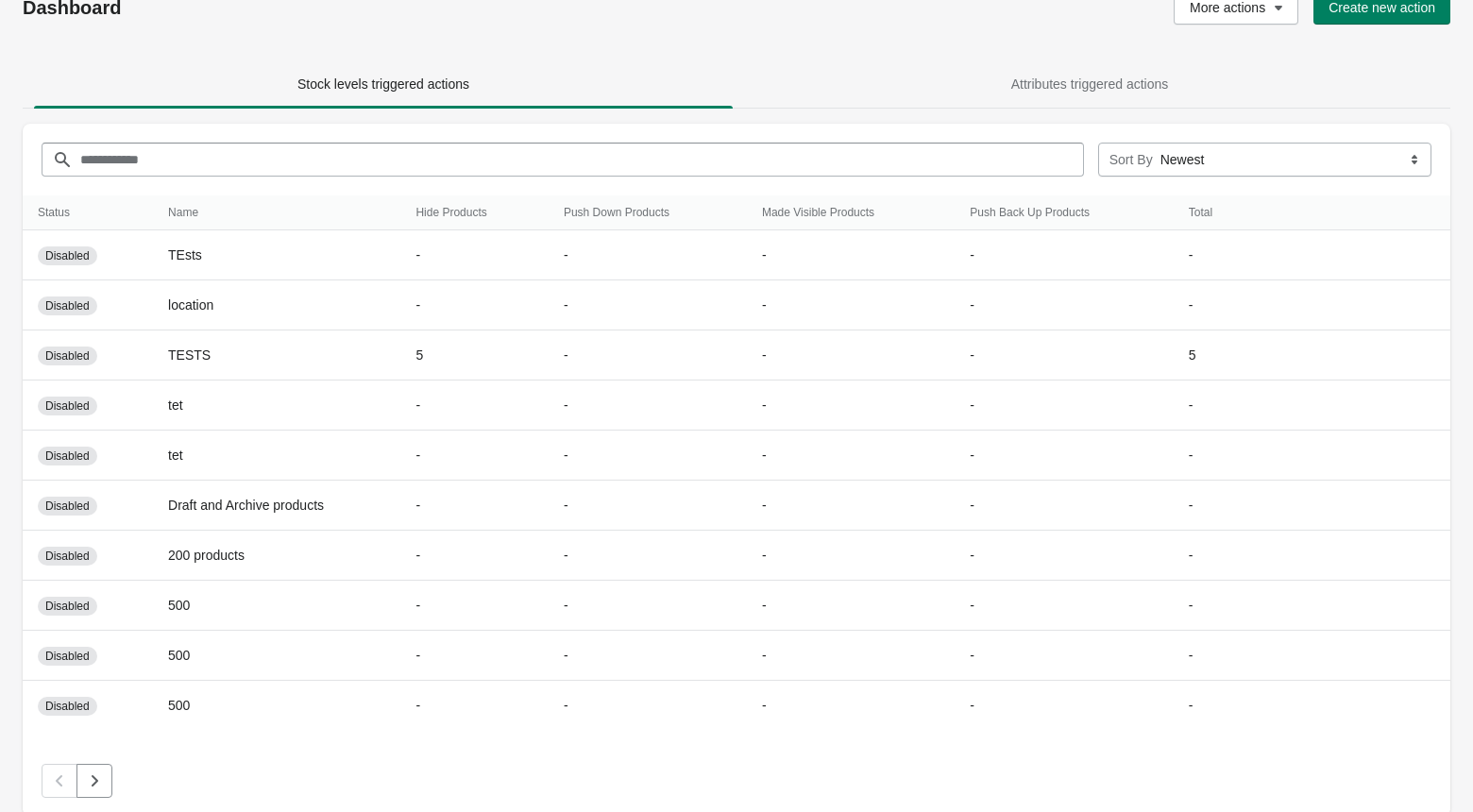 click at bounding box center (59, 781) 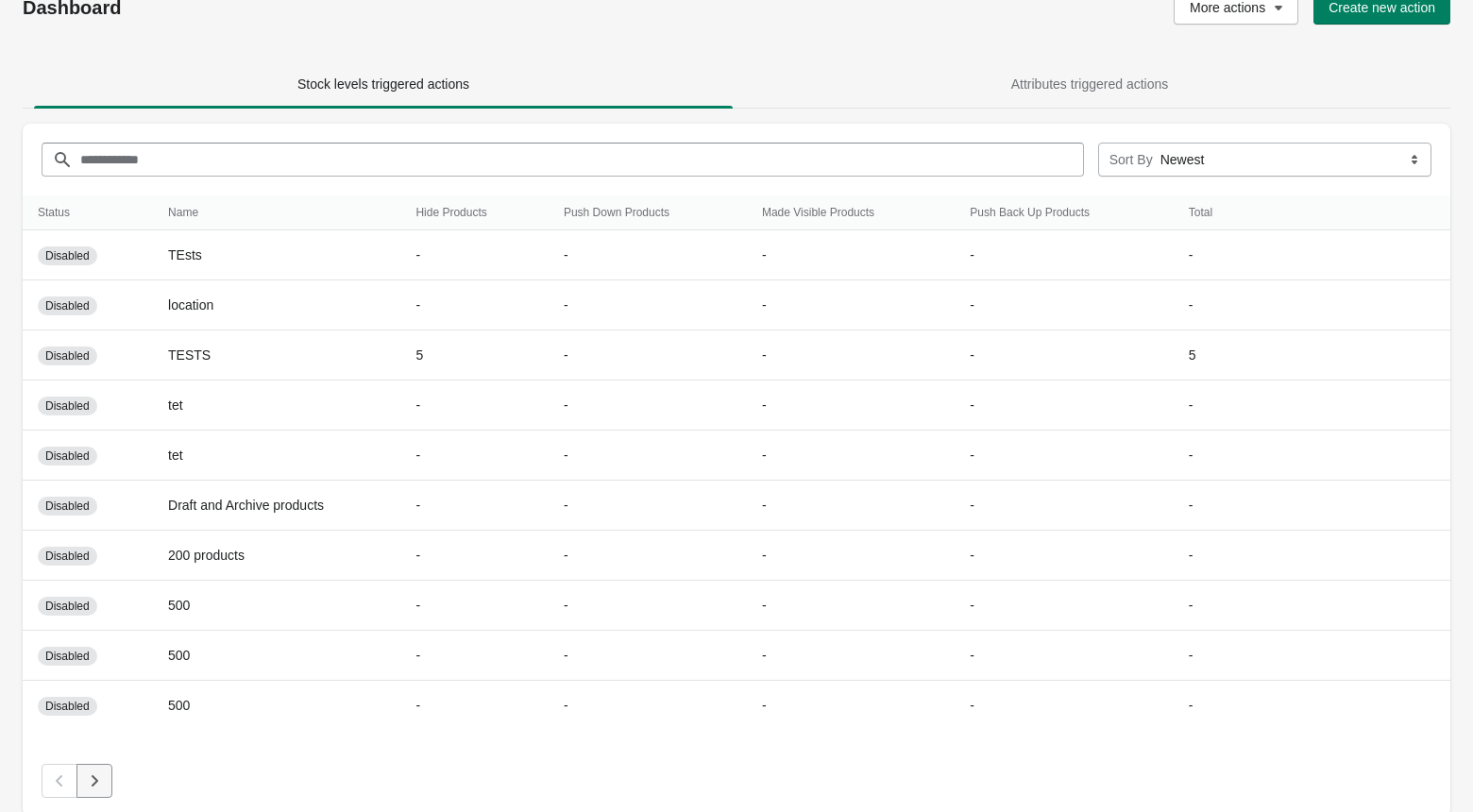 click 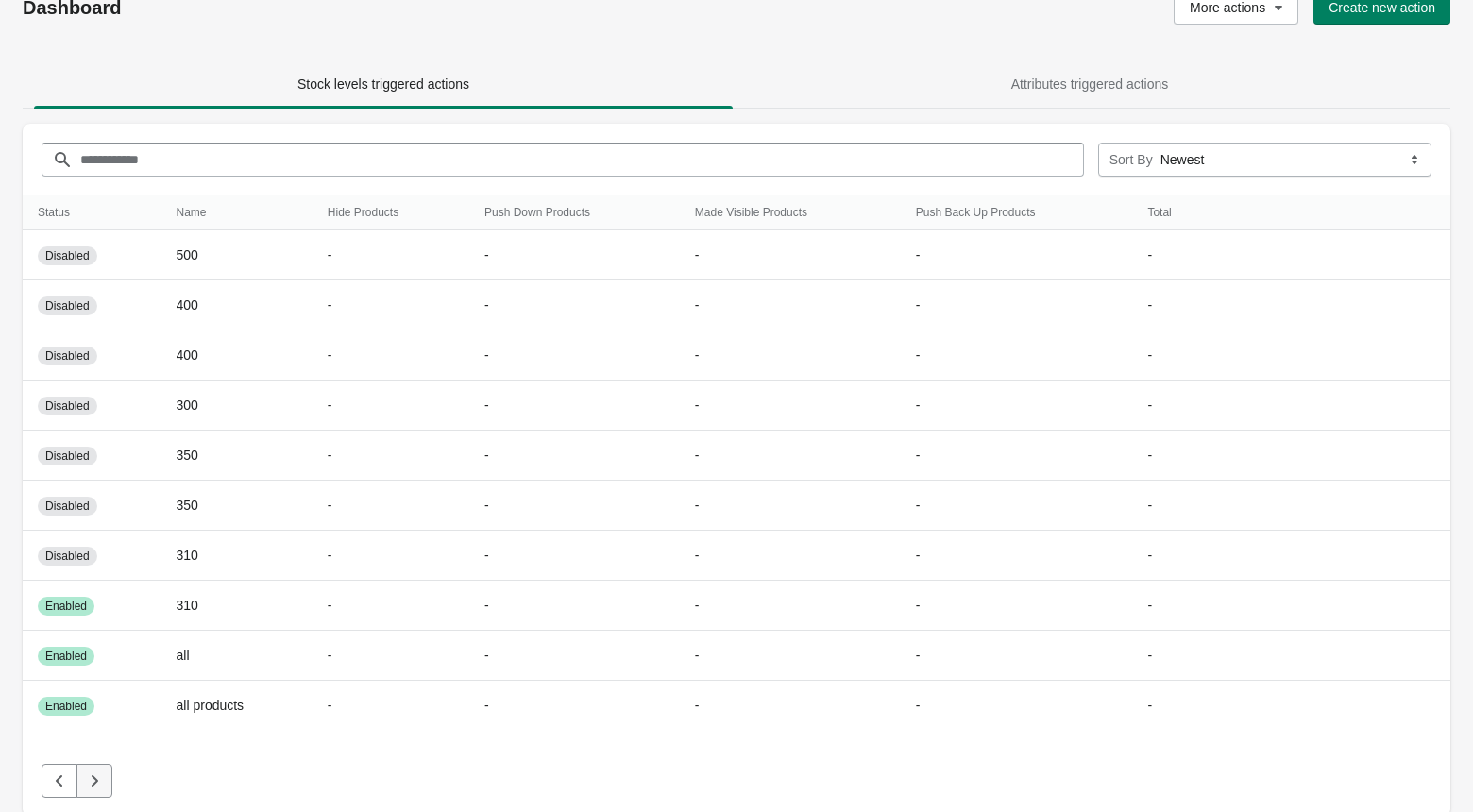 click at bounding box center [94, 781] 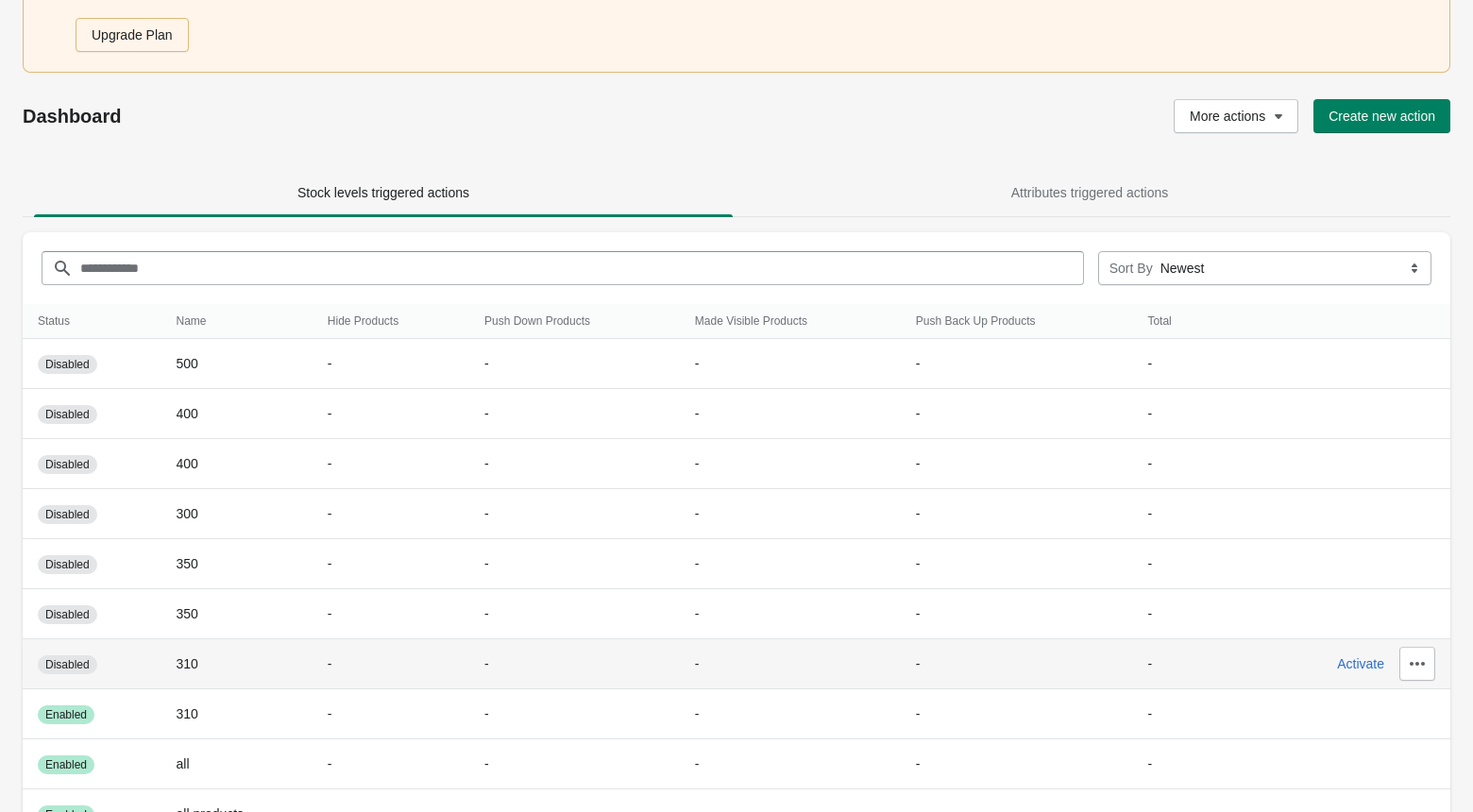 scroll, scrollTop: 71, scrollLeft: 0, axis: vertical 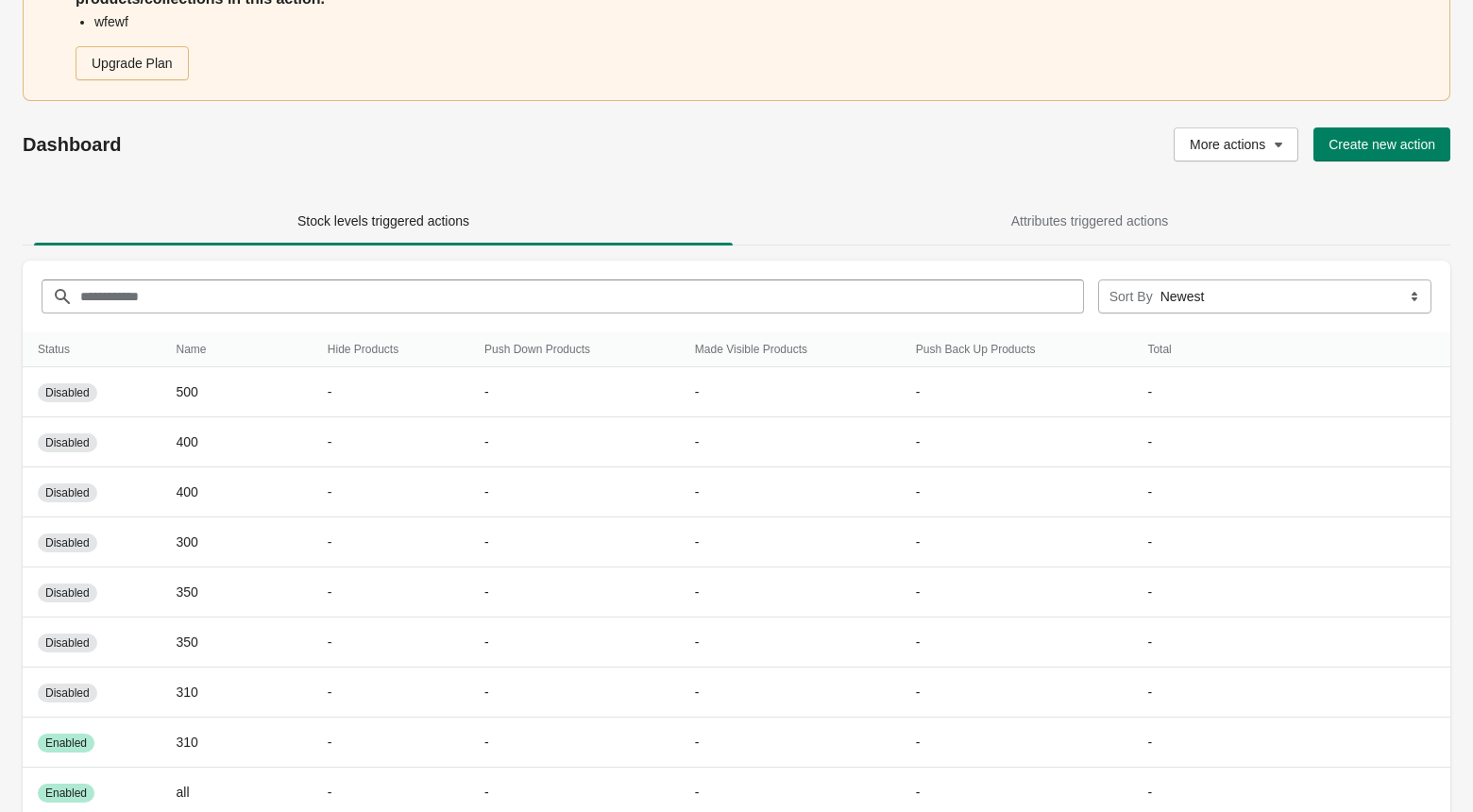 click on "Filter items" at bounding box center [582, 296] 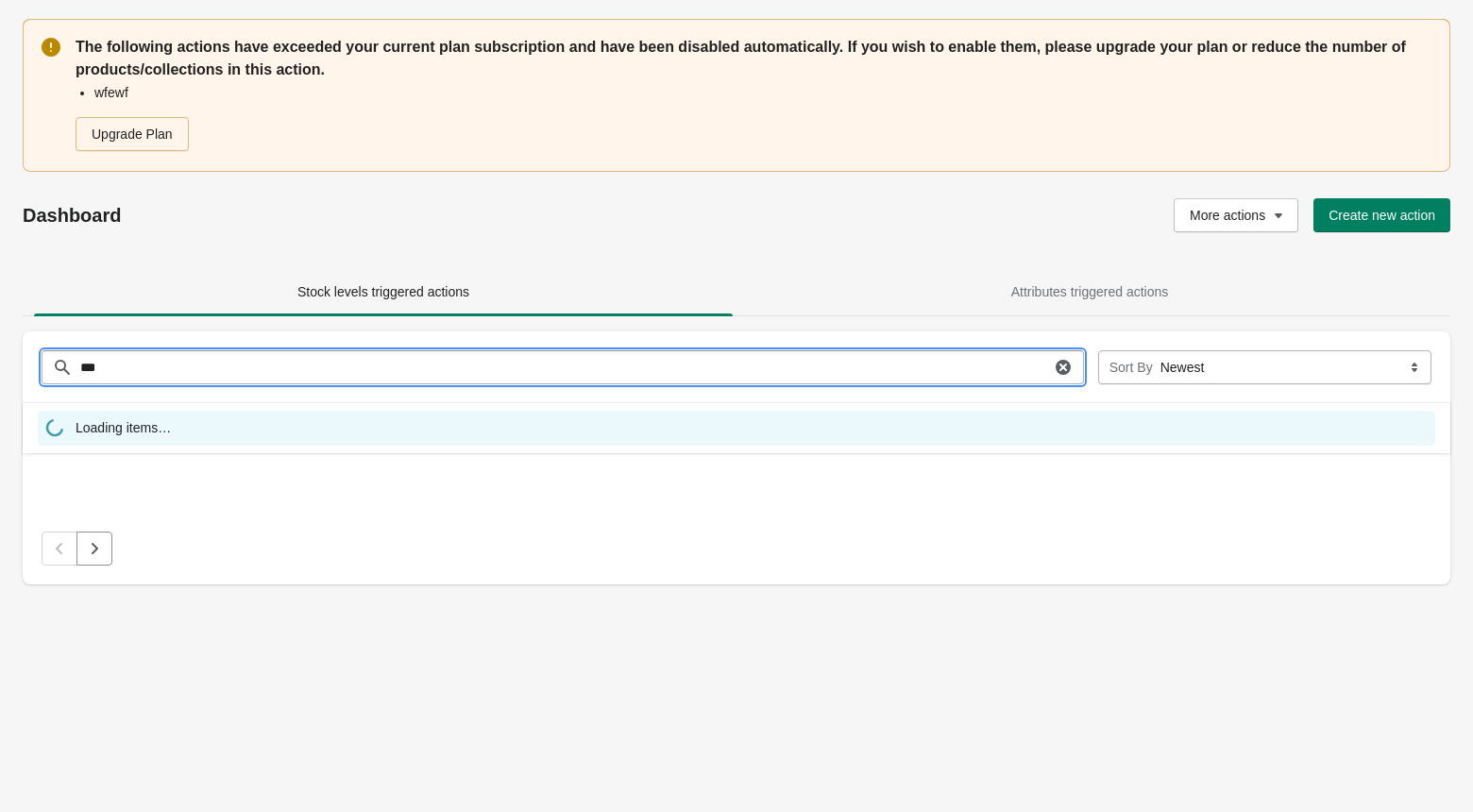 scroll, scrollTop: 0, scrollLeft: 0, axis: both 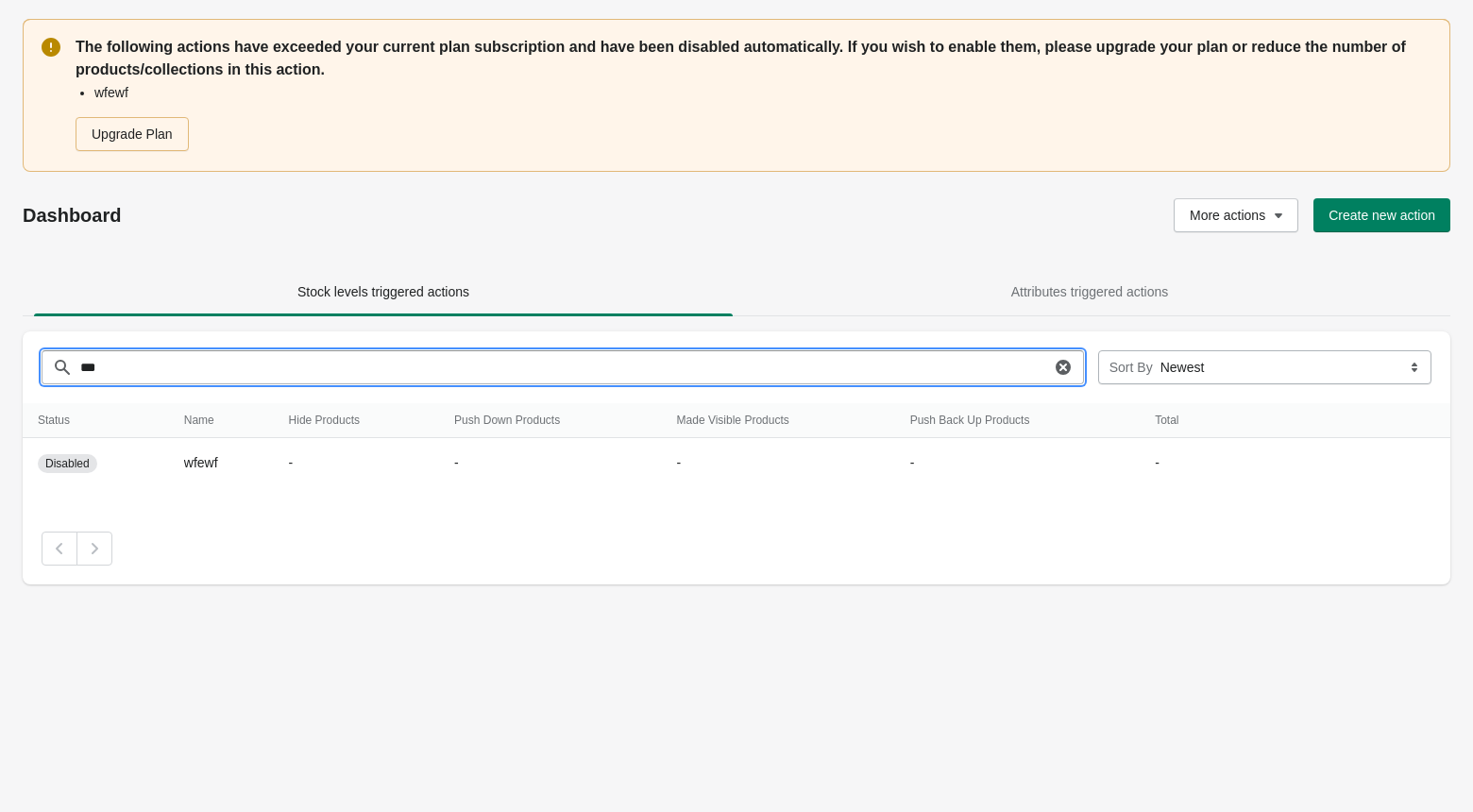 type on "***" 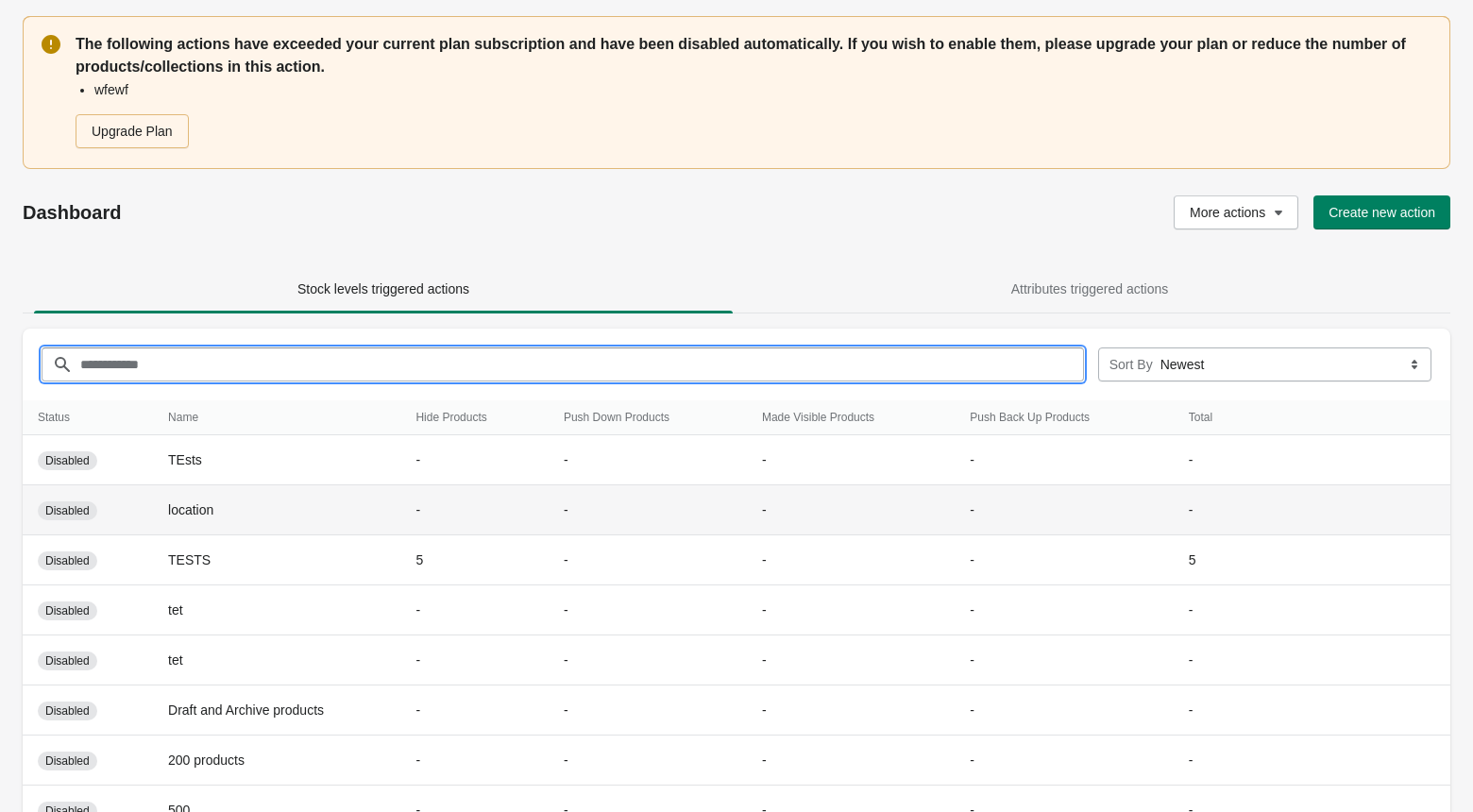 scroll, scrollTop: 0, scrollLeft: 0, axis: both 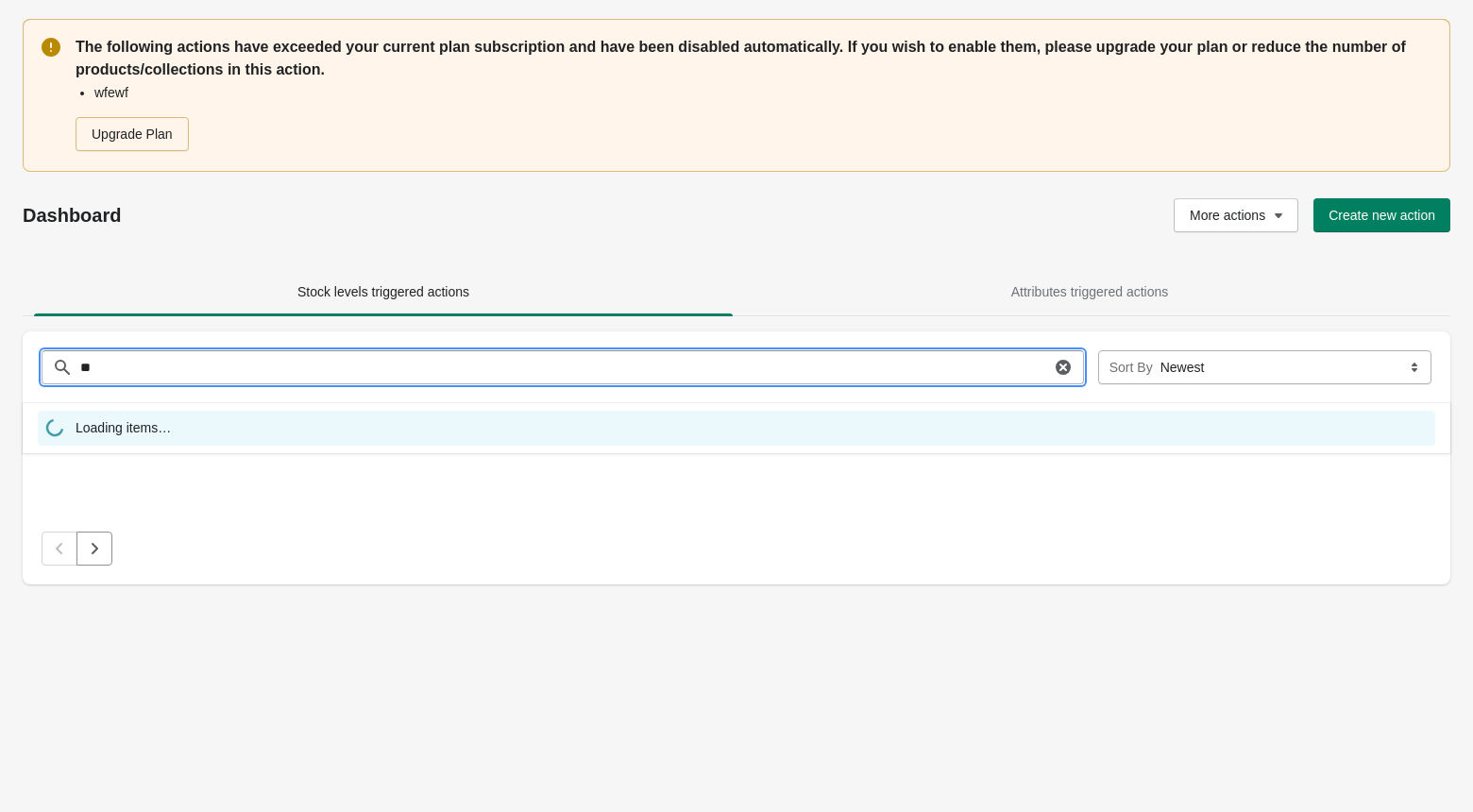 type on "*" 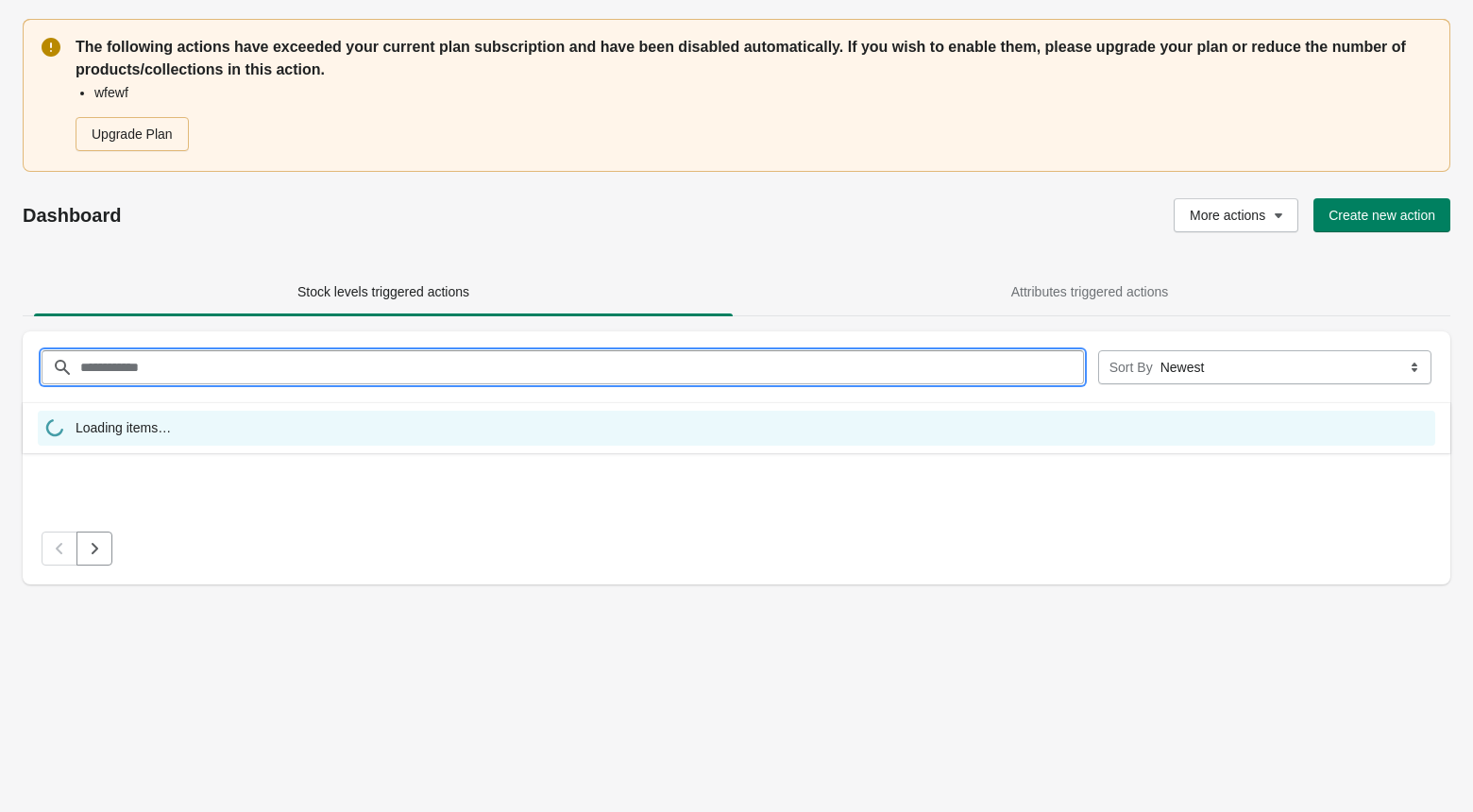 click on "Filter items" at bounding box center (582, 367) 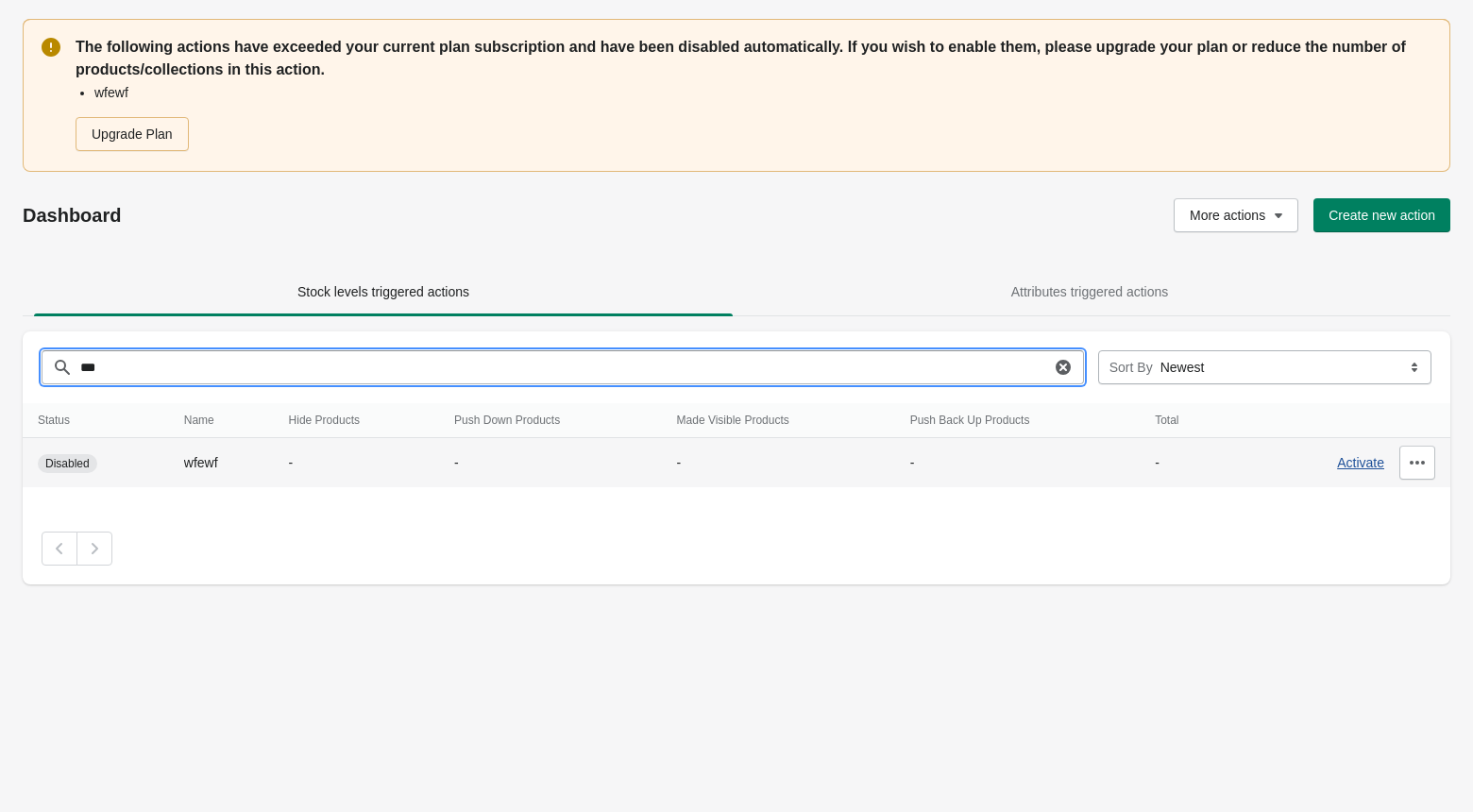 type on "***" 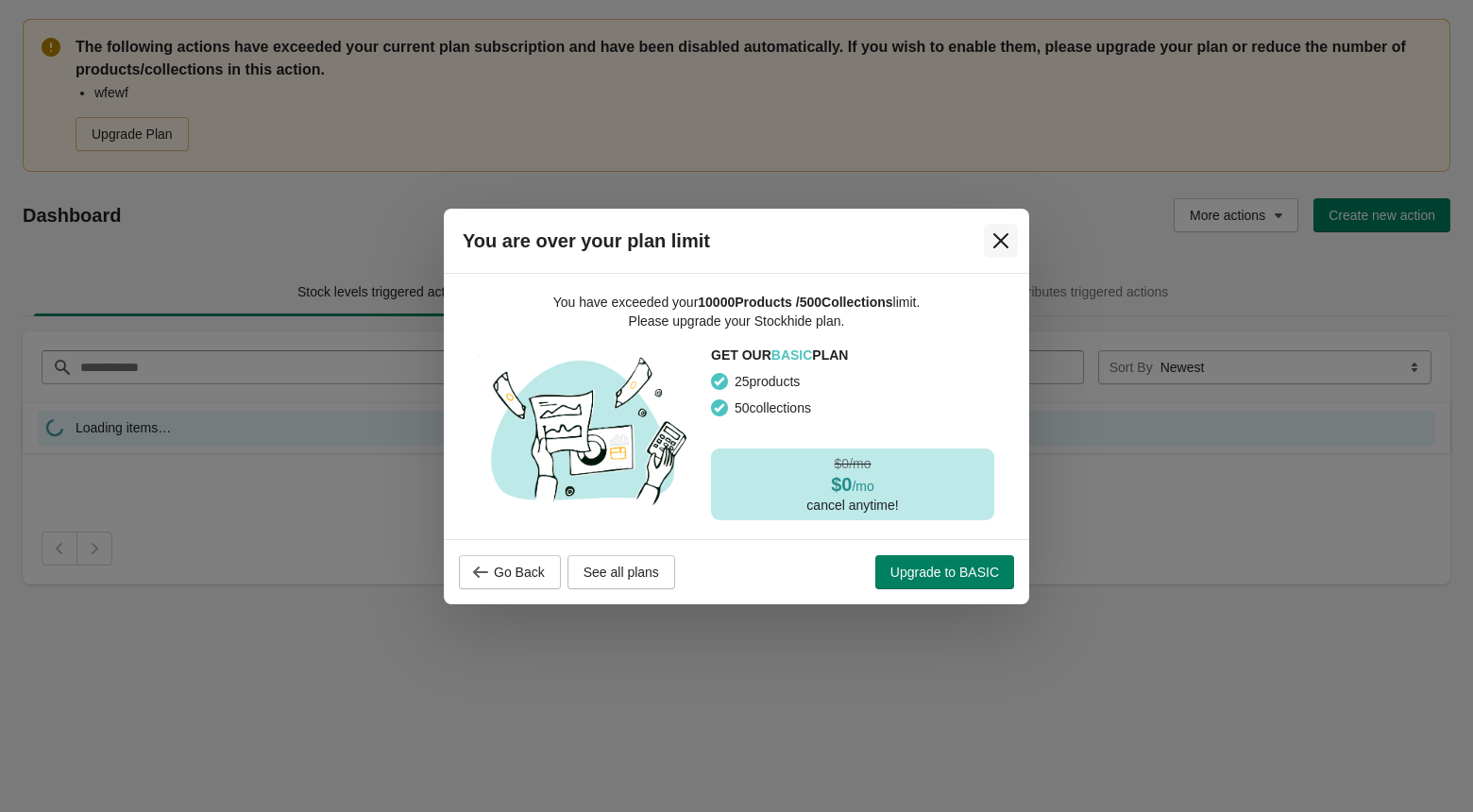 click 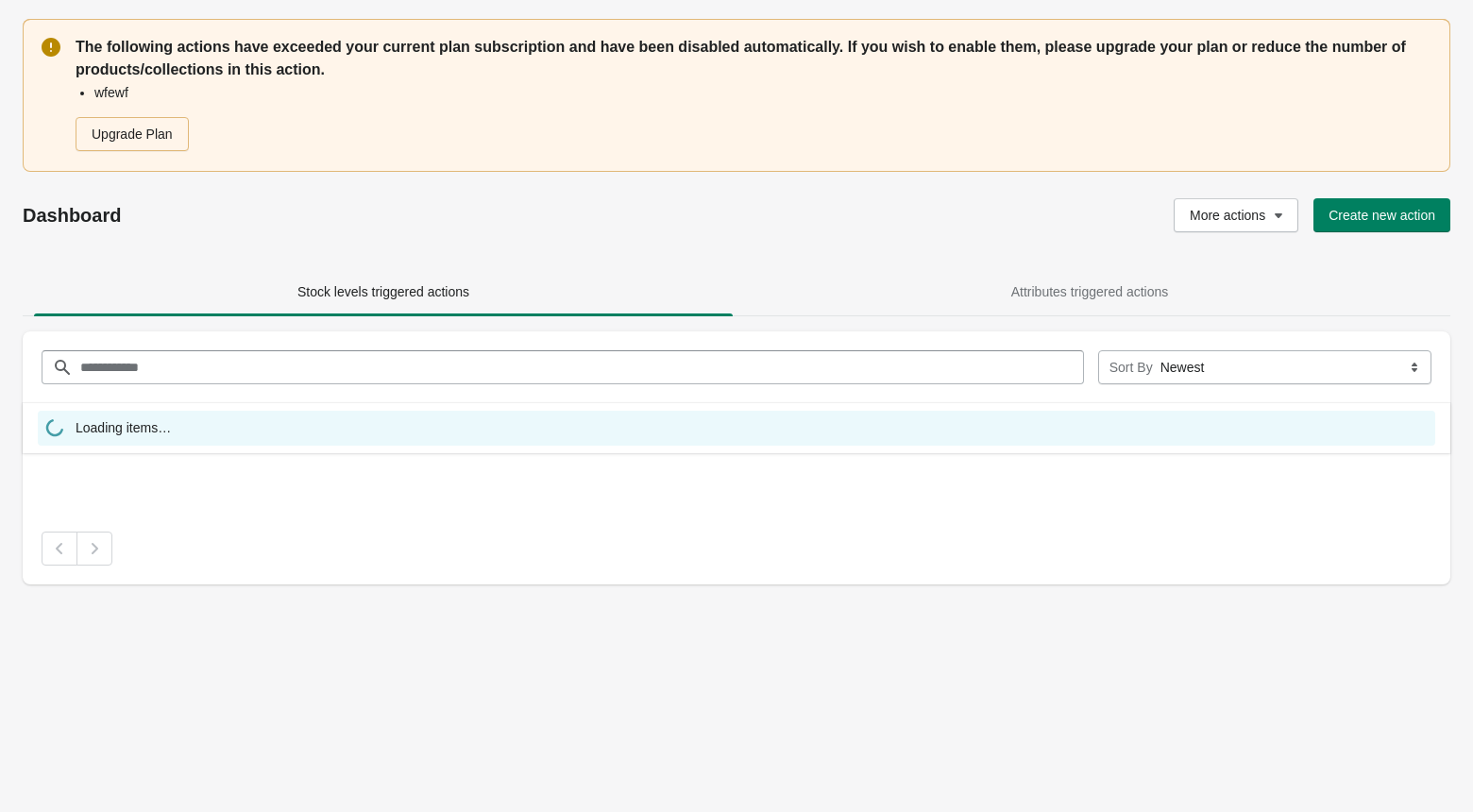 click on "Filter items" at bounding box center [582, 367] 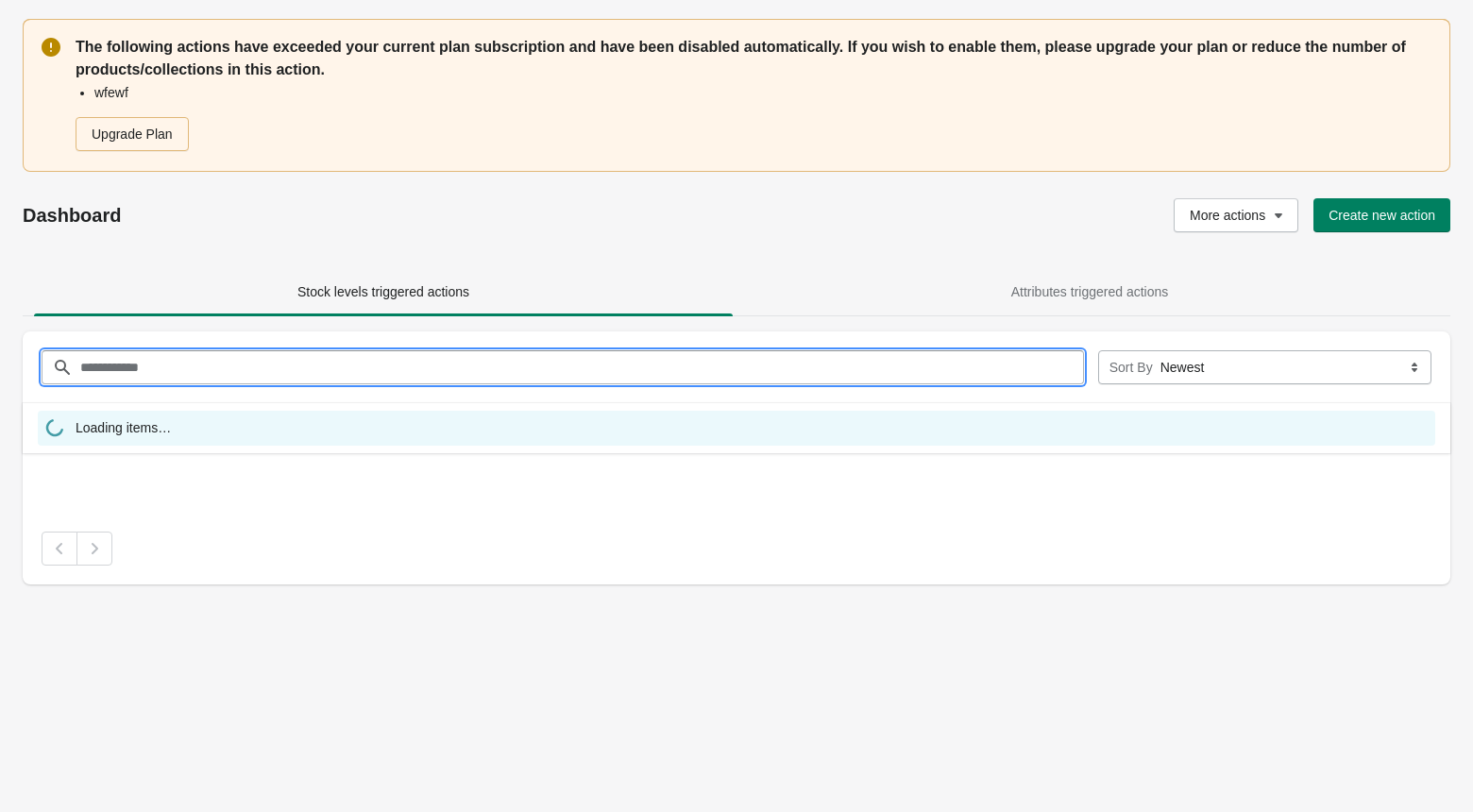 type on "*" 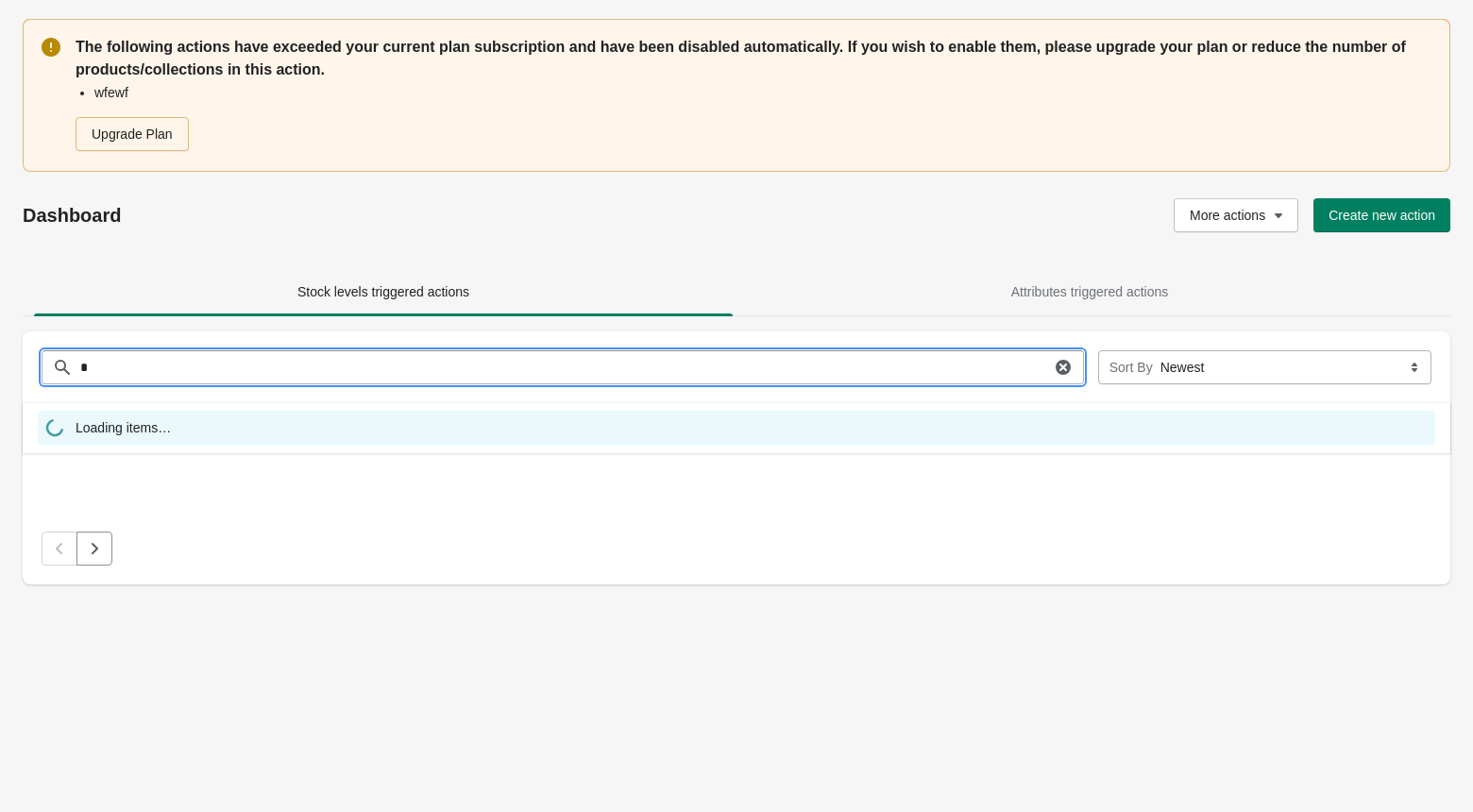 type 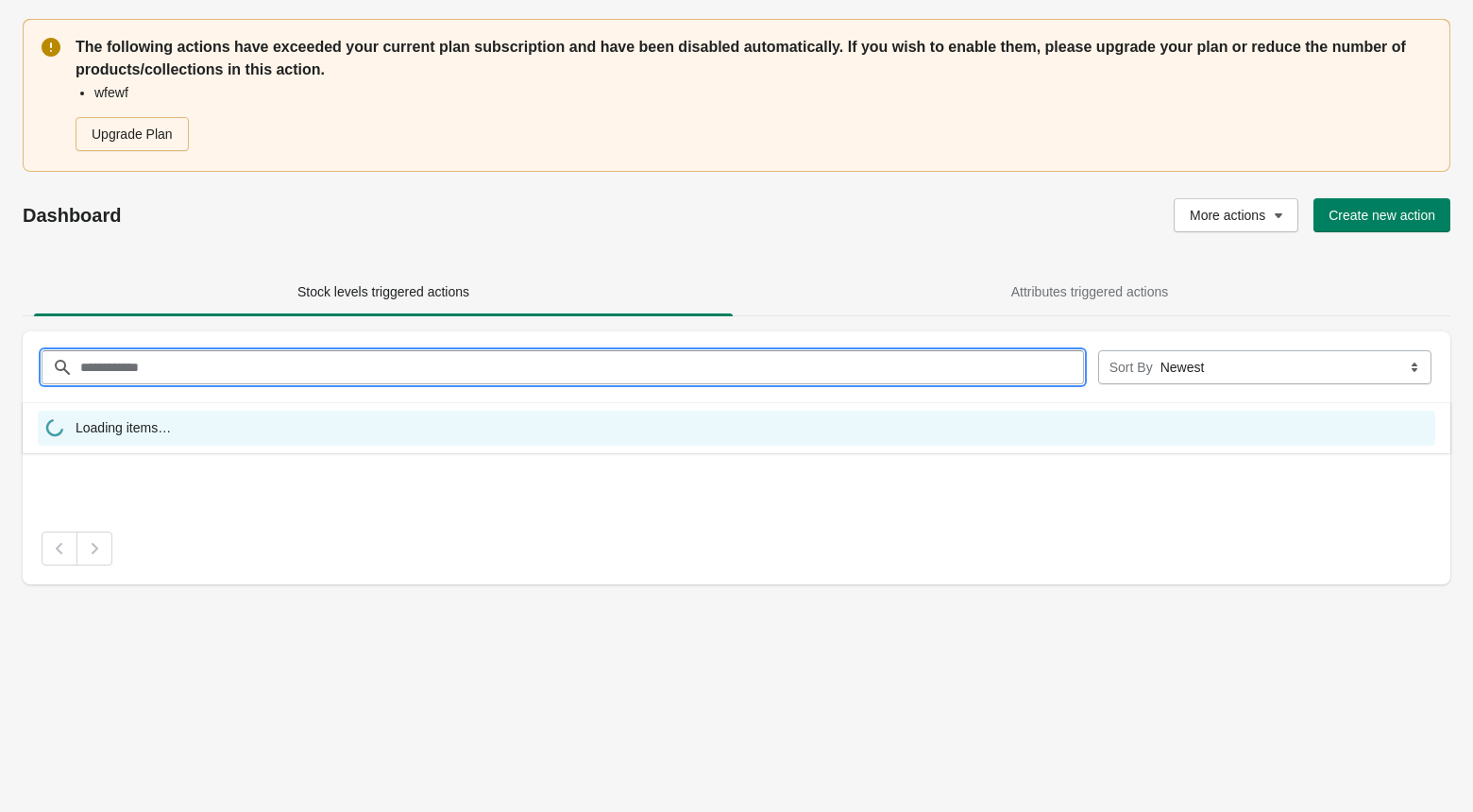 click on "Dashboard More actions Create new action" at bounding box center [736, 215] 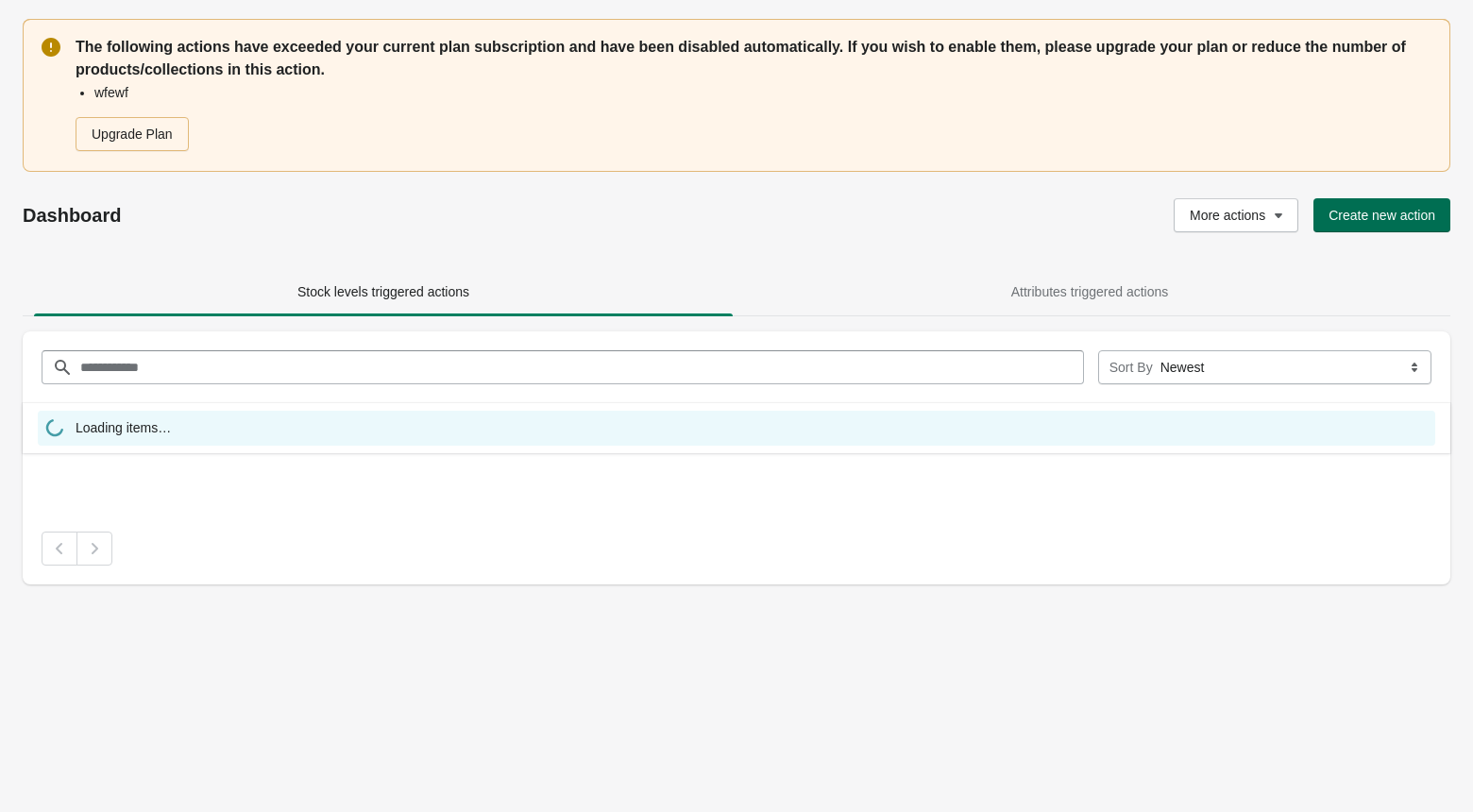 click on "Create new action" at bounding box center (1381, 215) 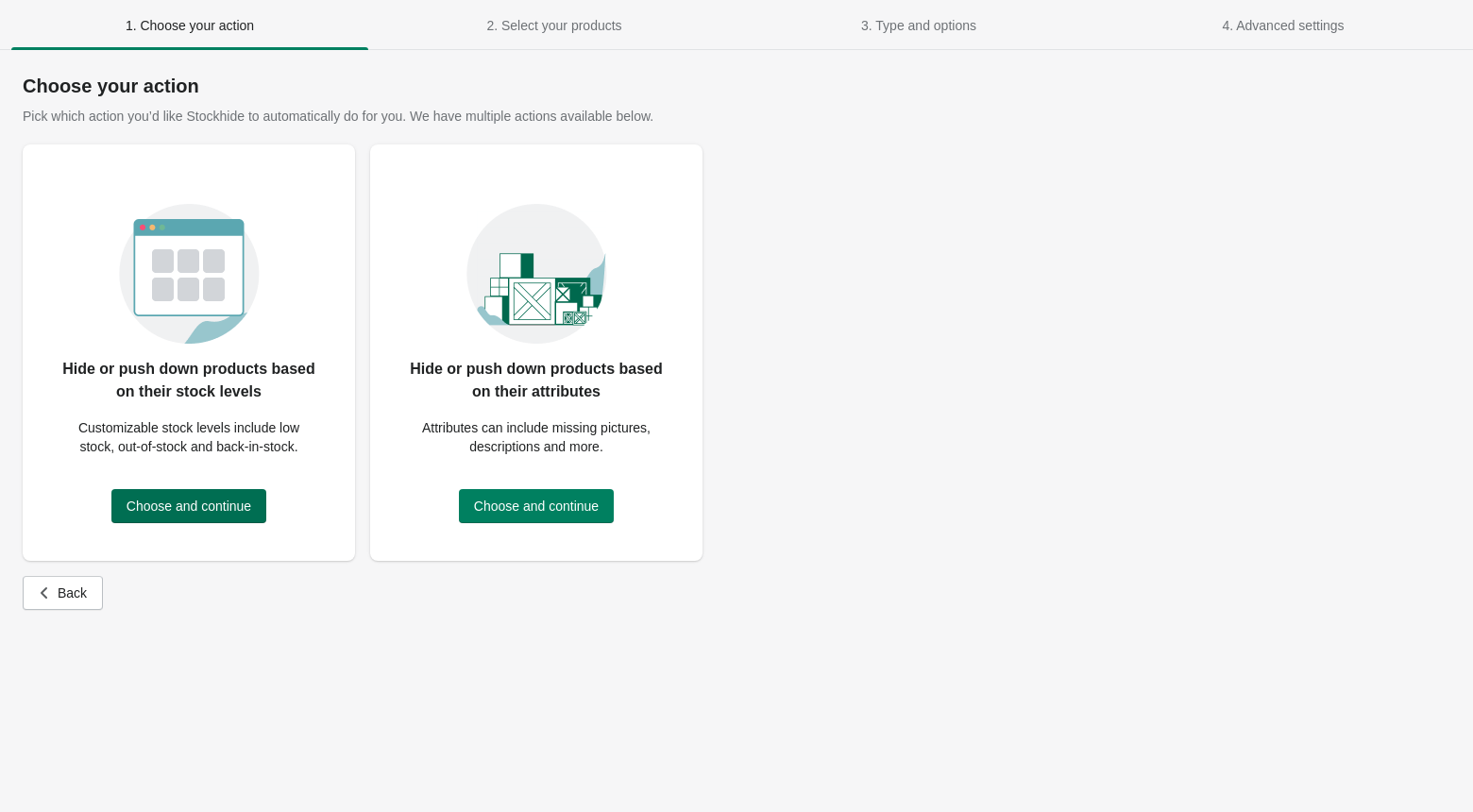 click on "Choose and continue" at bounding box center (189, 506) 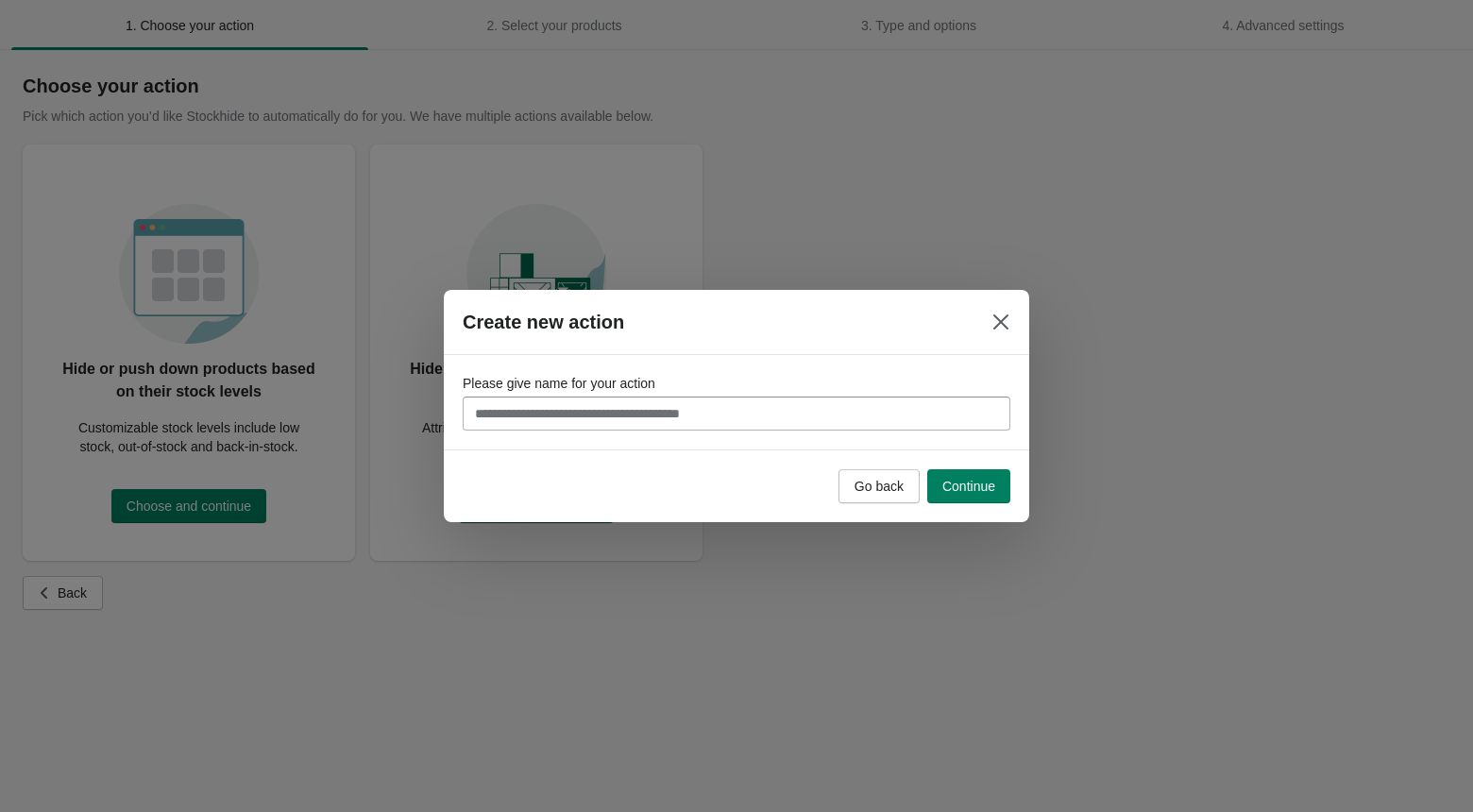 click on "Please give name for your action" at bounding box center [736, 414] 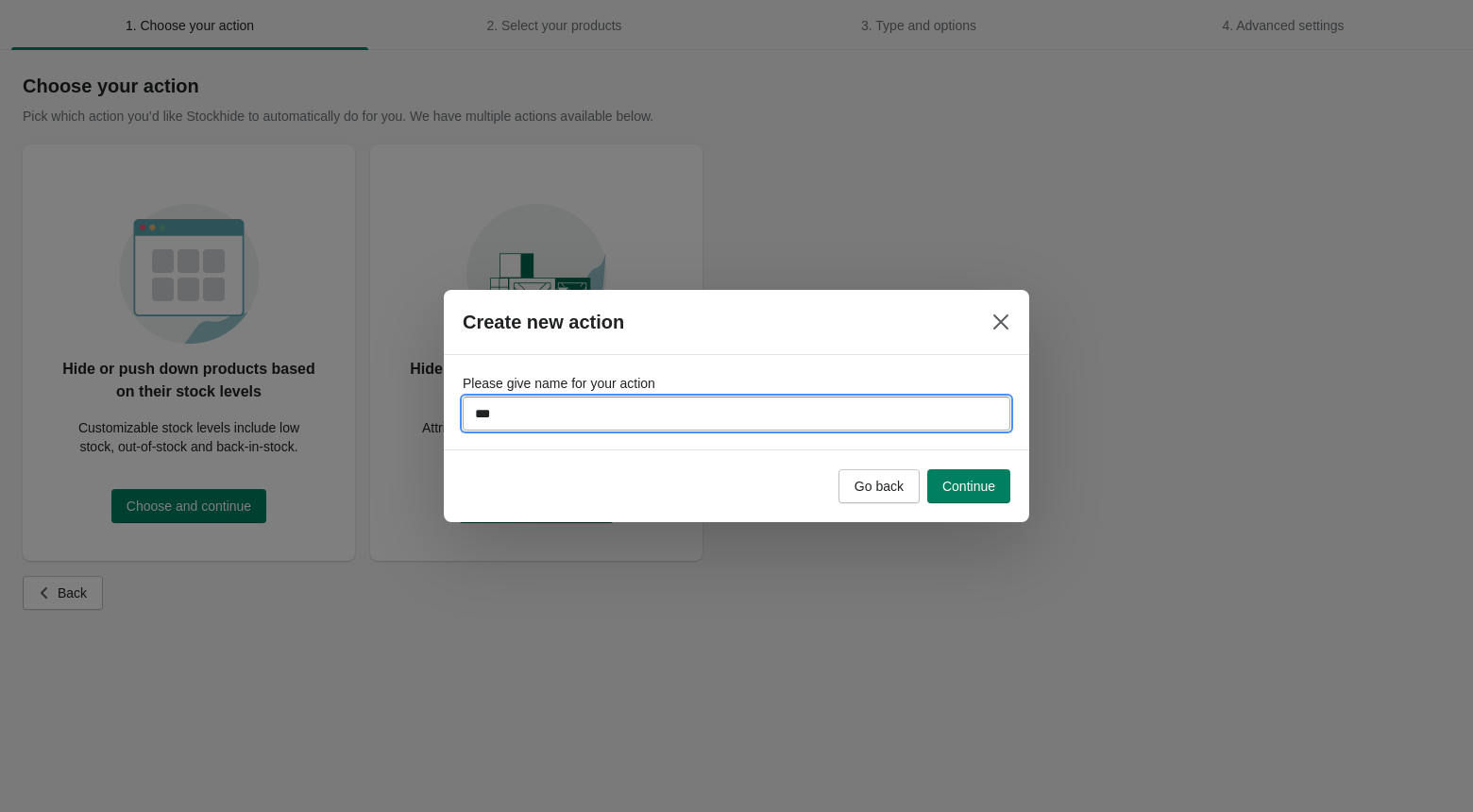 type on "****" 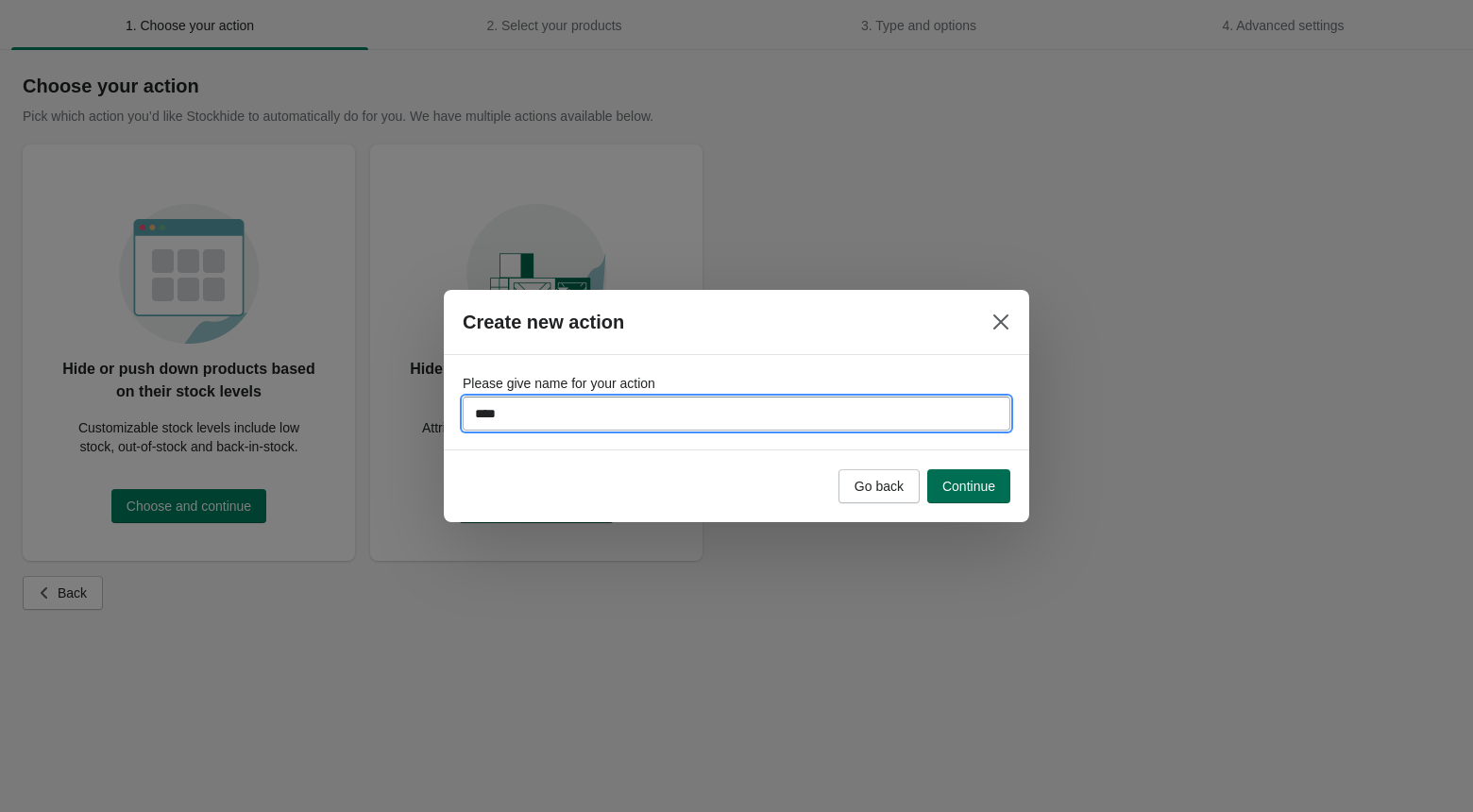 click on "Continue" at bounding box center (969, 486) 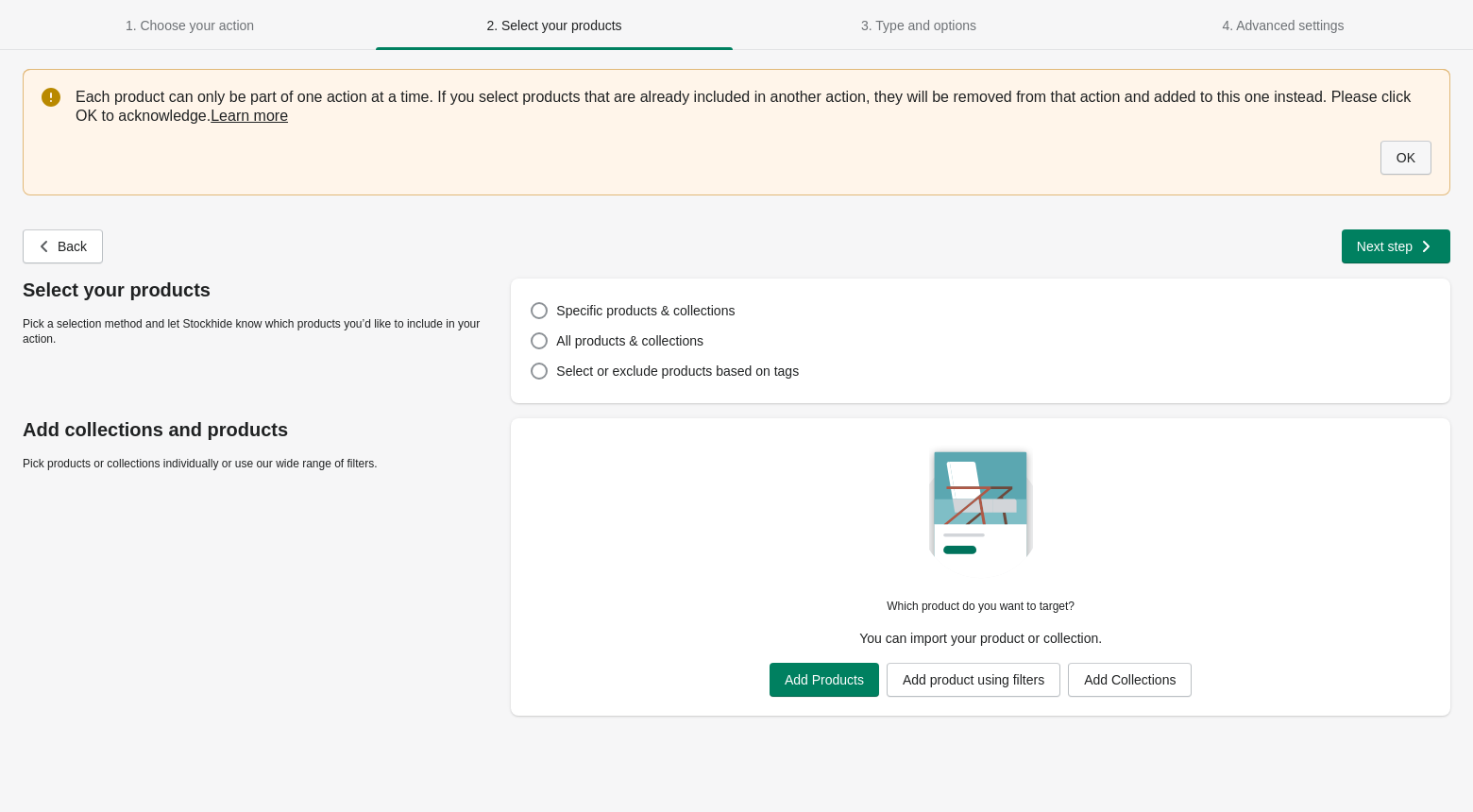 click on "OK" at bounding box center [1406, 158] 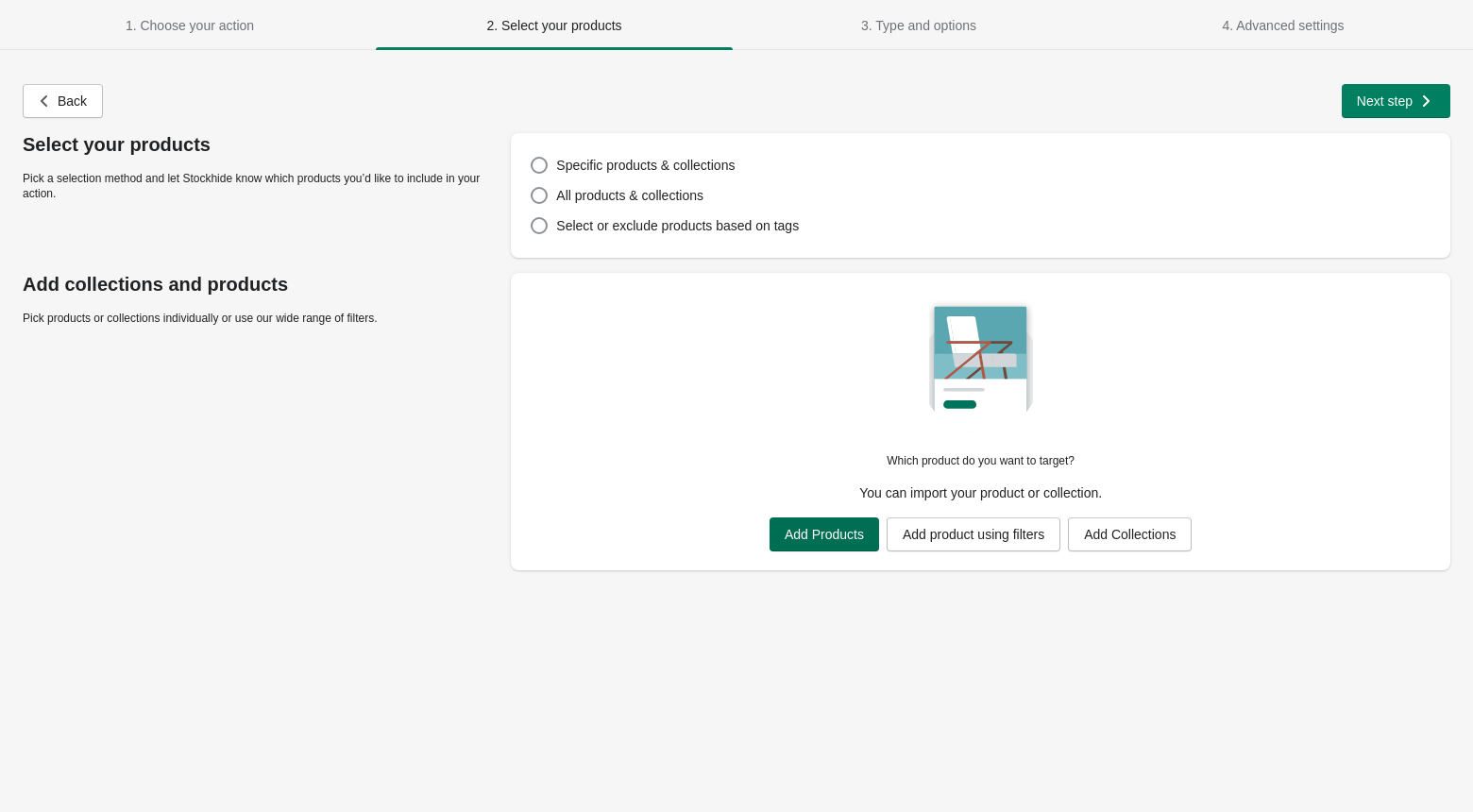 click on "Add Products" at bounding box center (824, 534) 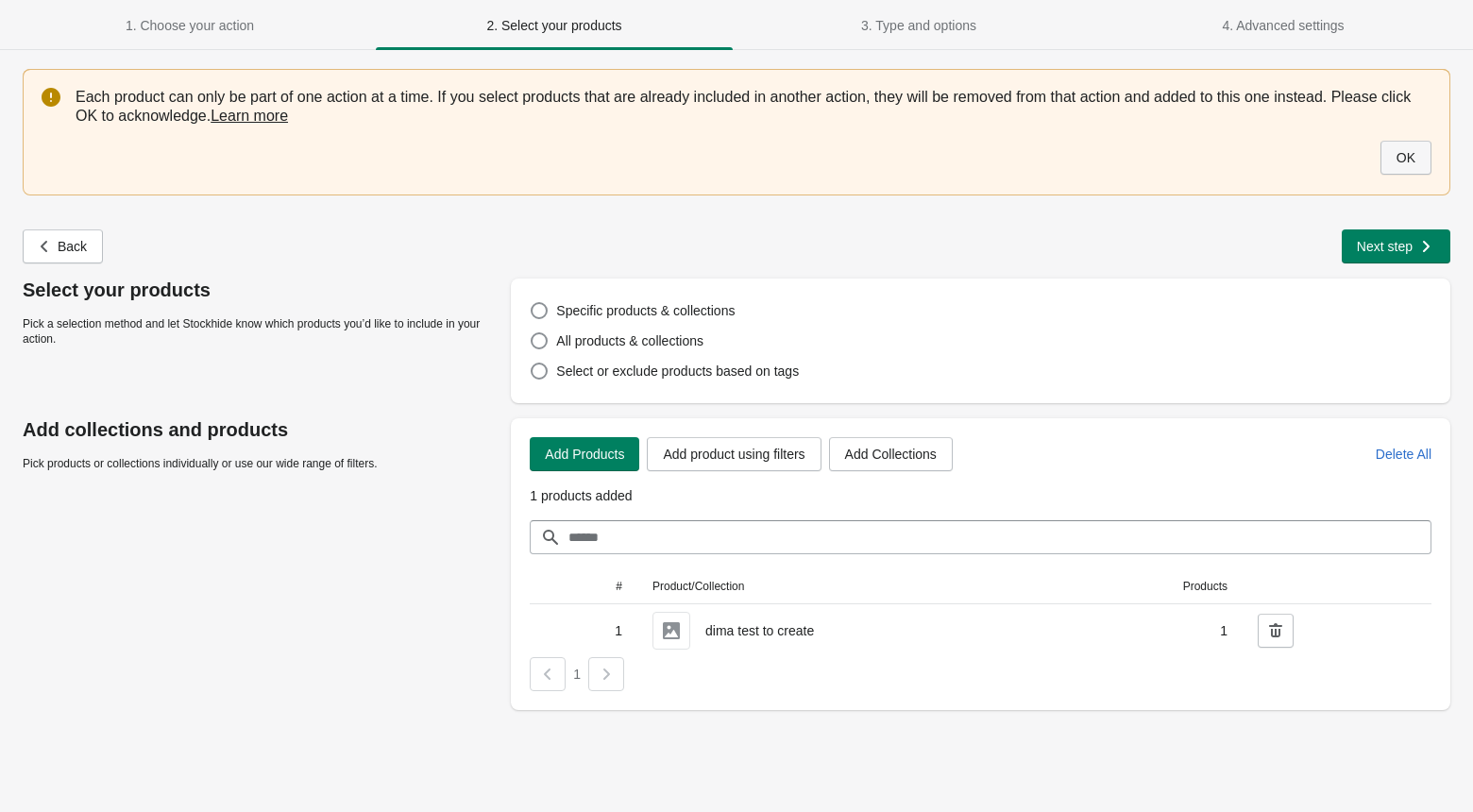click on "OK" at bounding box center [1406, 158] 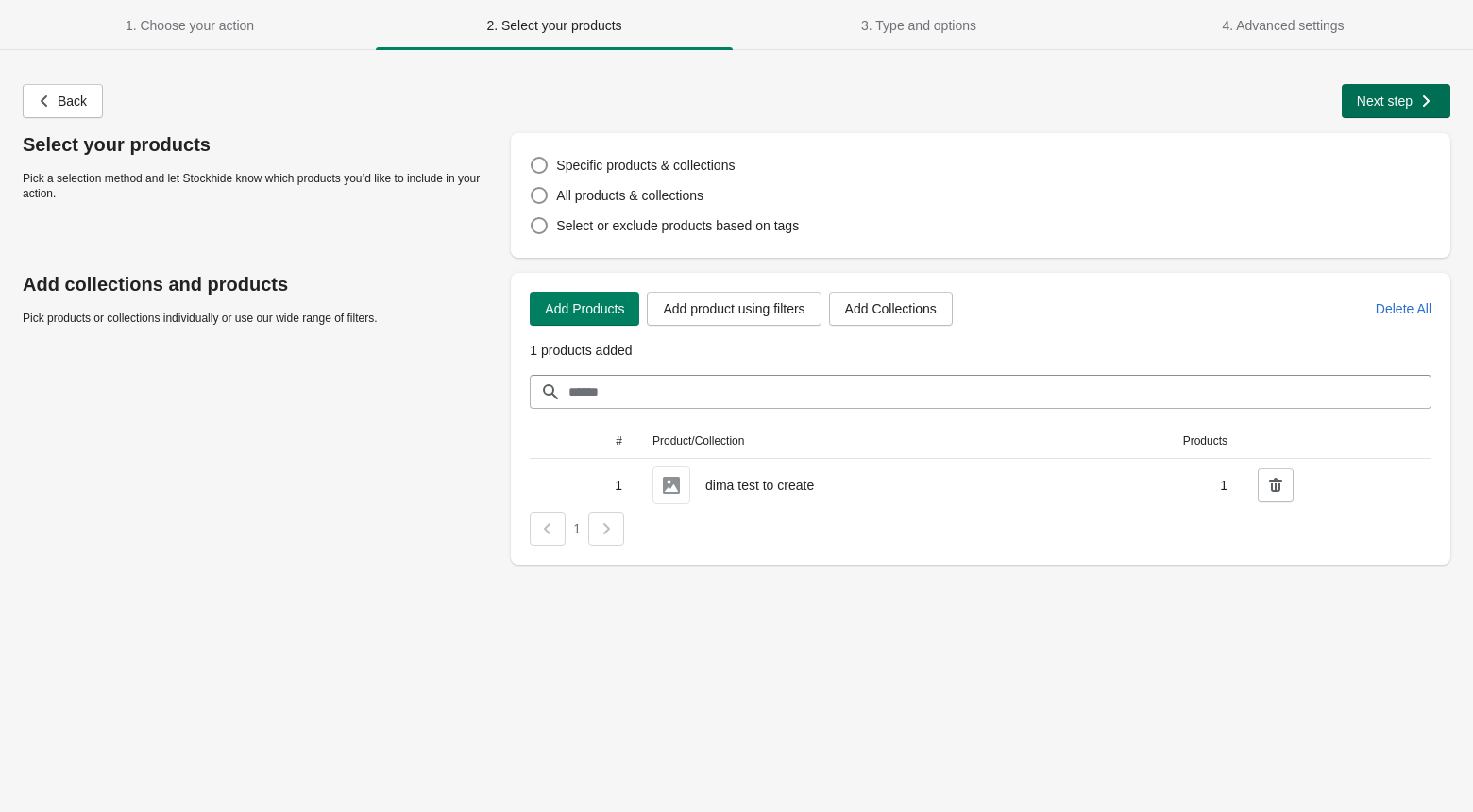 click on "Next step" at bounding box center [1384, 101] 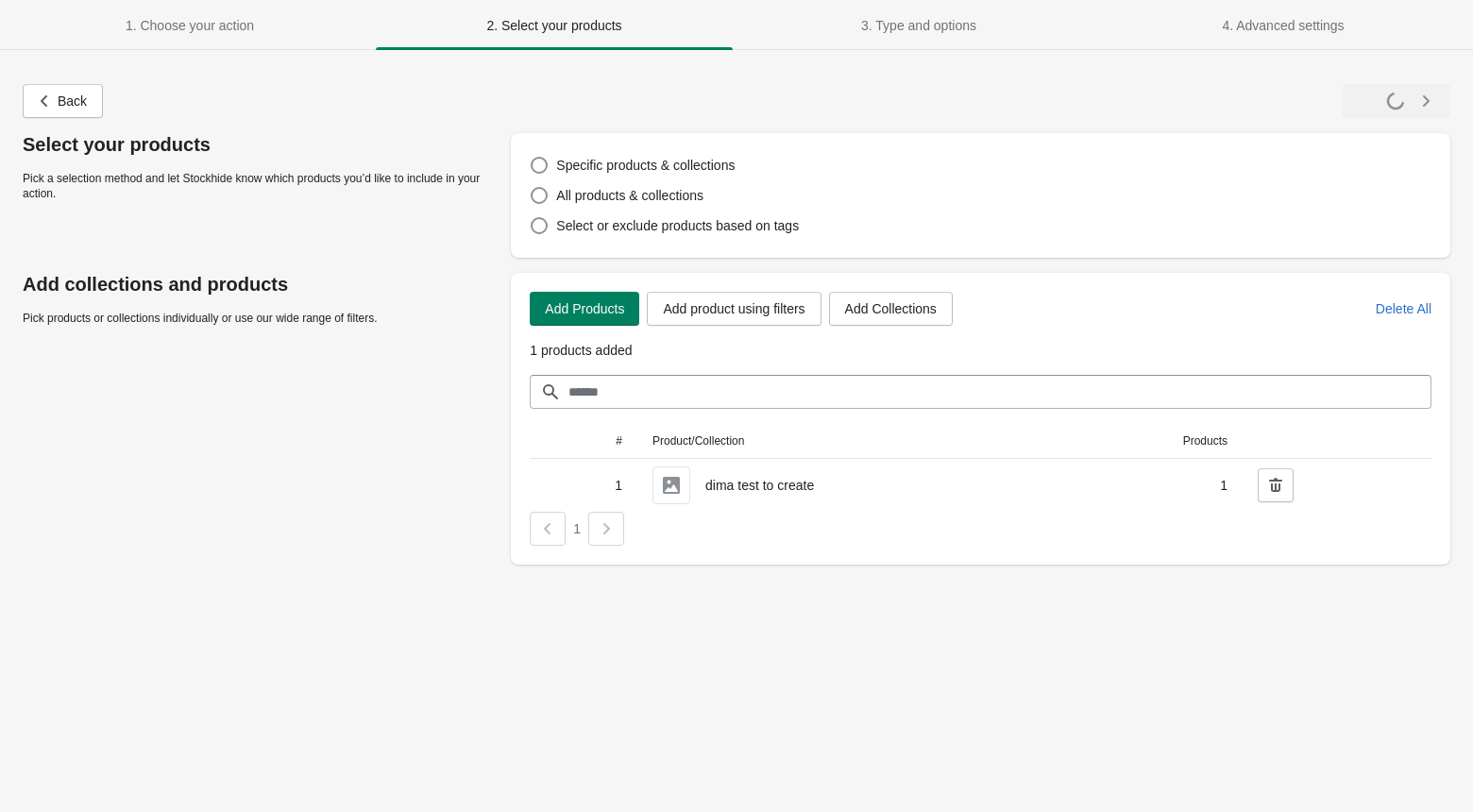 select on "**********" 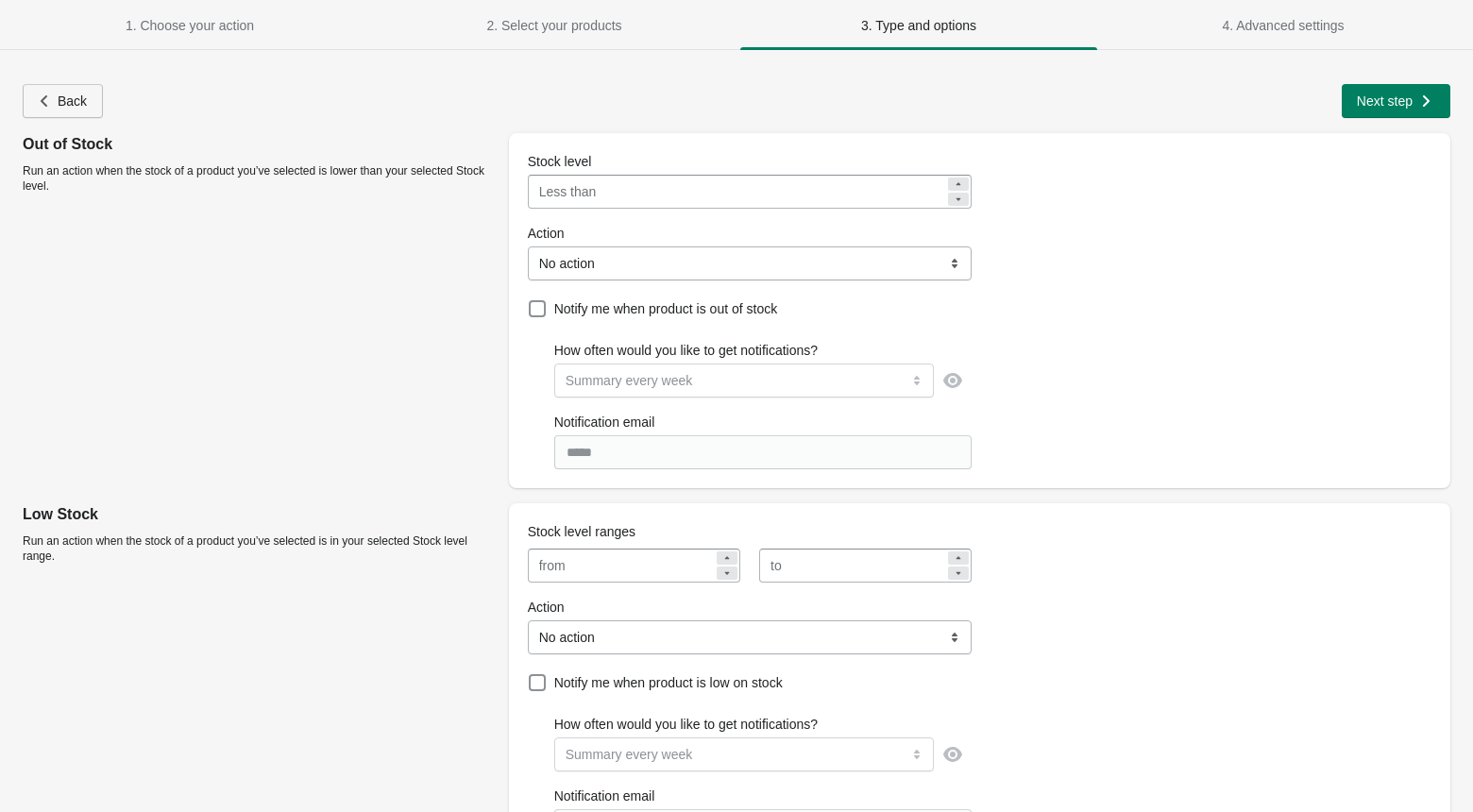 click on "Back" at bounding box center (72, 101) 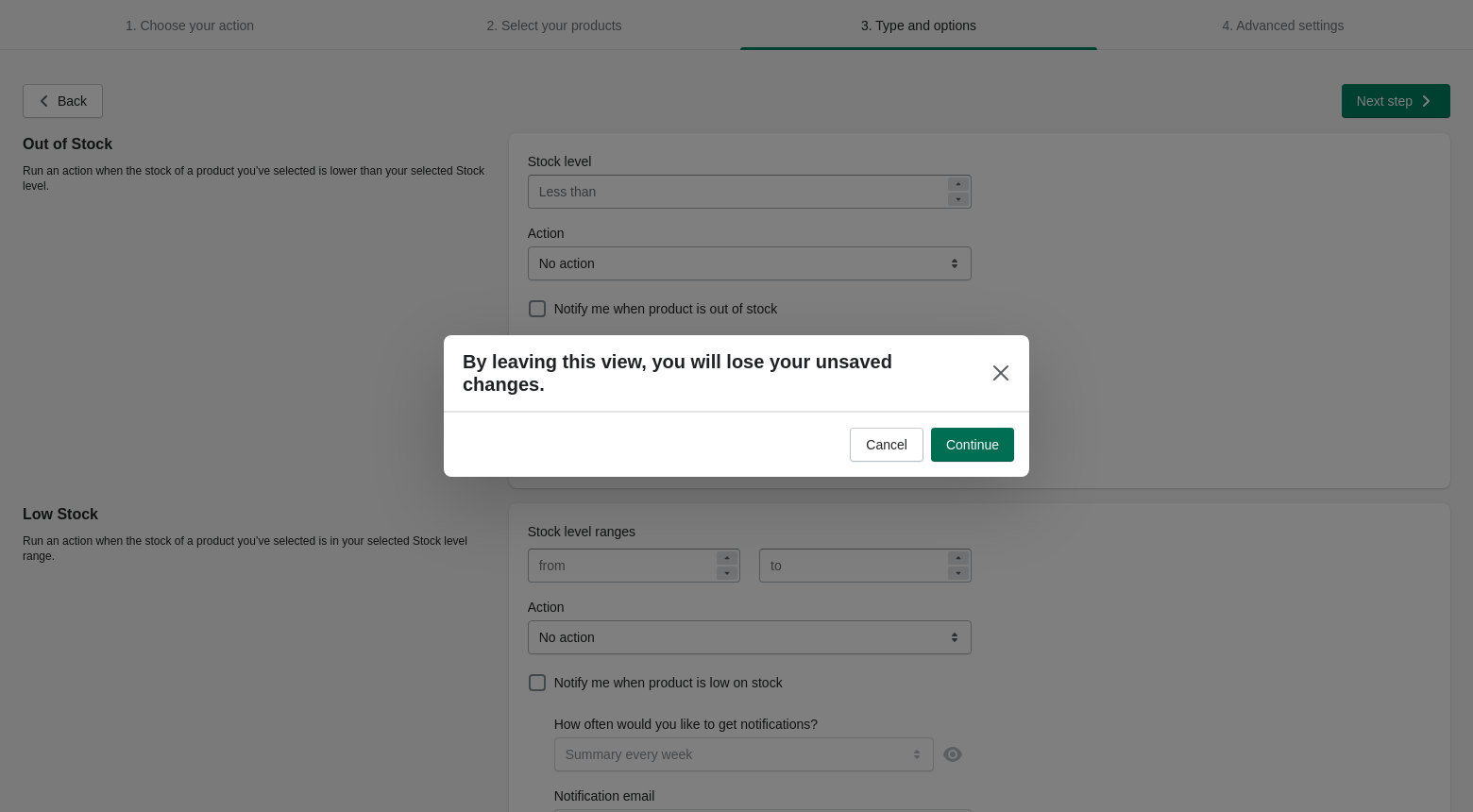 click on "Continue" at bounding box center (973, 445) 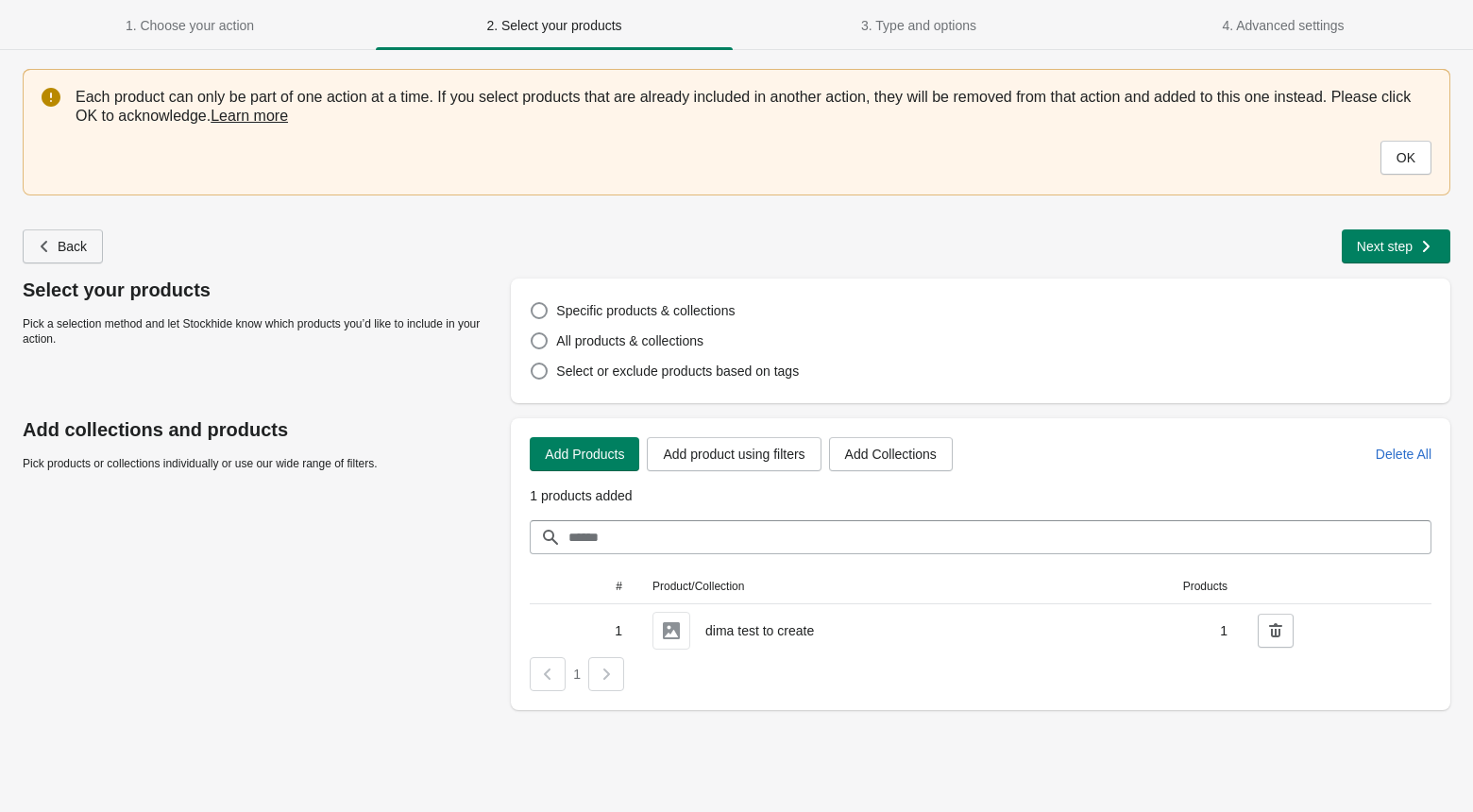click 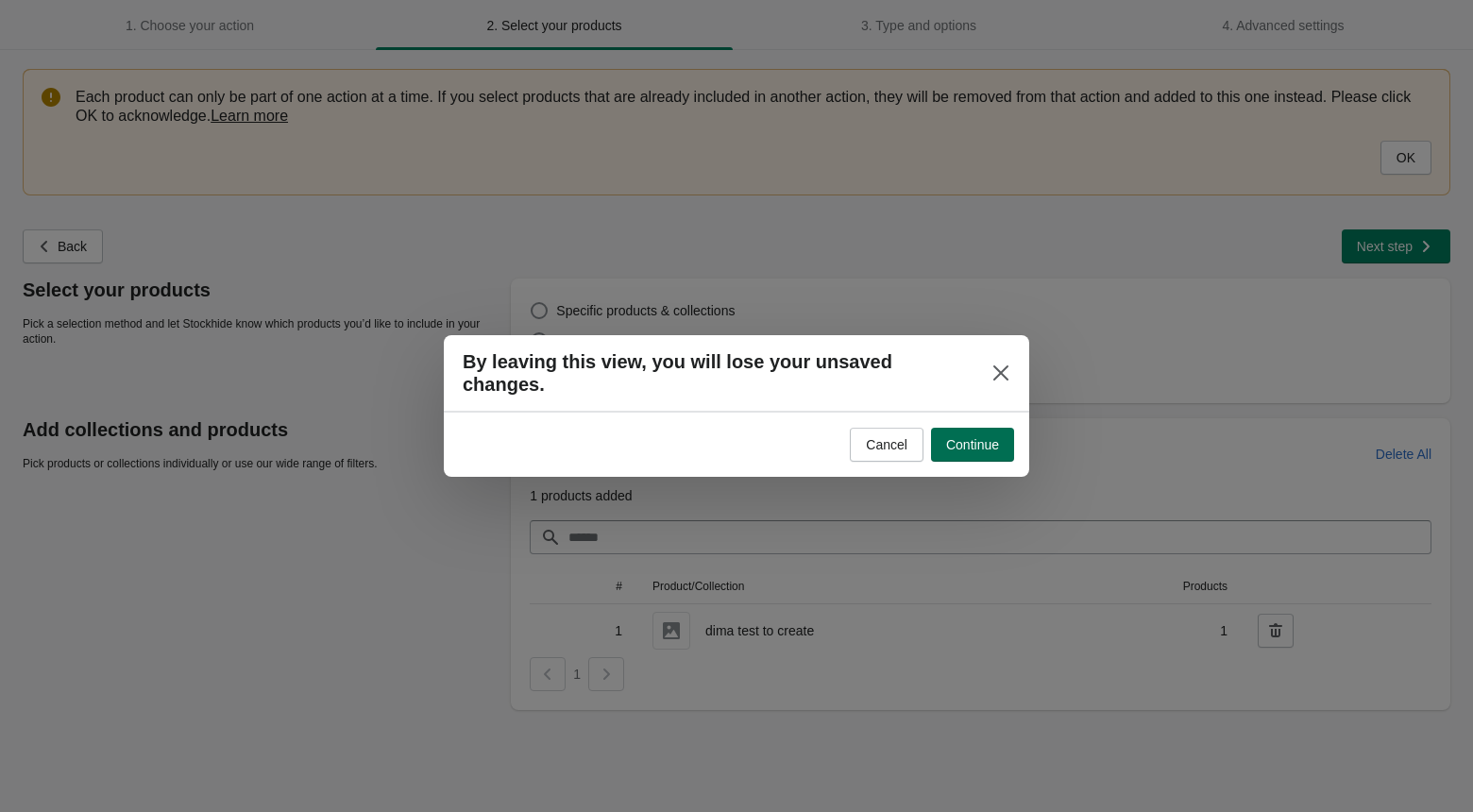click on "Continue" at bounding box center [973, 445] 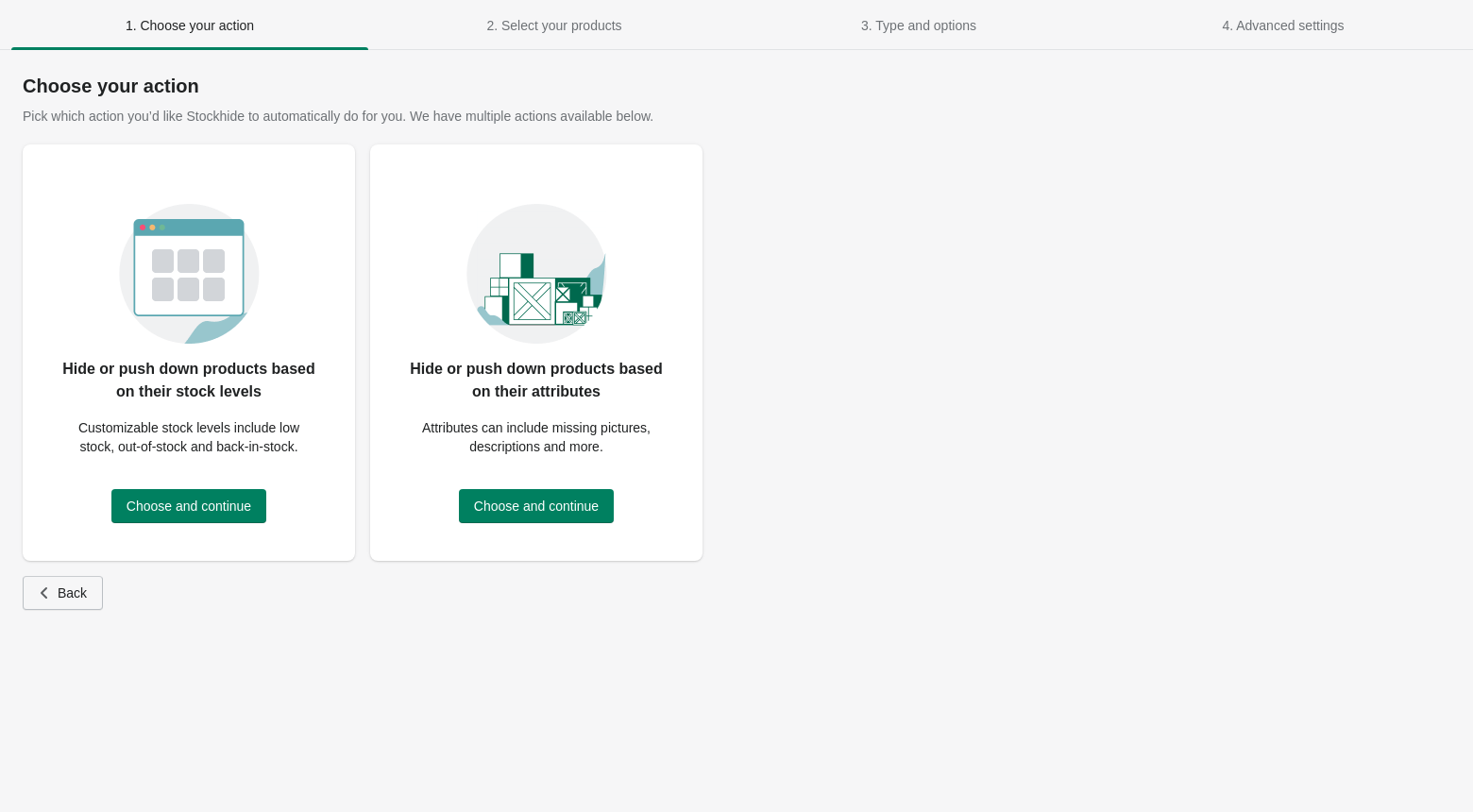 click on "Back" at bounding box center [72, 593] 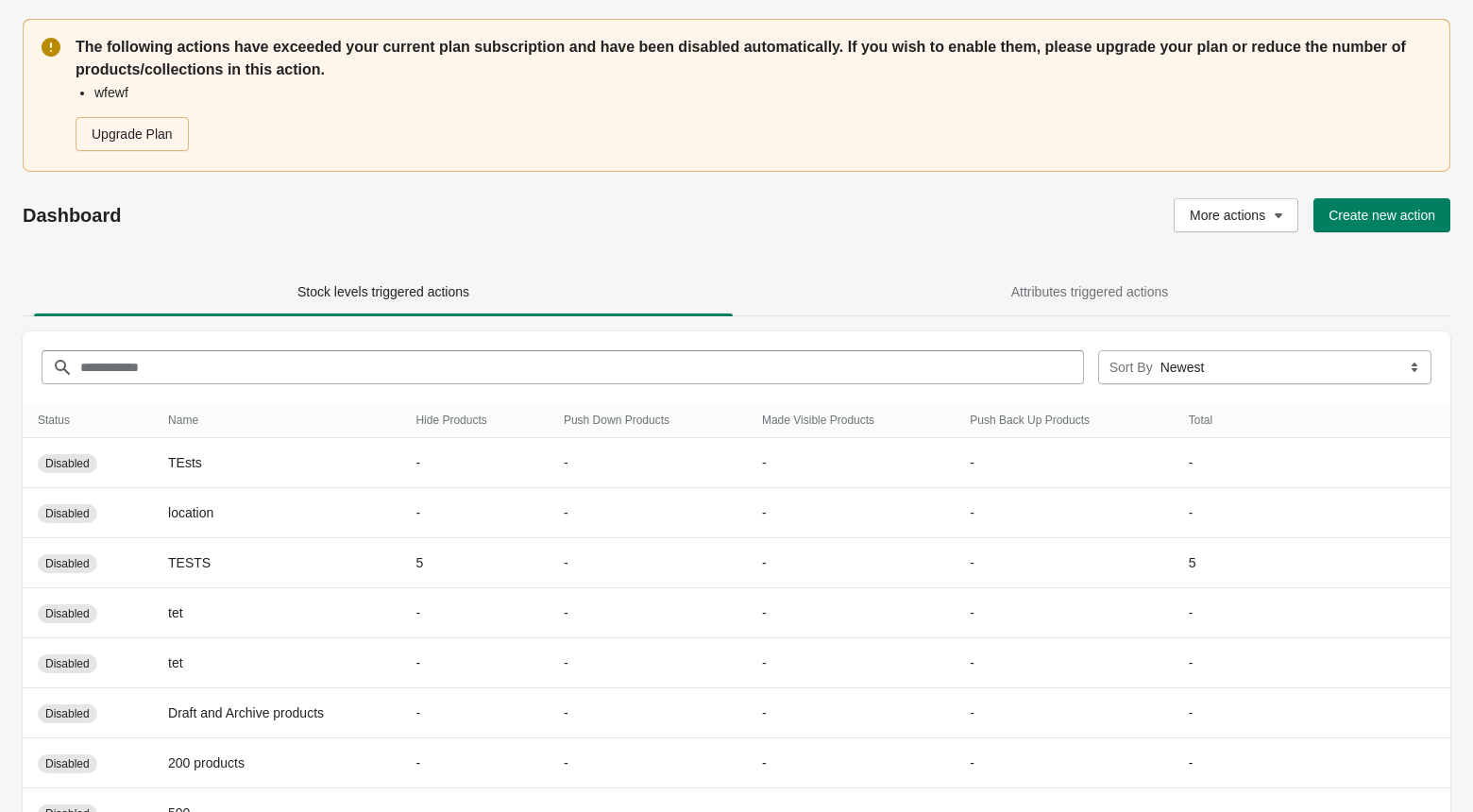 click on "Filter items" at bounding box center (582, 367) 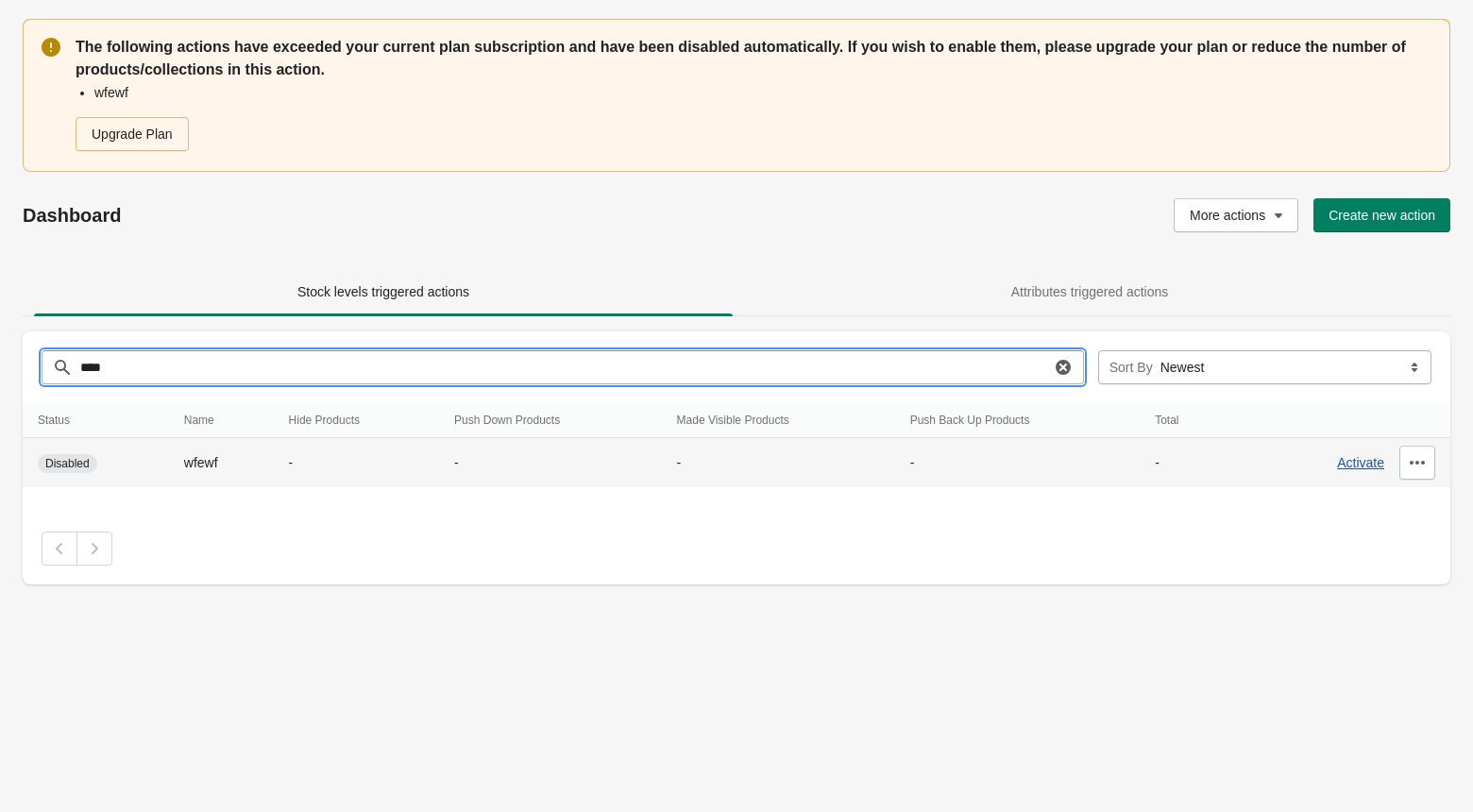 type on "****" 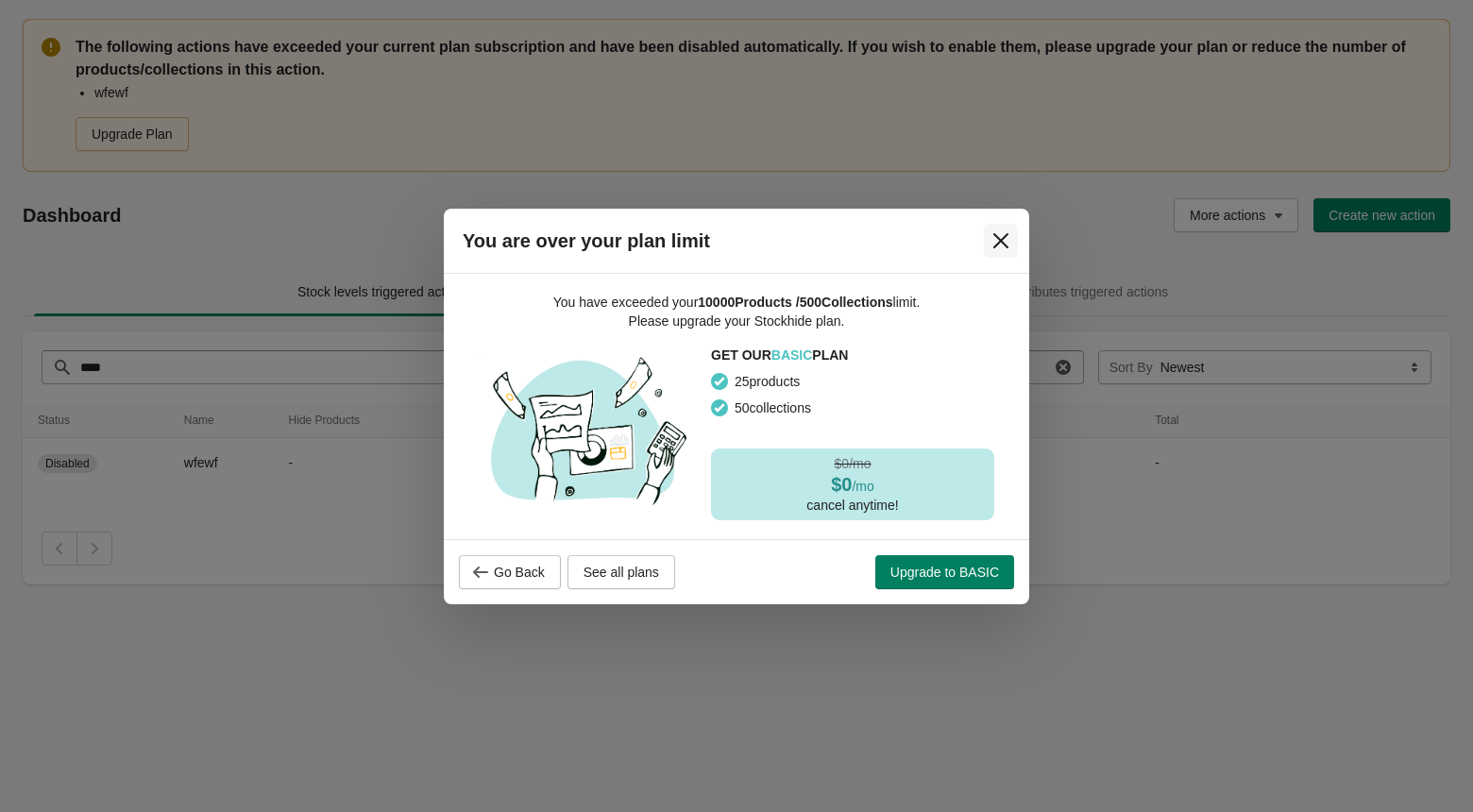 click 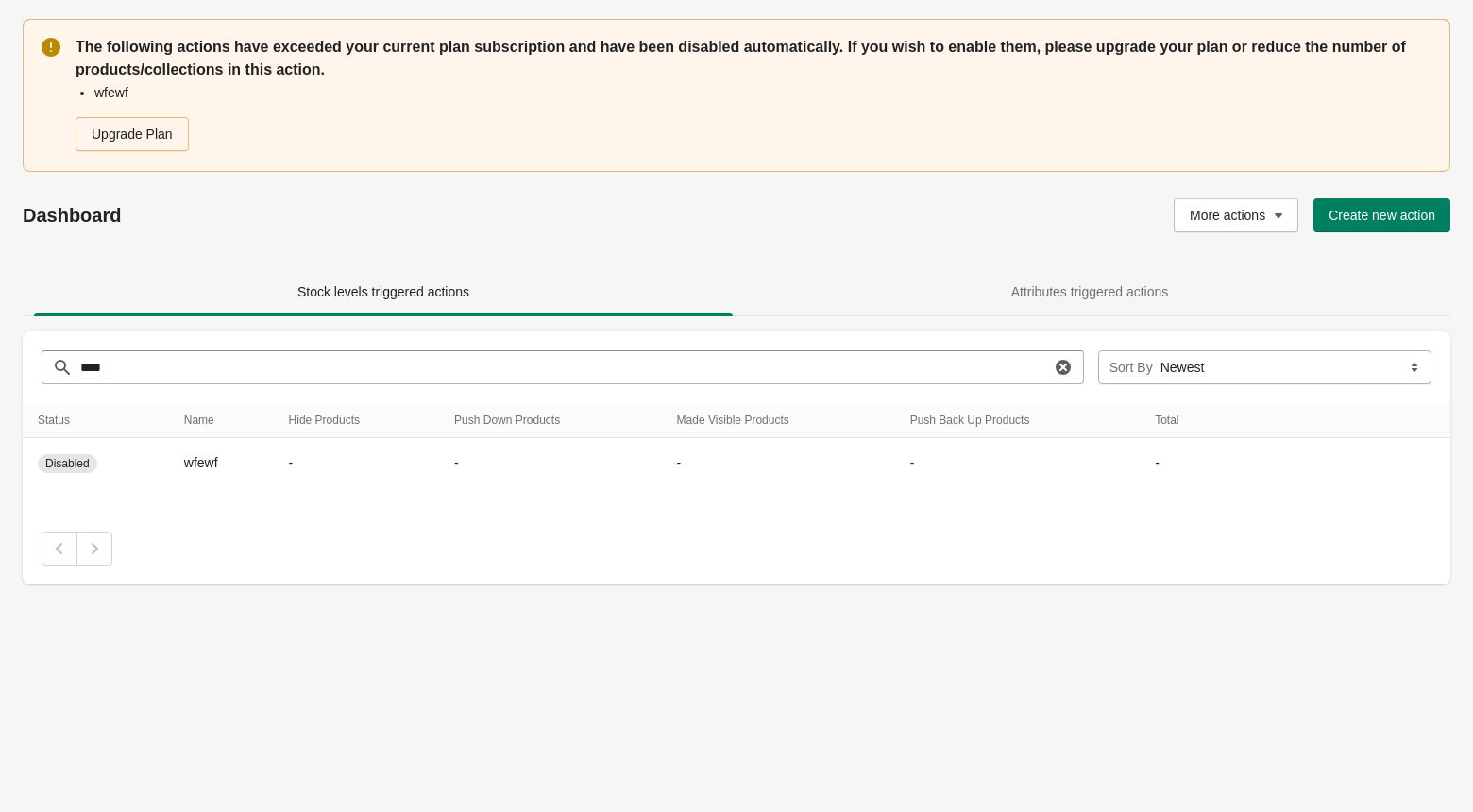 click on "Dashboard" at bounding box center [331, 215] 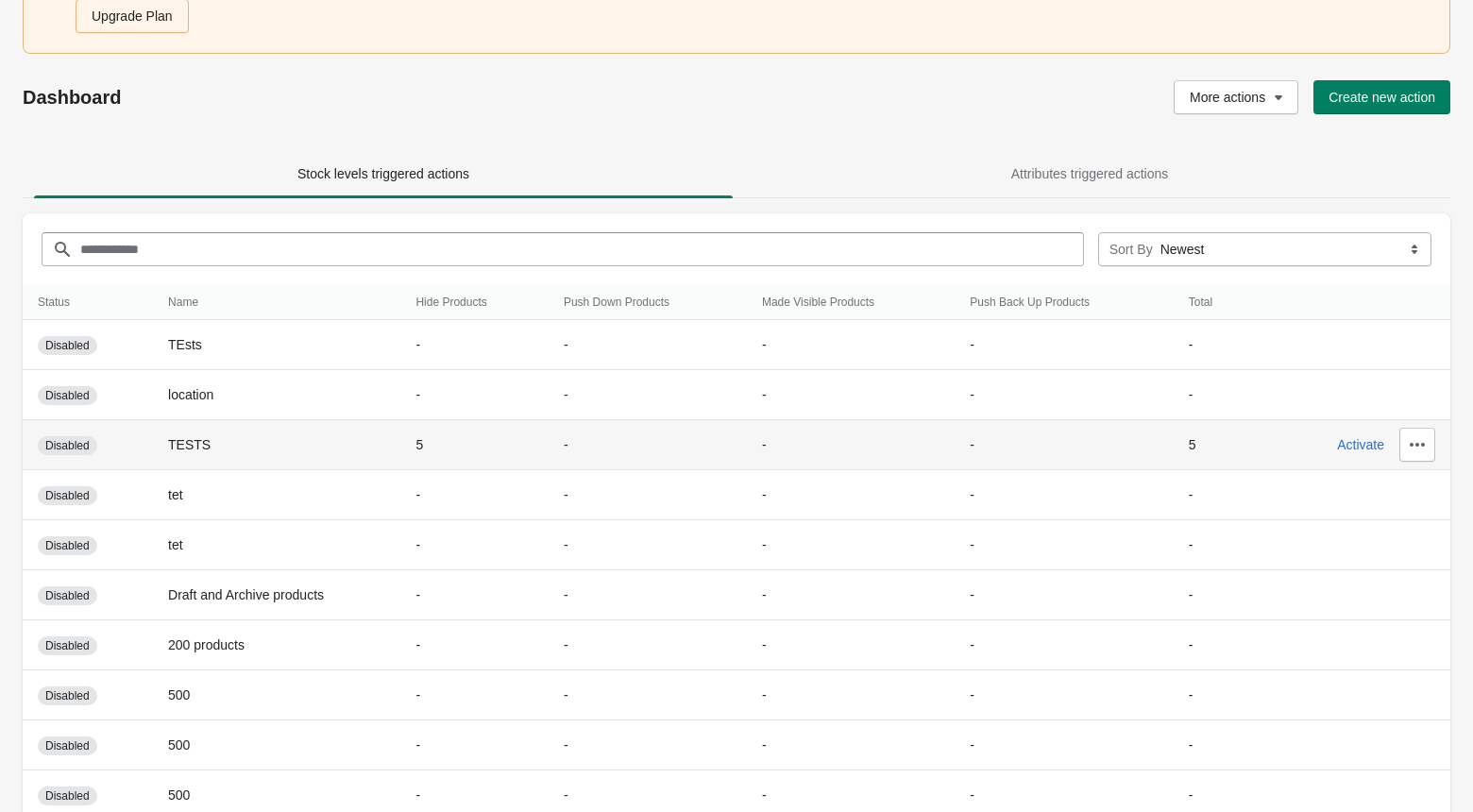 scroll, scrollTop: 95, scrollLeft: 0, axis: vertical 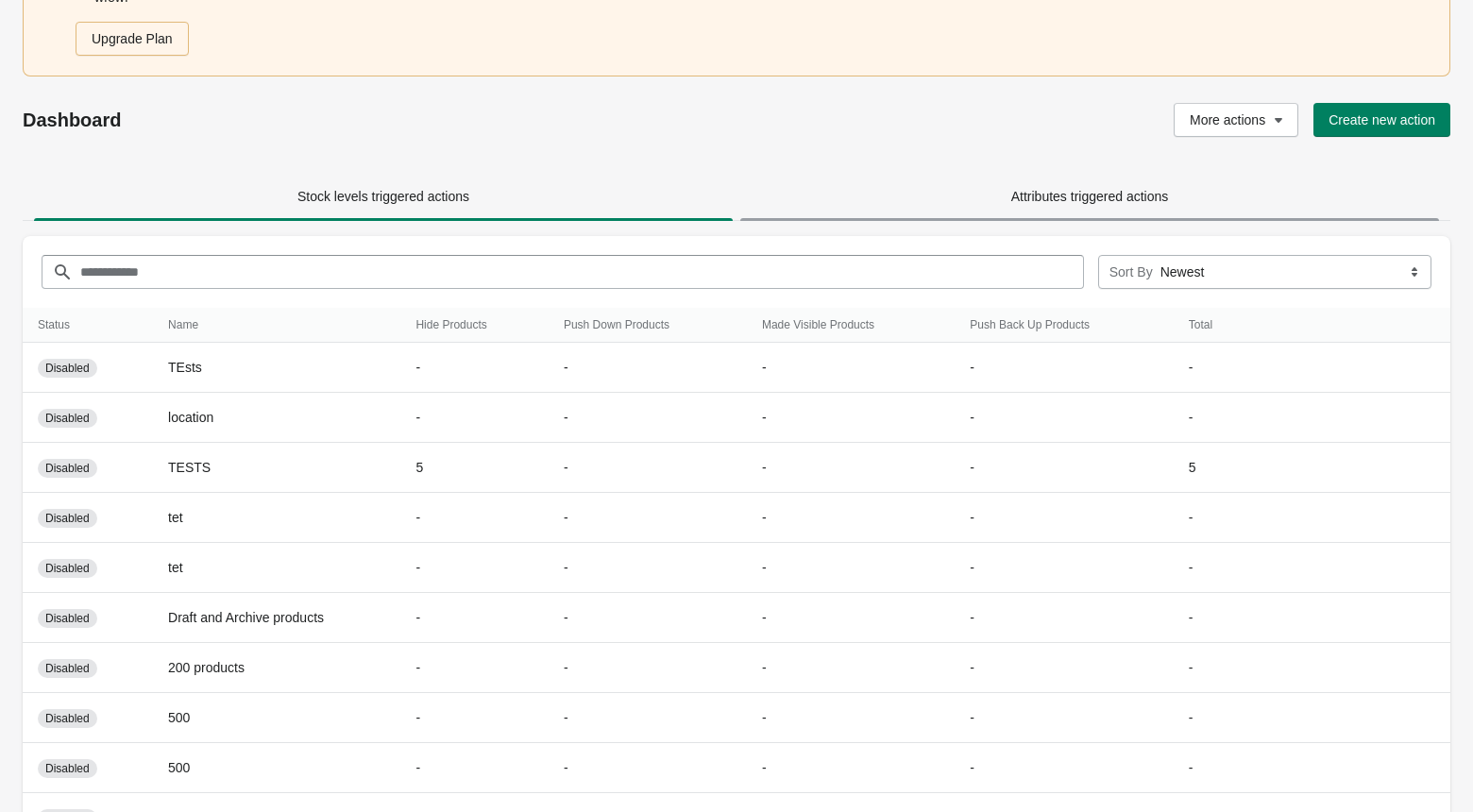 click on "Attributes triggered actions" at bounding box center (1090, 196) 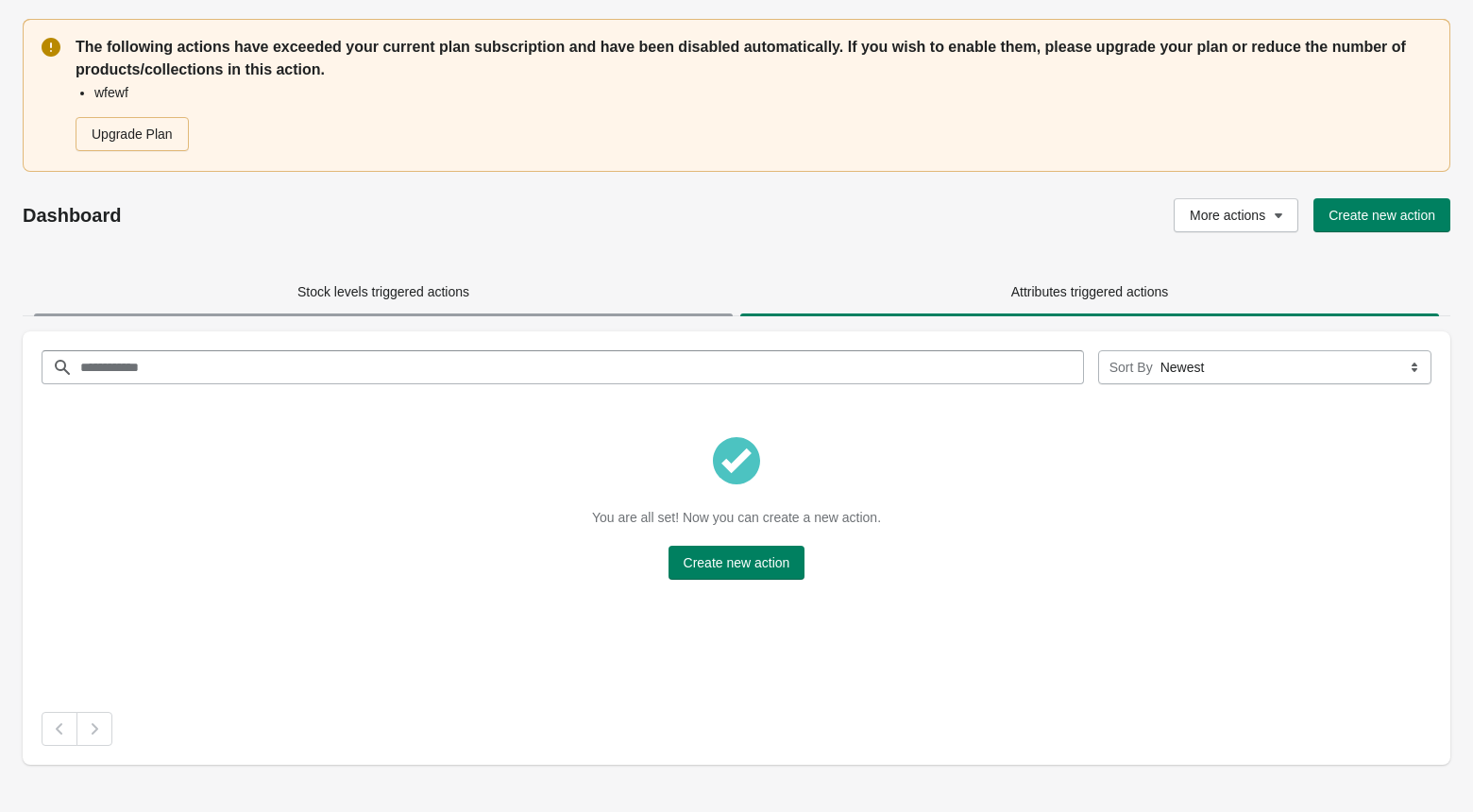 click on "Stock levels triggered actions" at bounding box center (383, 292) 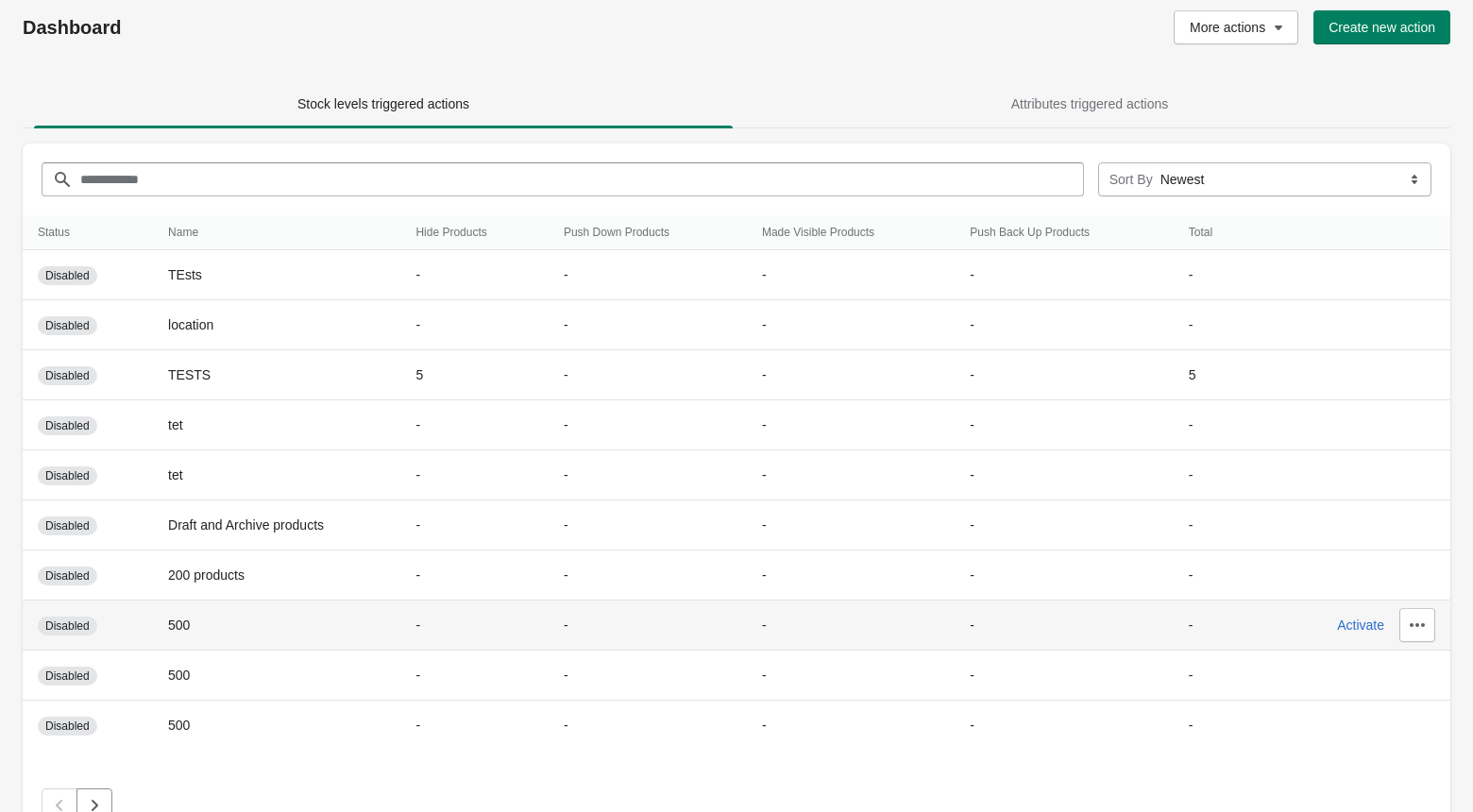 scroll, scrollTop: 198, scrollLeft: 0, axis: vertical 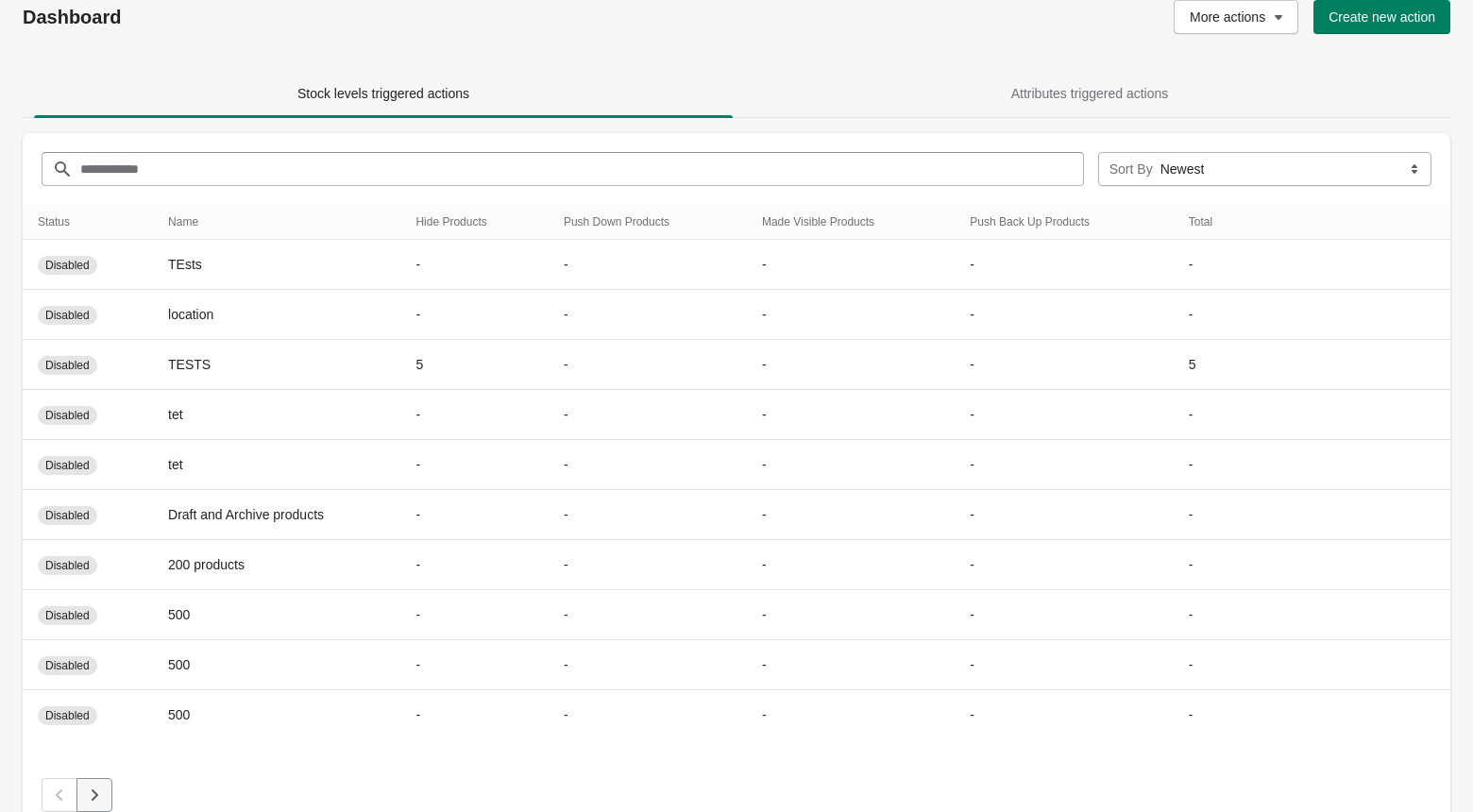 click 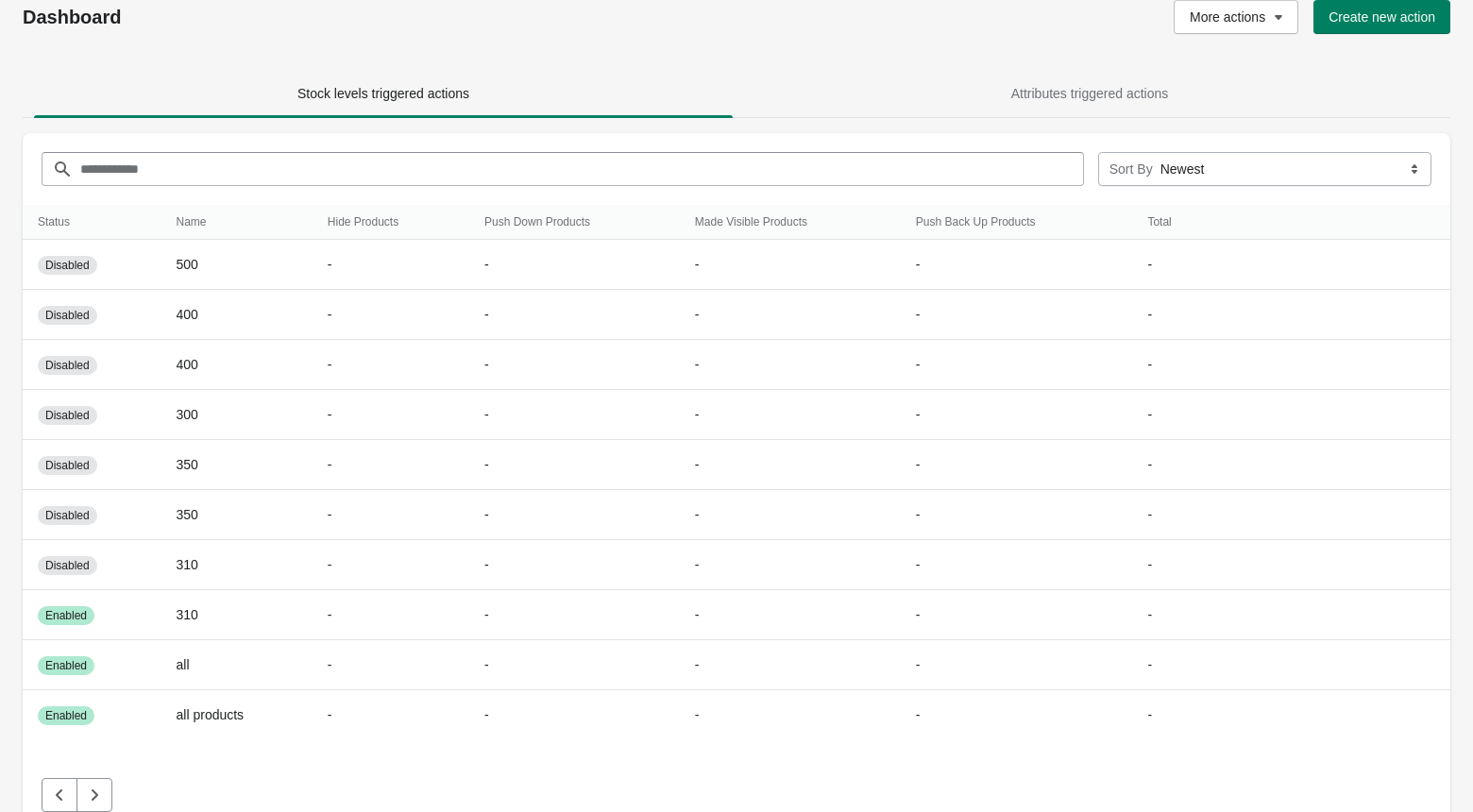 scroll, scrollTop: 220, scrollLeft: 0, axis: vertical 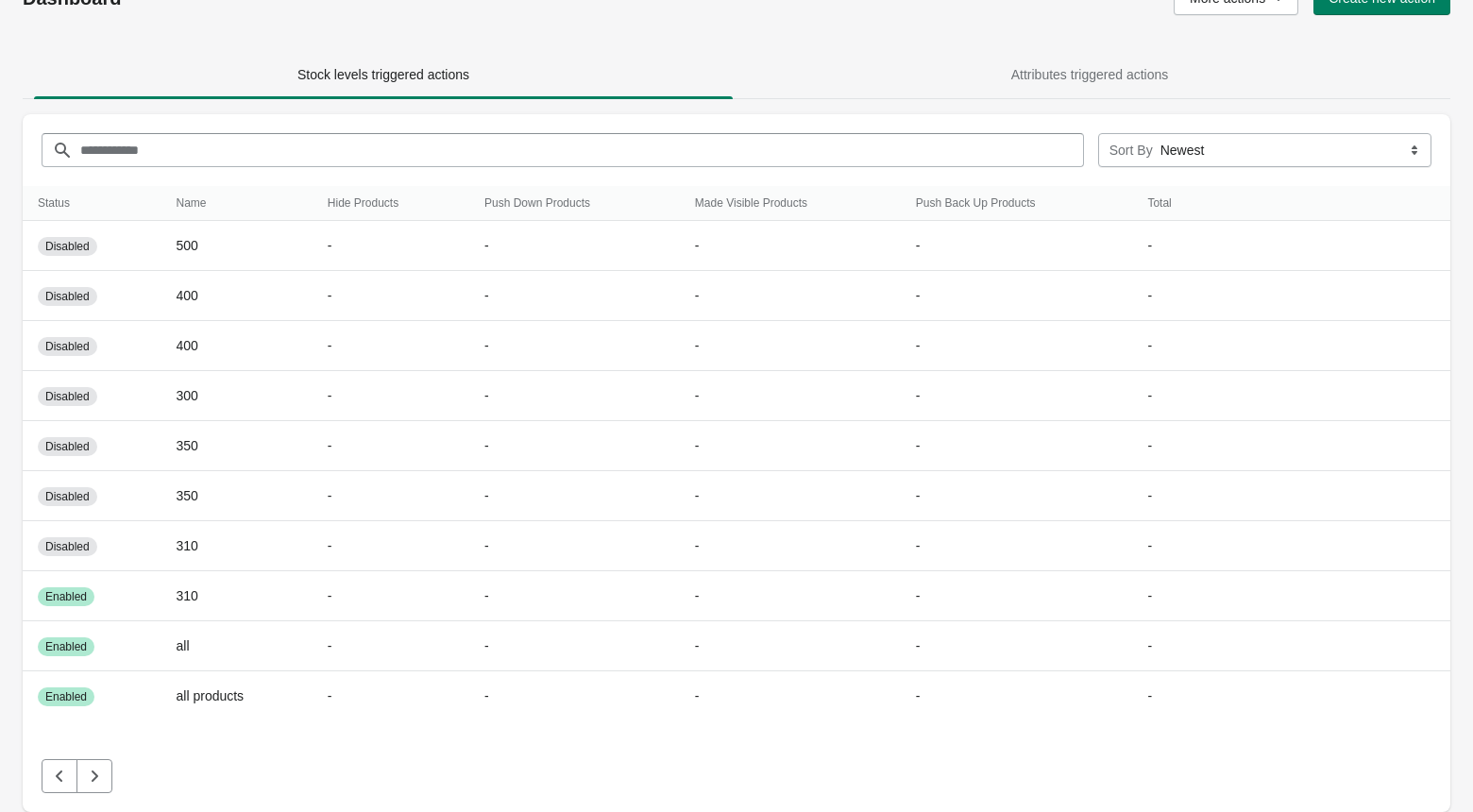 click at bounding box center [736, 776] 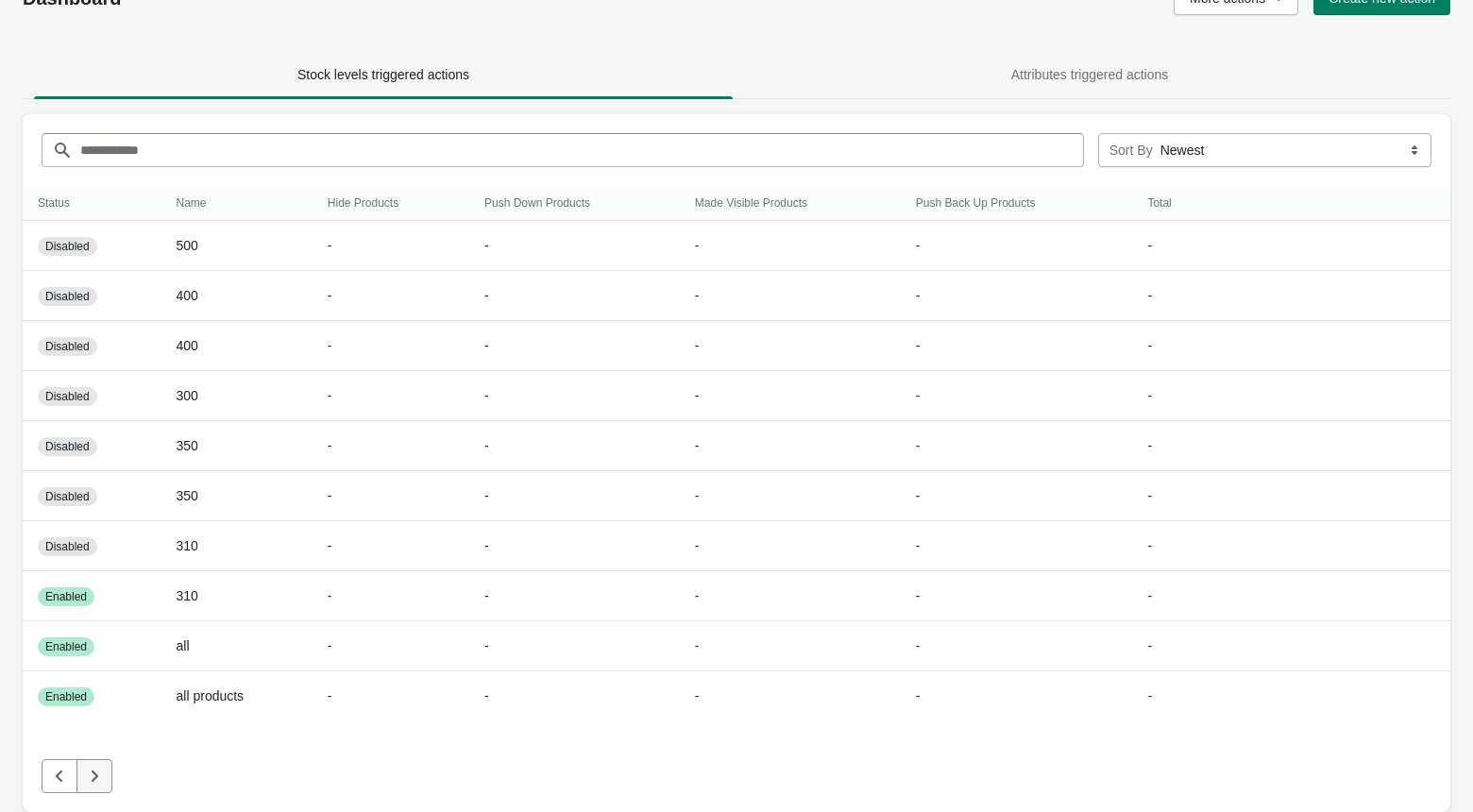 click 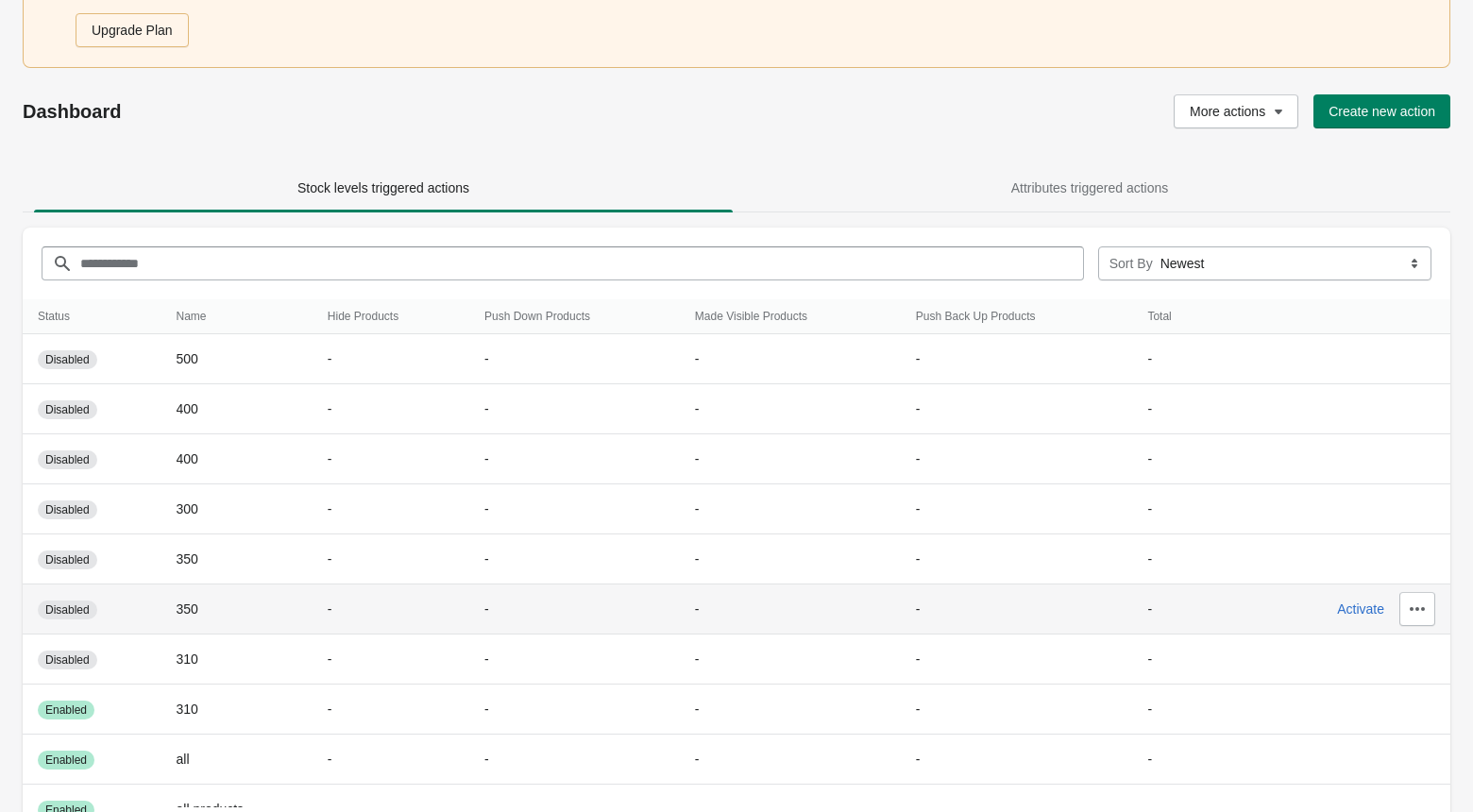 scroll, scrollTop: 0, scrollLeft: 0, axis: both 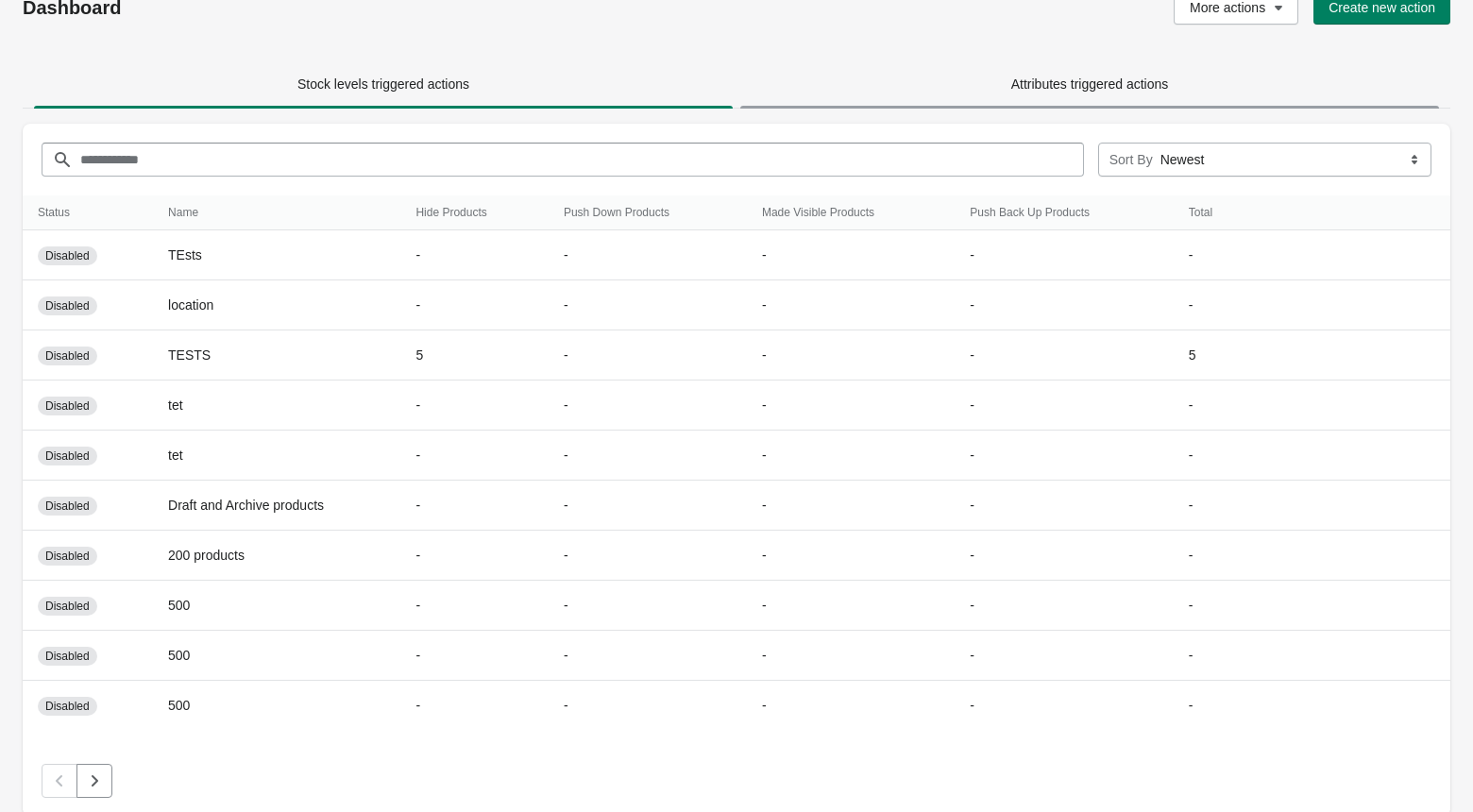click on "Attributes triggered actions" at bounding box center [1090, 84] 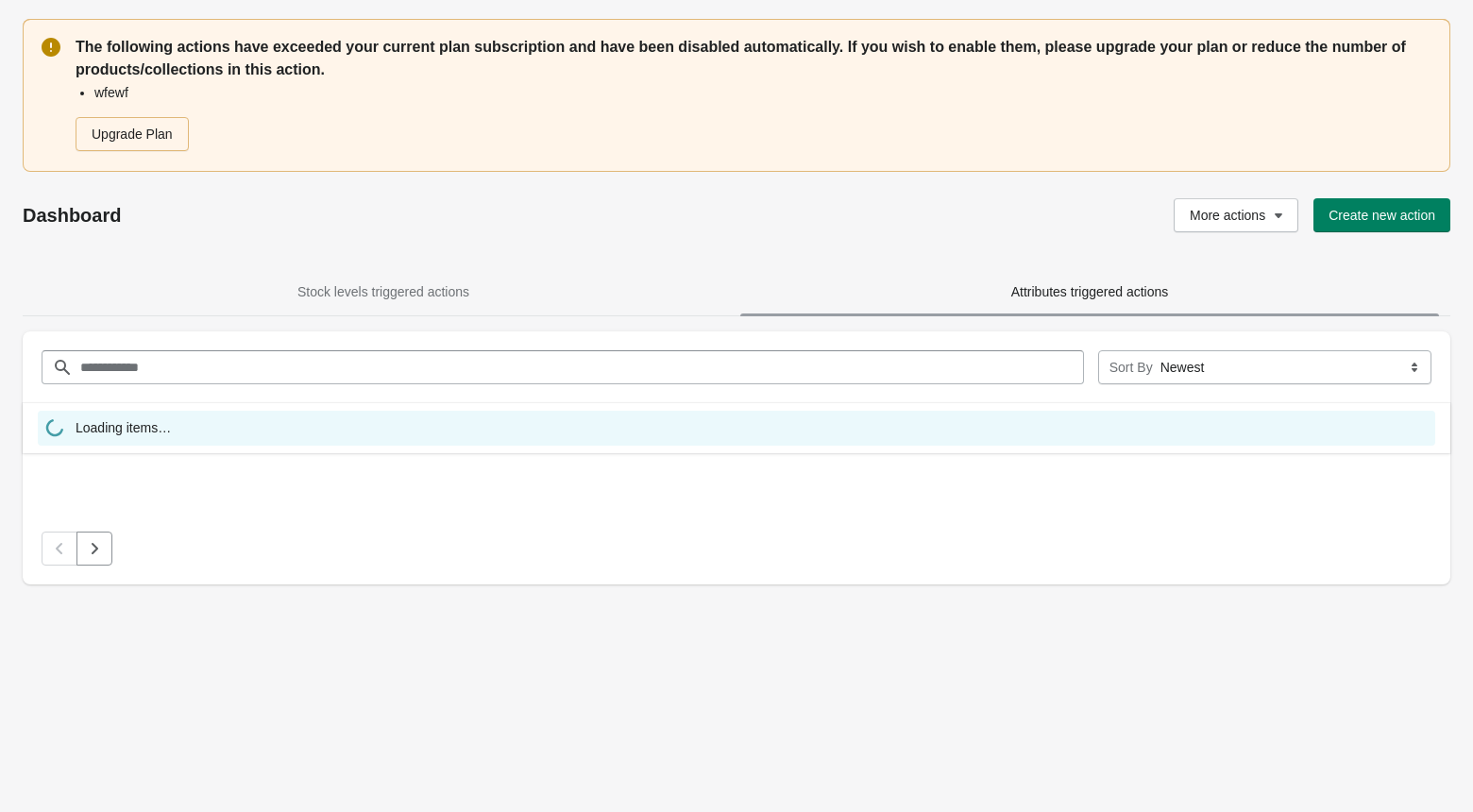 scroll, scrollTop: 0, scrollLeft: 0, axis: both 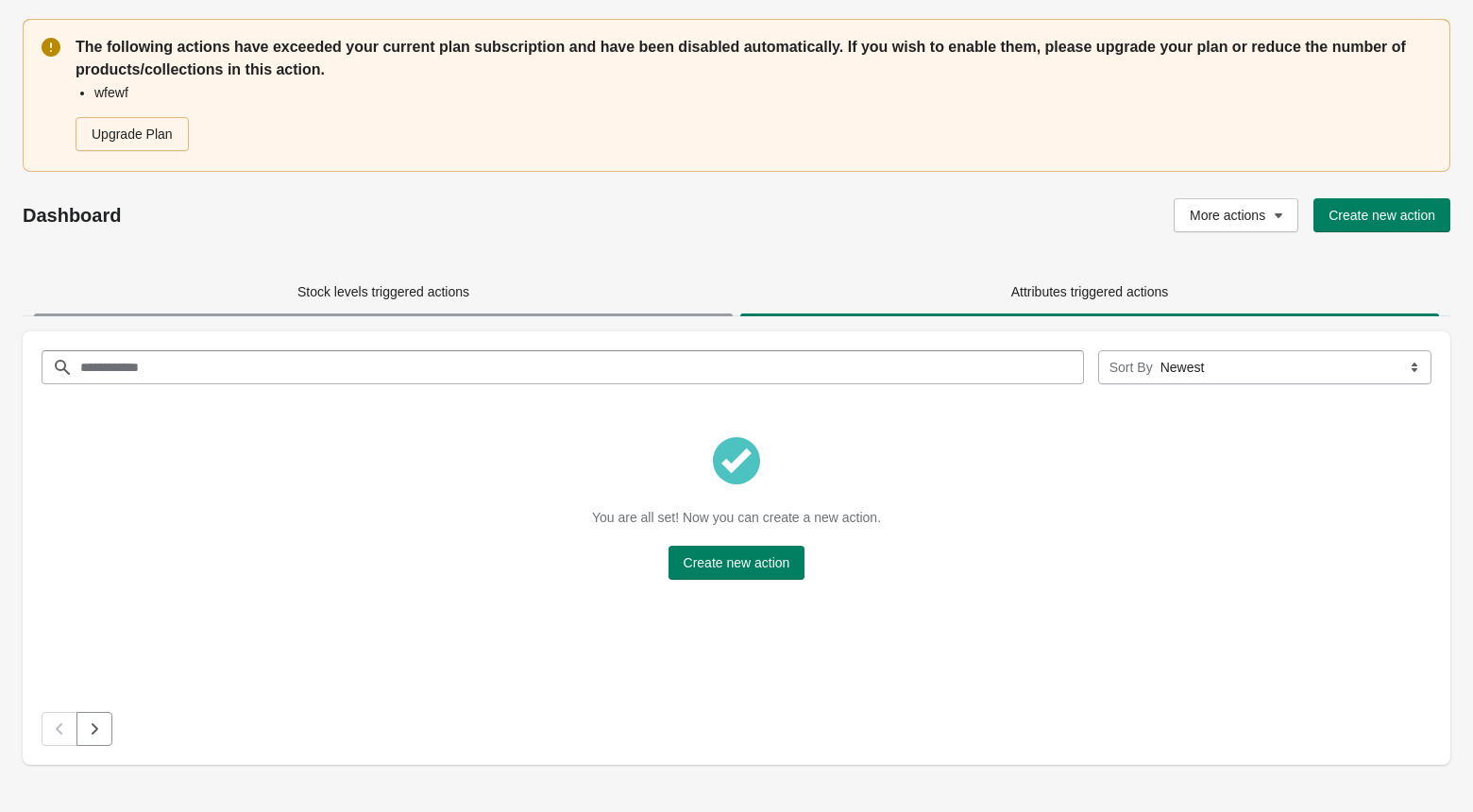 click on "Stock levels triggered actions" at bounding box center (383, 292) 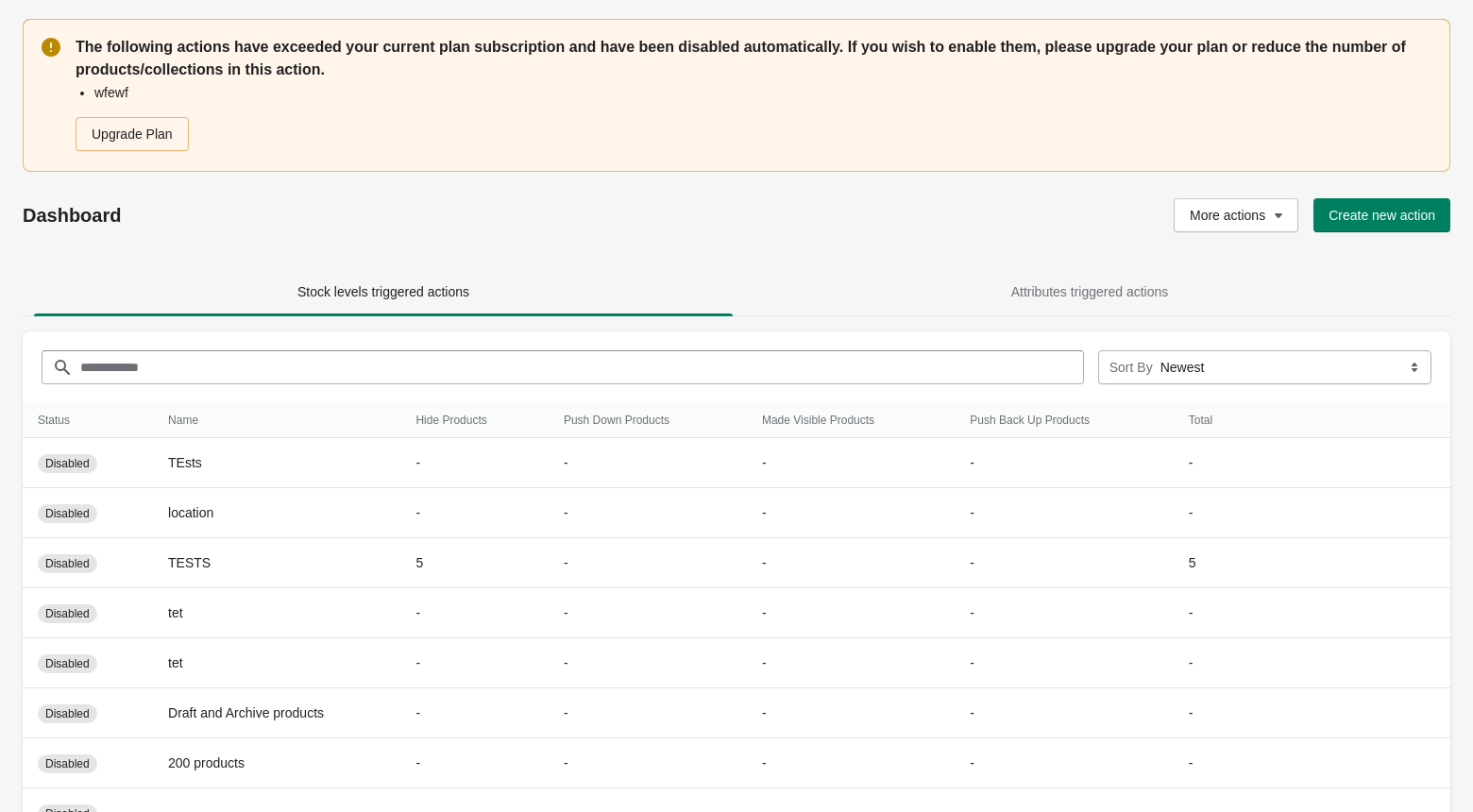 scroll, scrollTop: 220, scrollLeft: 0, axis: vertical 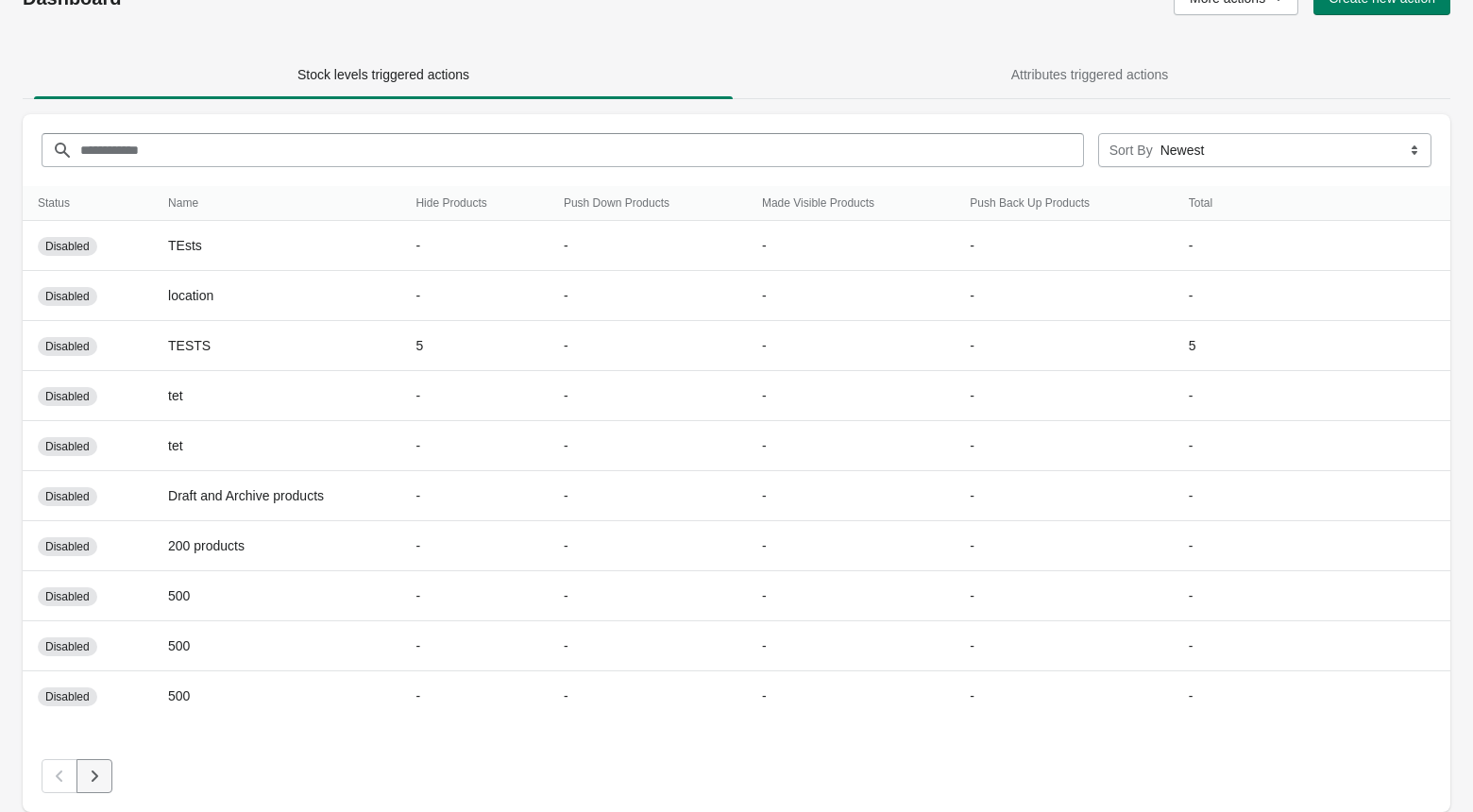 click at bounding box center (94, 776) 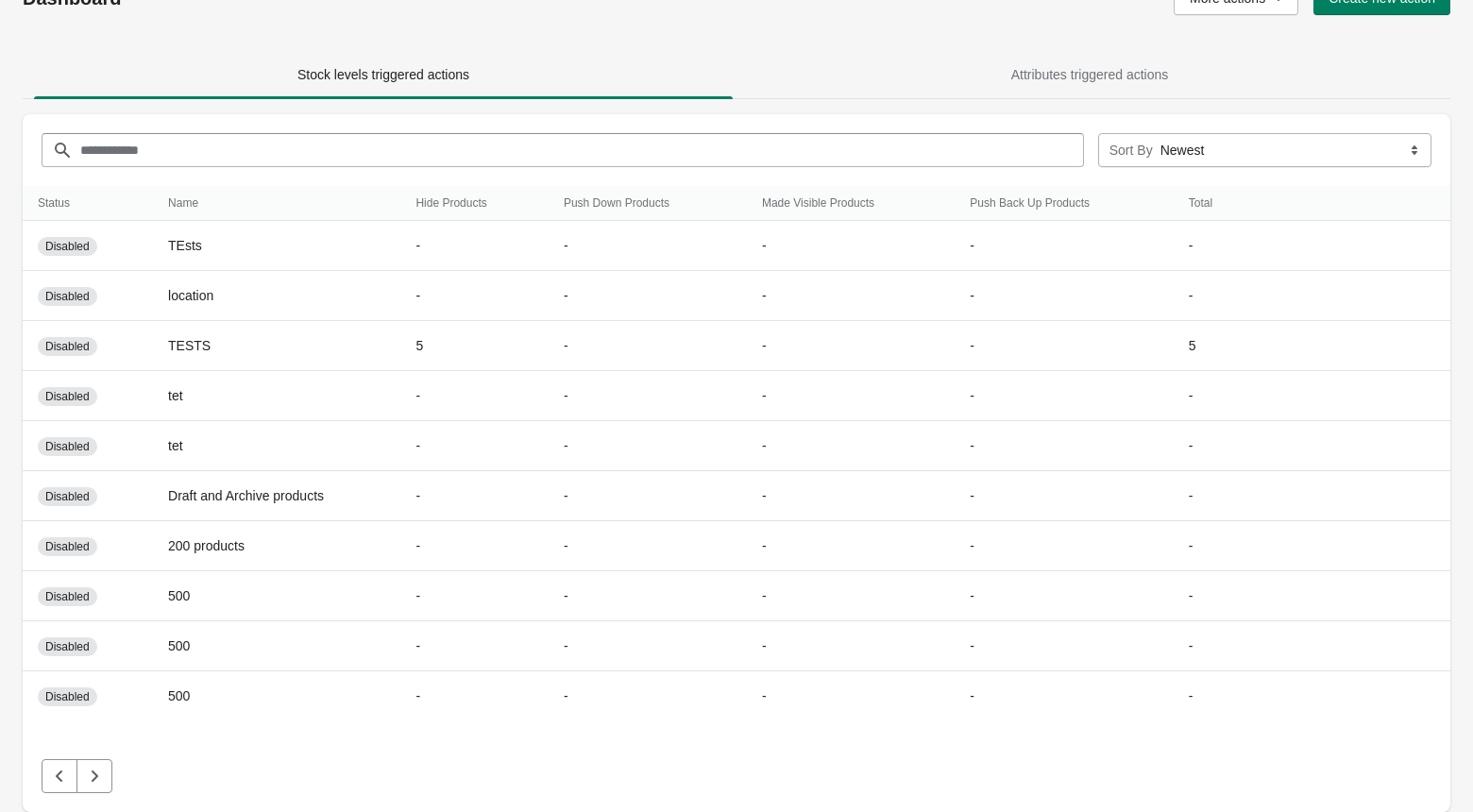 click at bounding box center (736, 776) 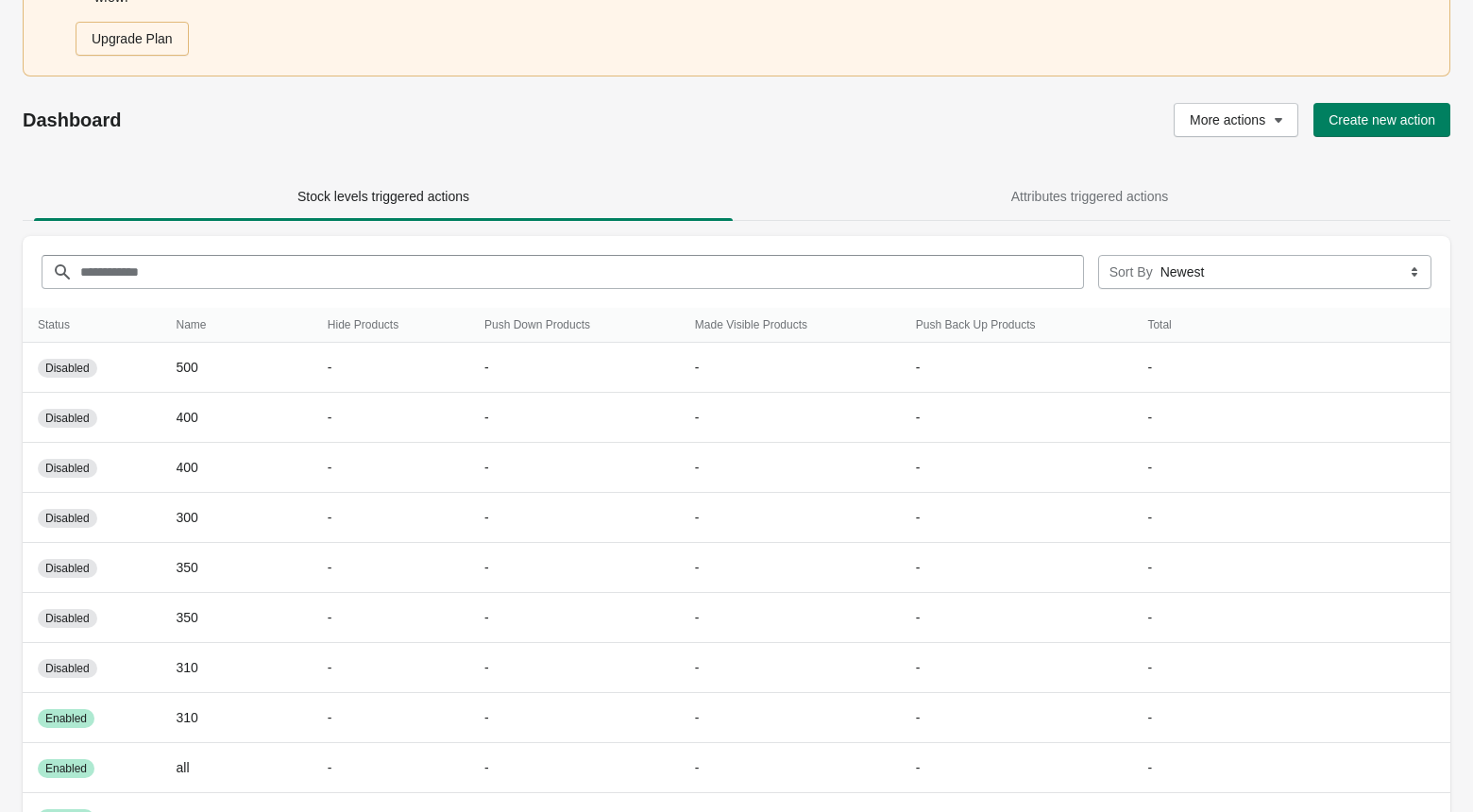 scroll, scrollTop: 220, scrollLeft: 0, axis: vertical 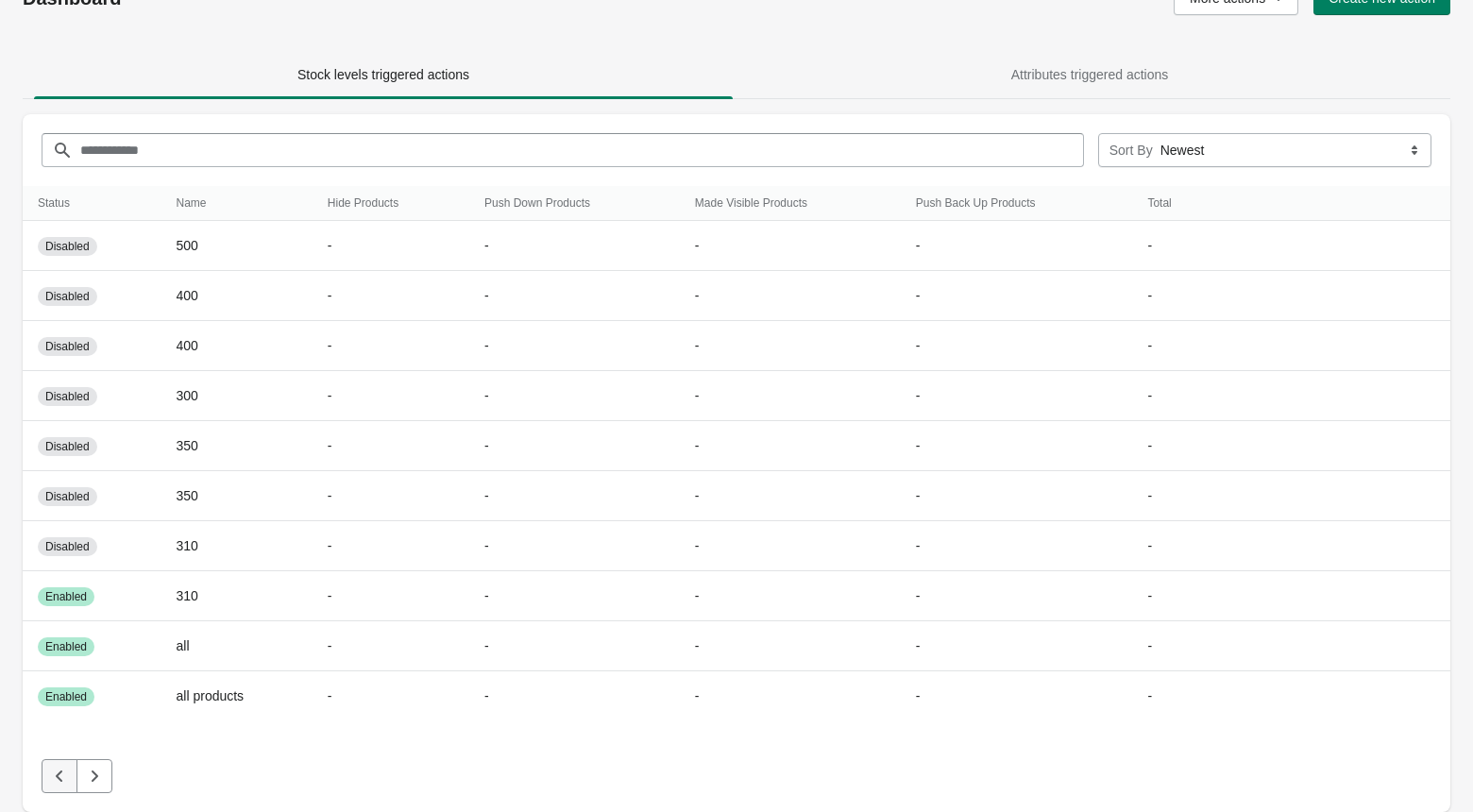 click 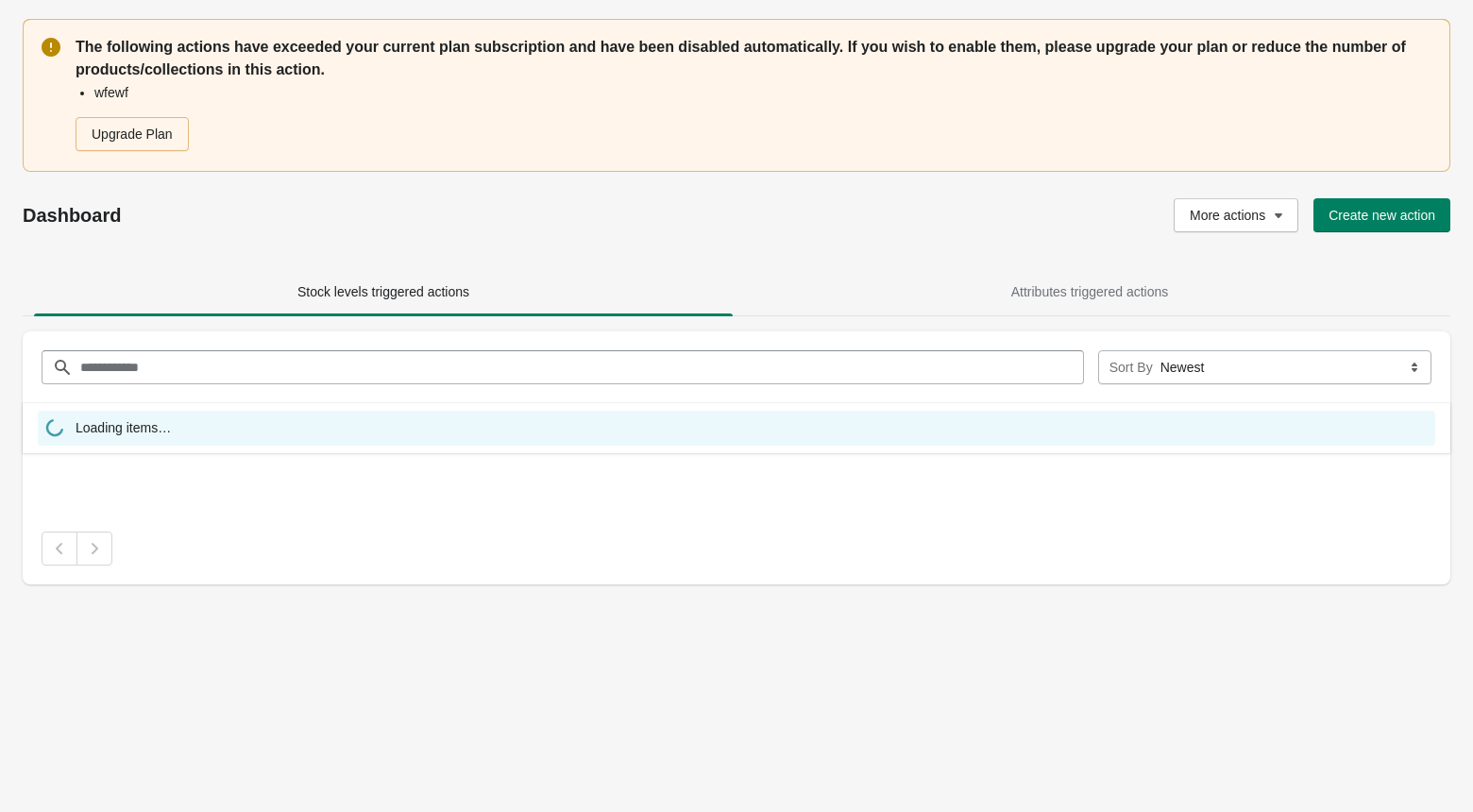 scroll, scrollTop: 0, scrollLeft: 0, axis: both 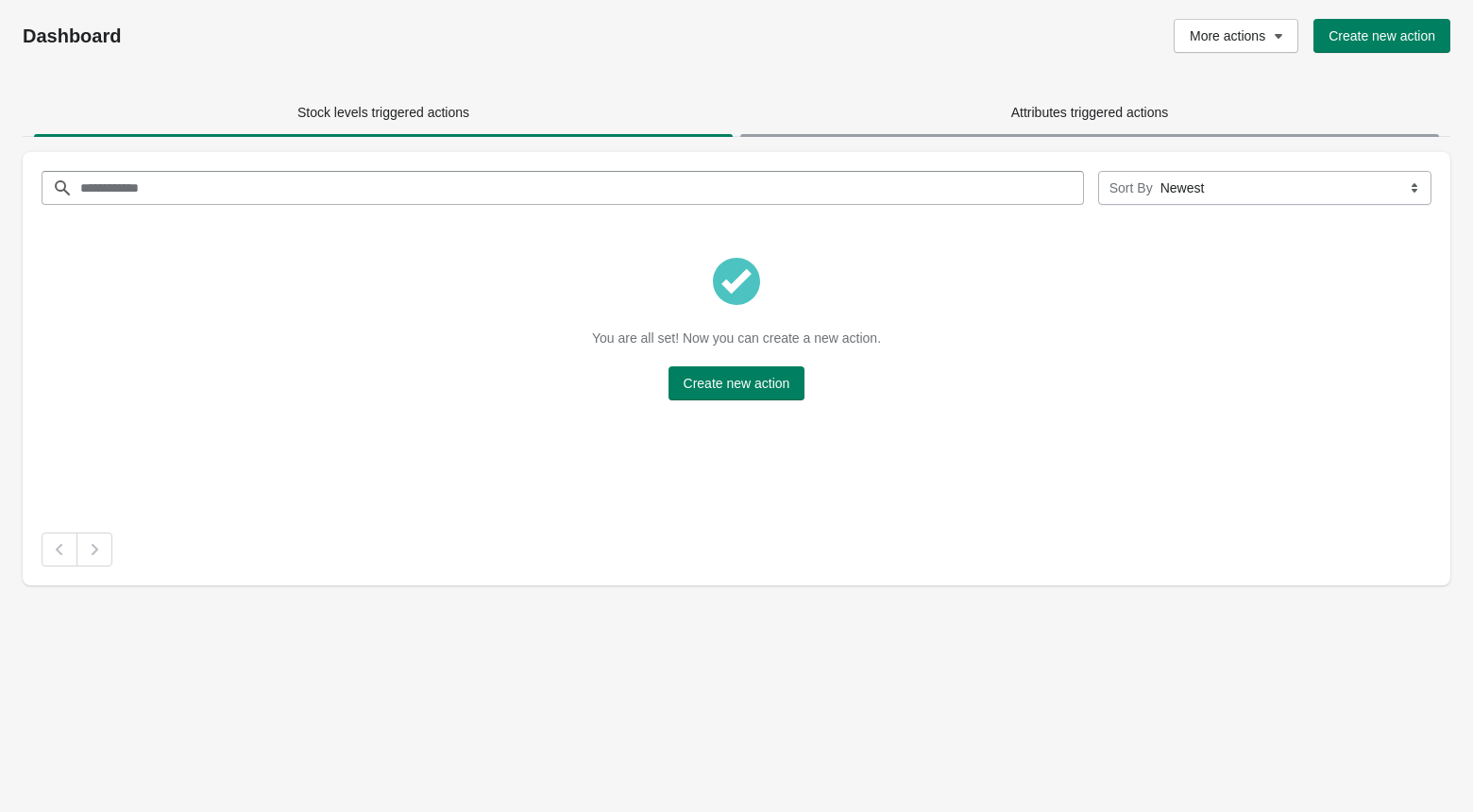 click on "Attributes triggered actions" at bounding box center (1090, 112) 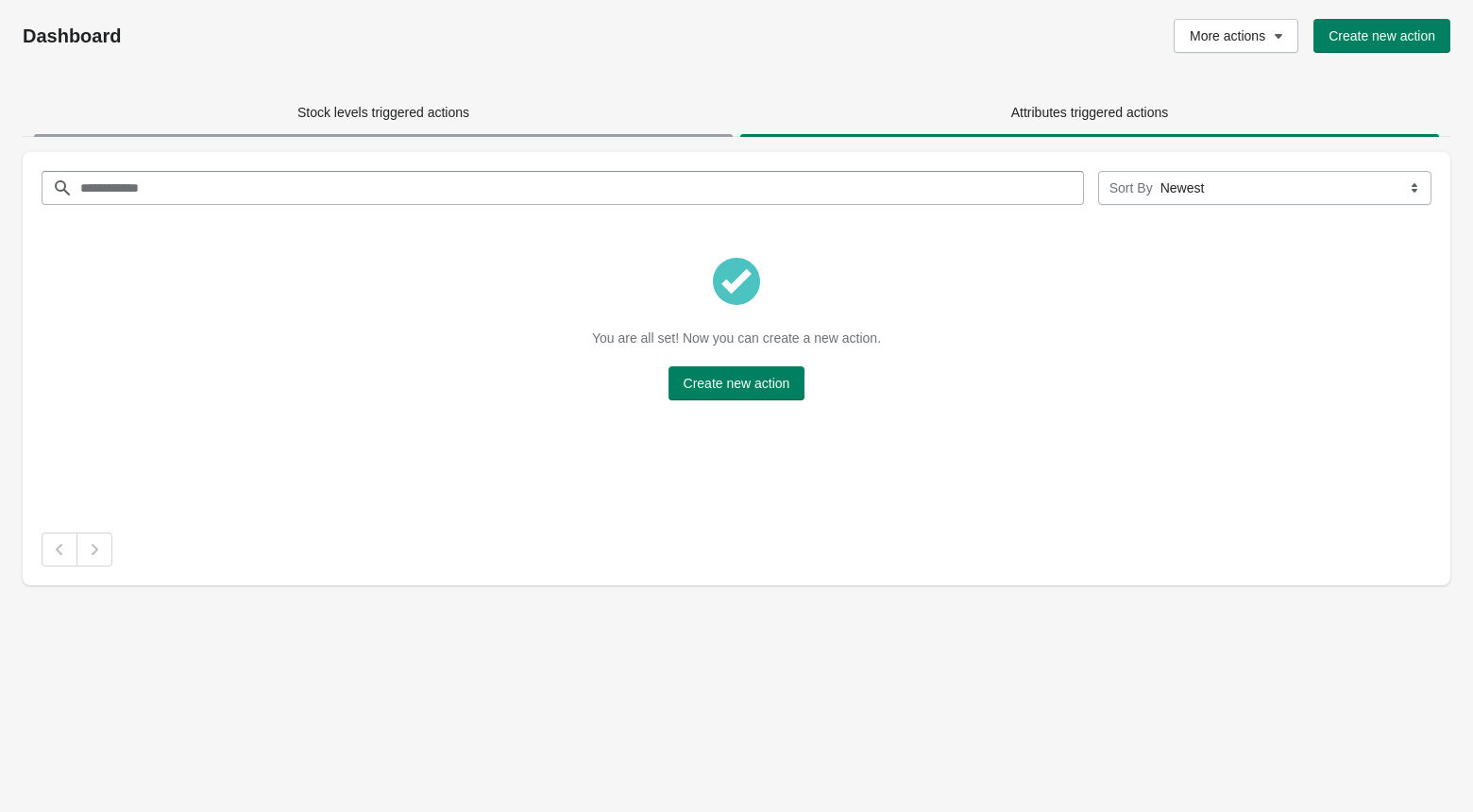 click on "Stock levels triggered actions" at bounding box center (383, 112) 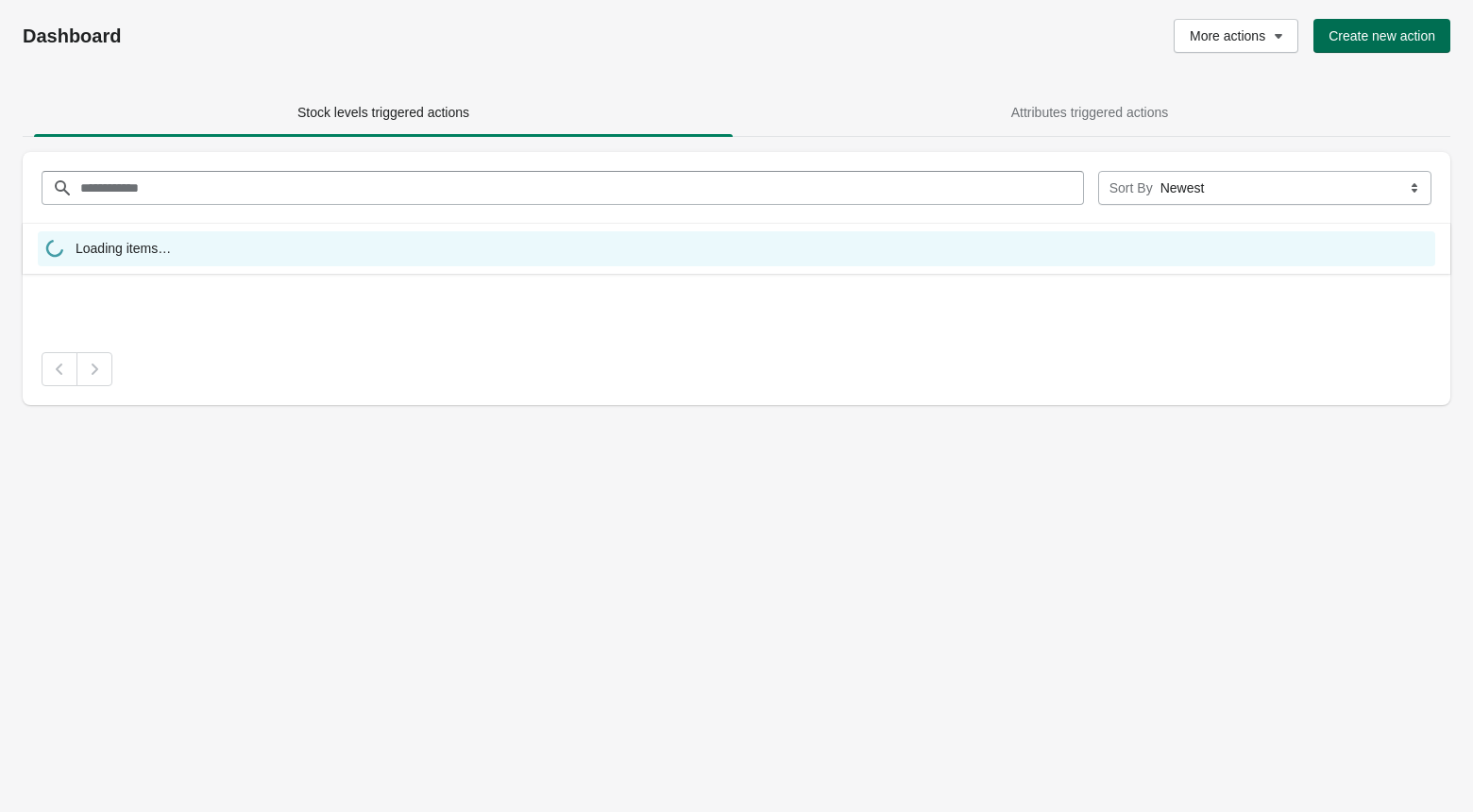 click on "Create new action" at bounding box center (1381, 36) 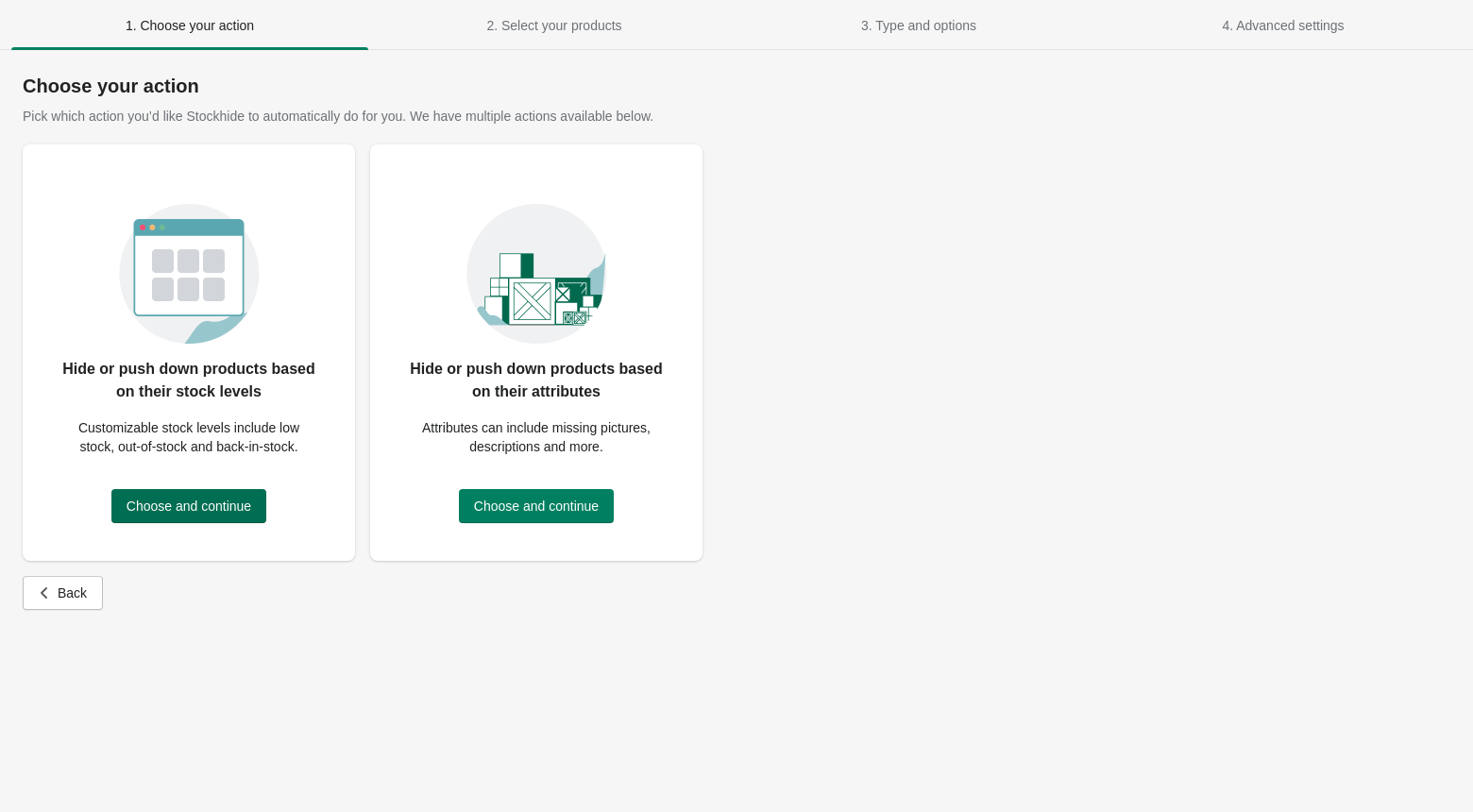 click on "Choose and continue" at bounding box center [189, 506] 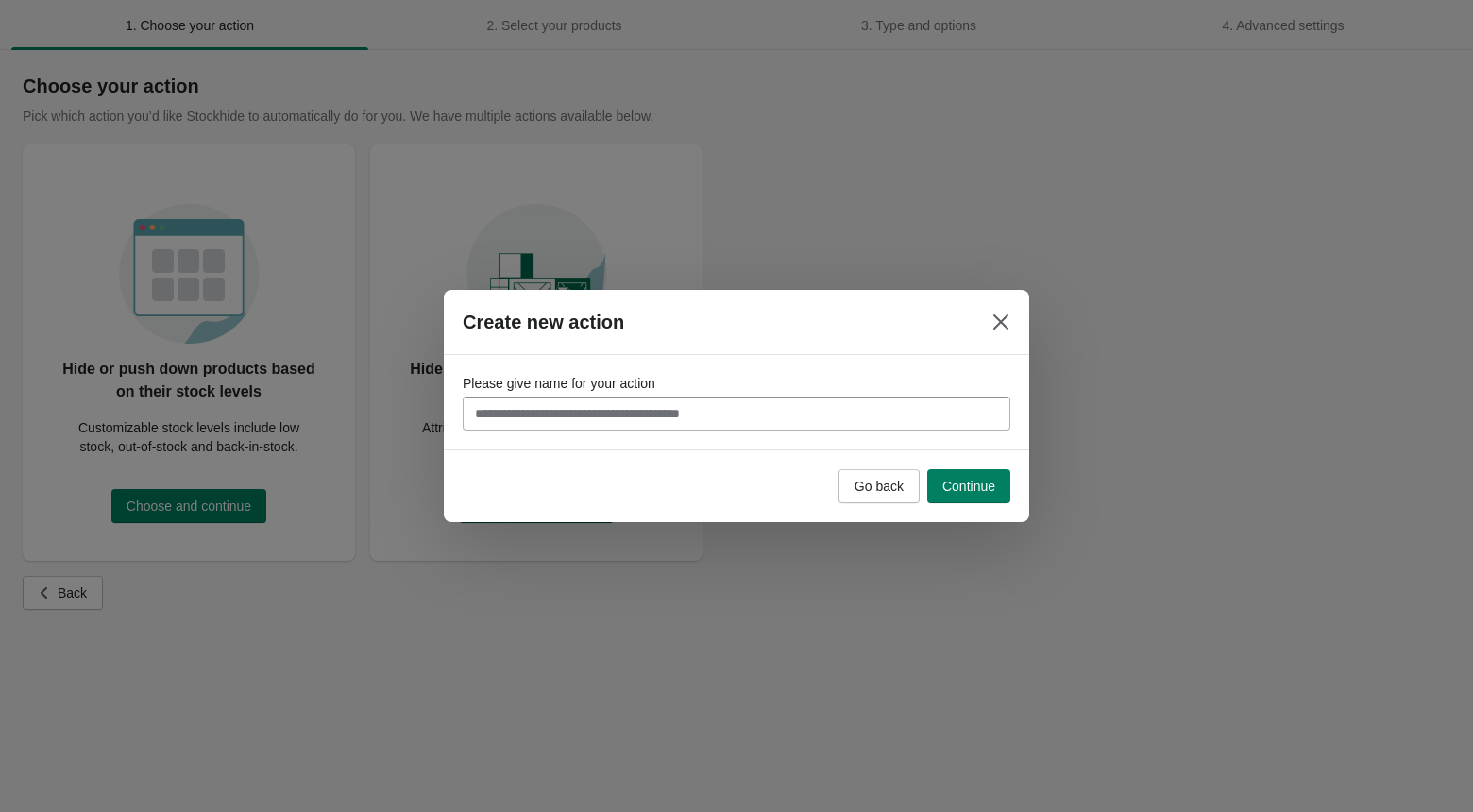 click on "Please give name for your action" at bounding box center [736, 414] 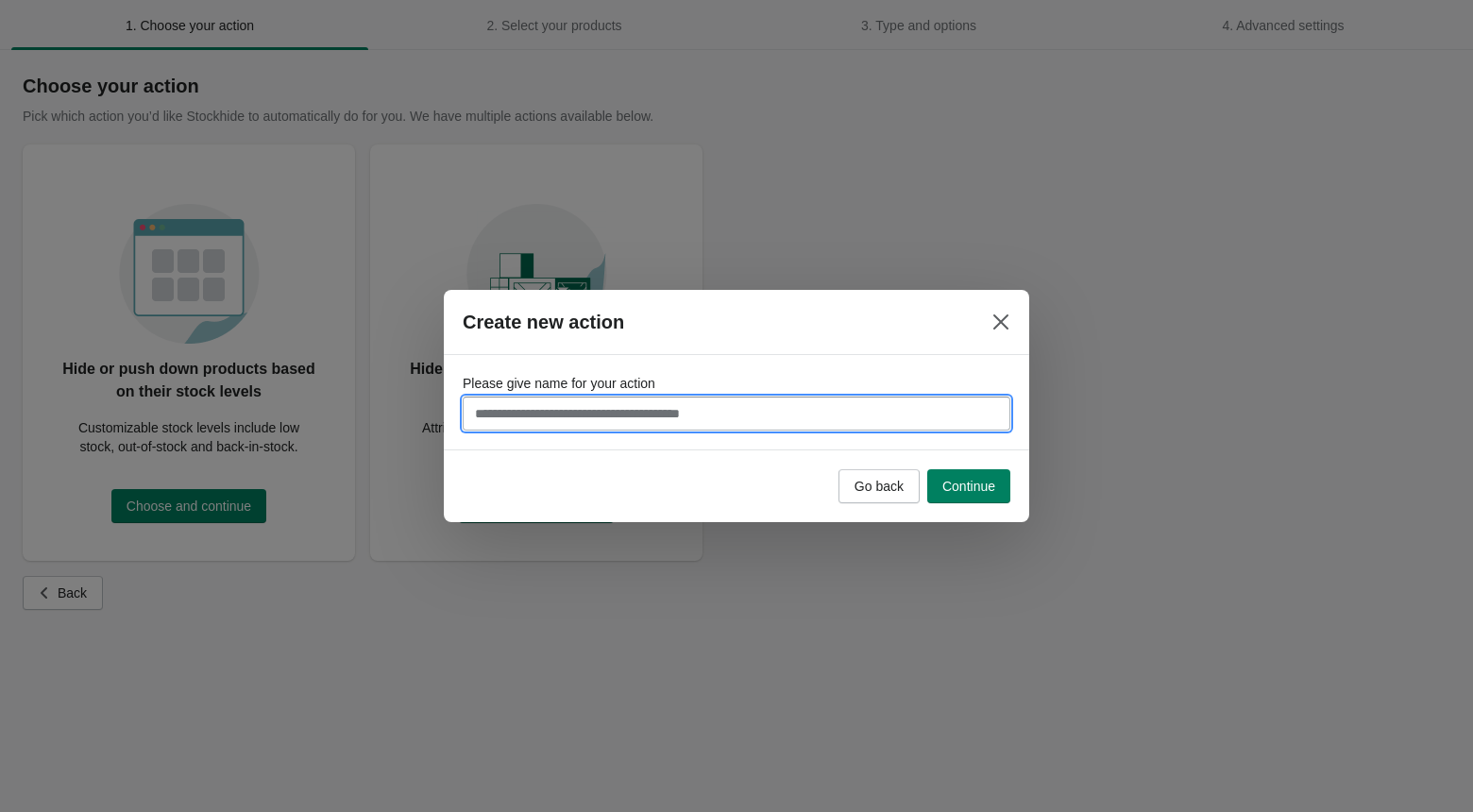 type on "*" 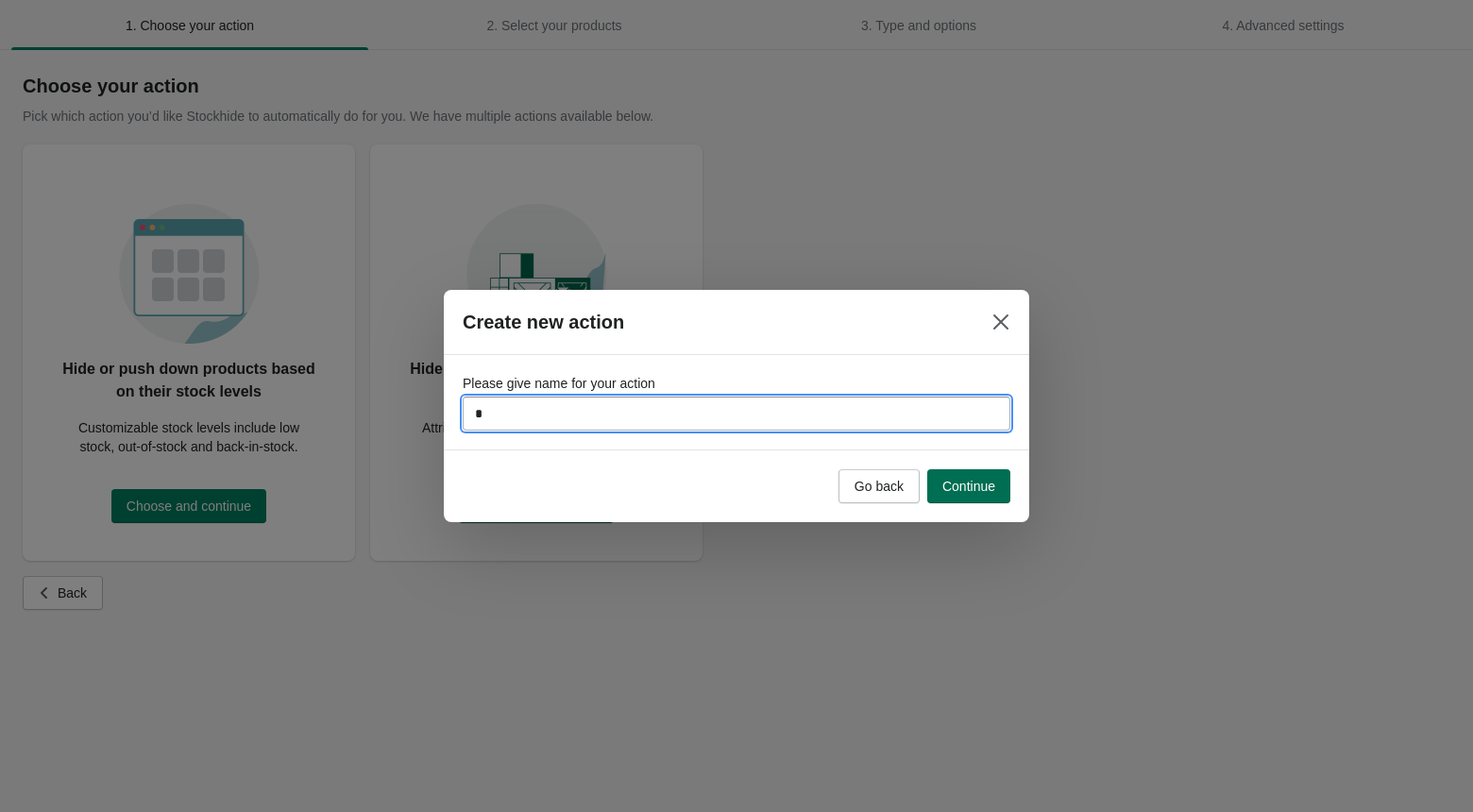 click on "Continue" at bounding box center (969, 486) 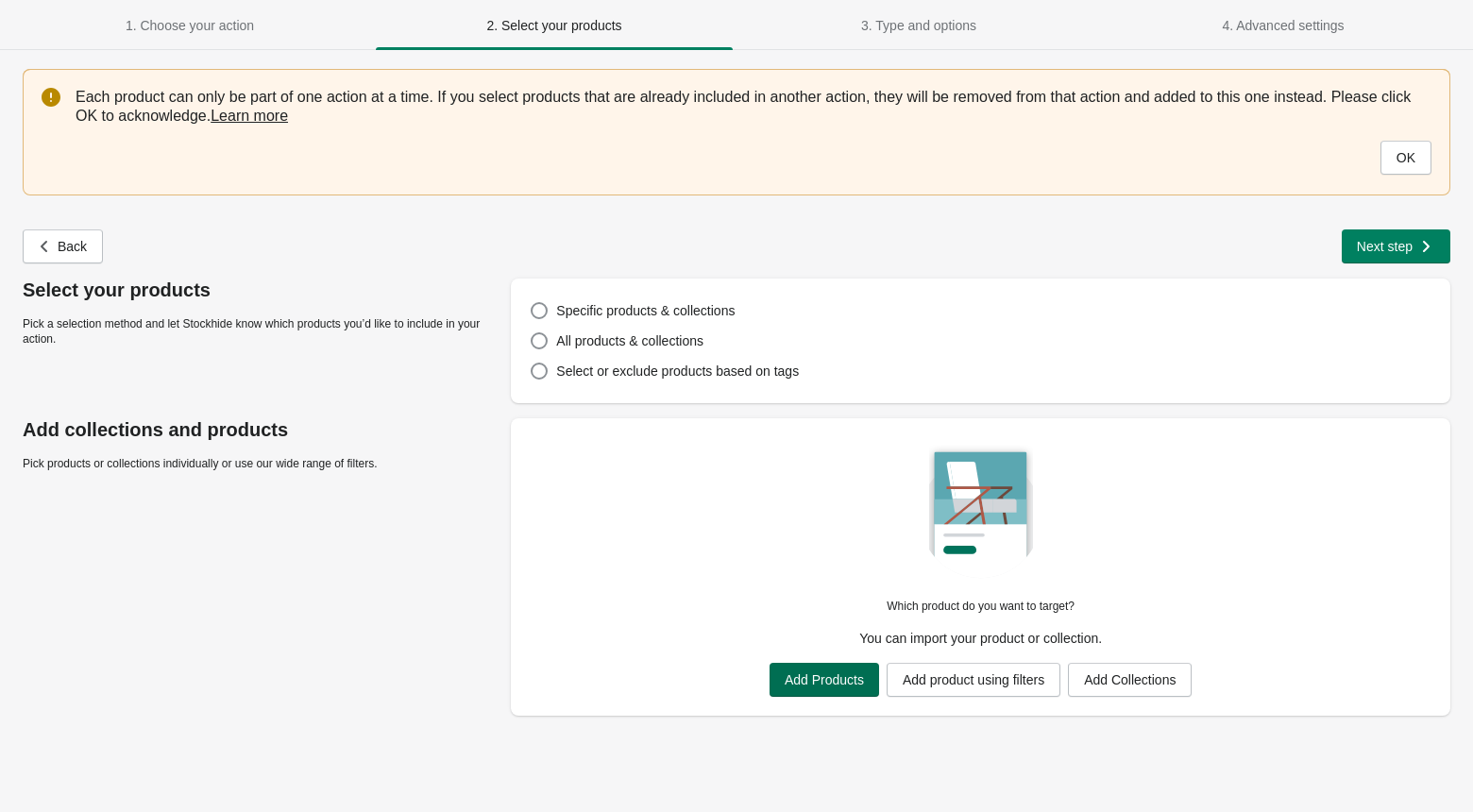click on "Add Products" at bounding box center [824, 680] 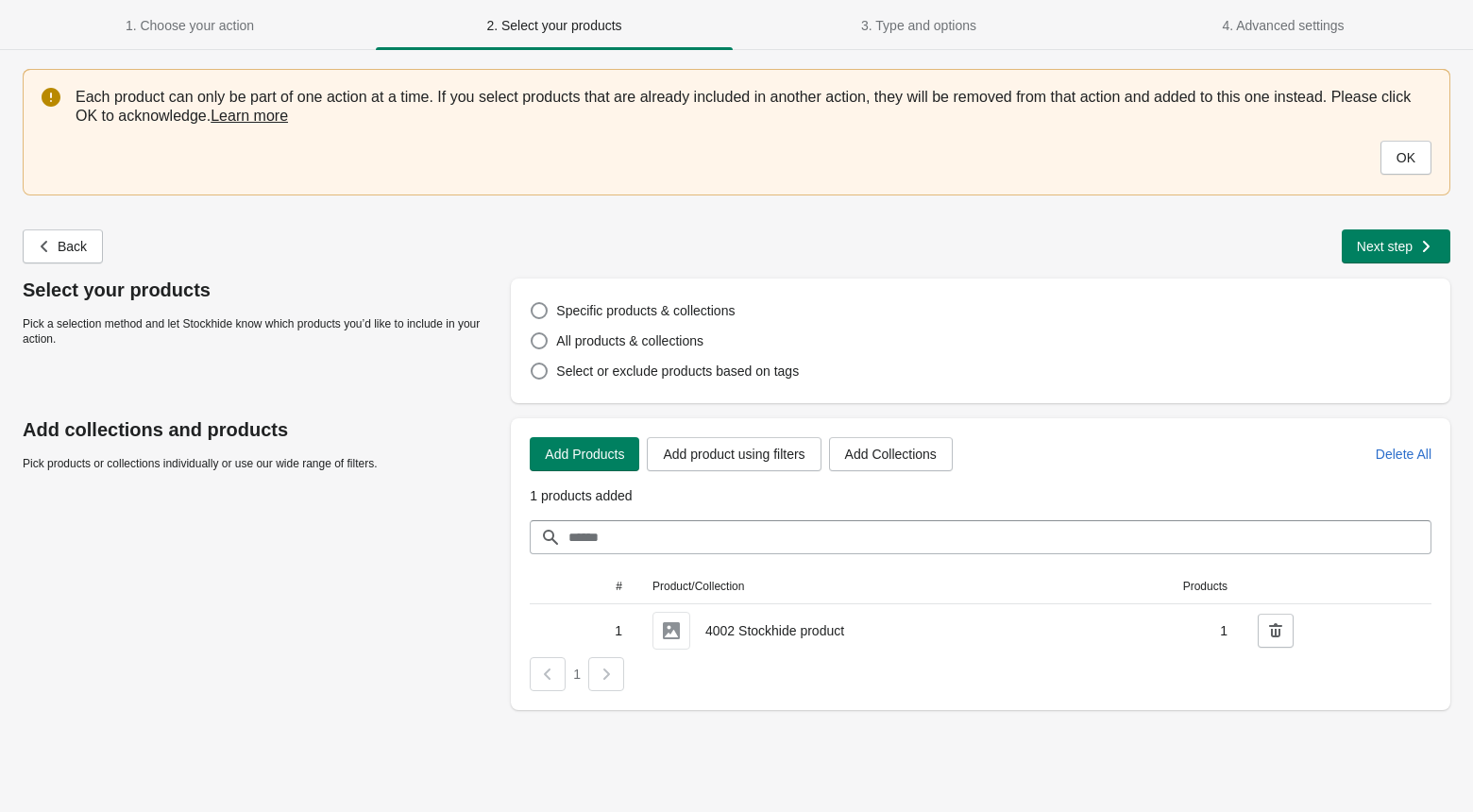 click on "Specific products & collections" at bounding box center [980, 311] 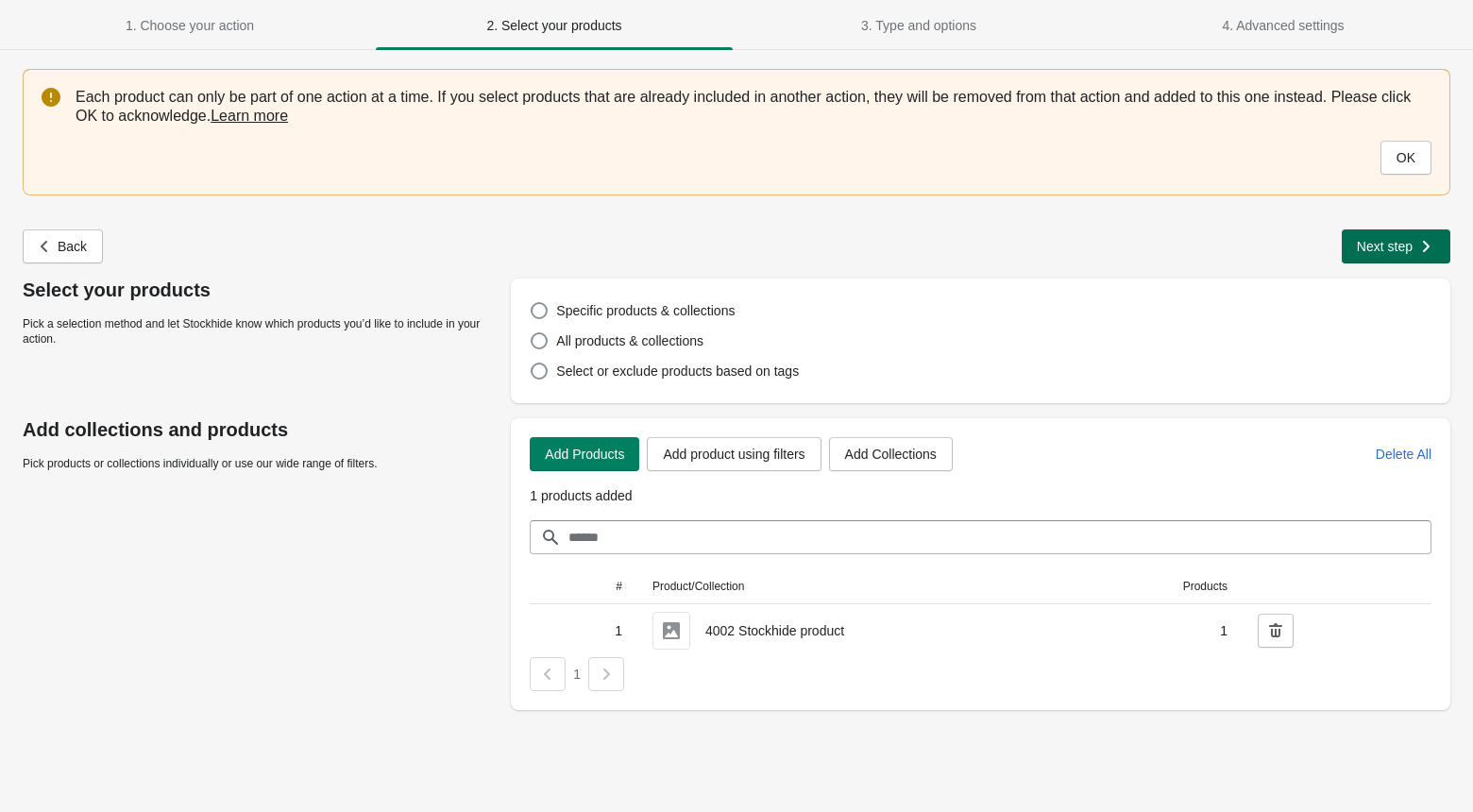 click on "Next step" at bounding box center (1384, 246) 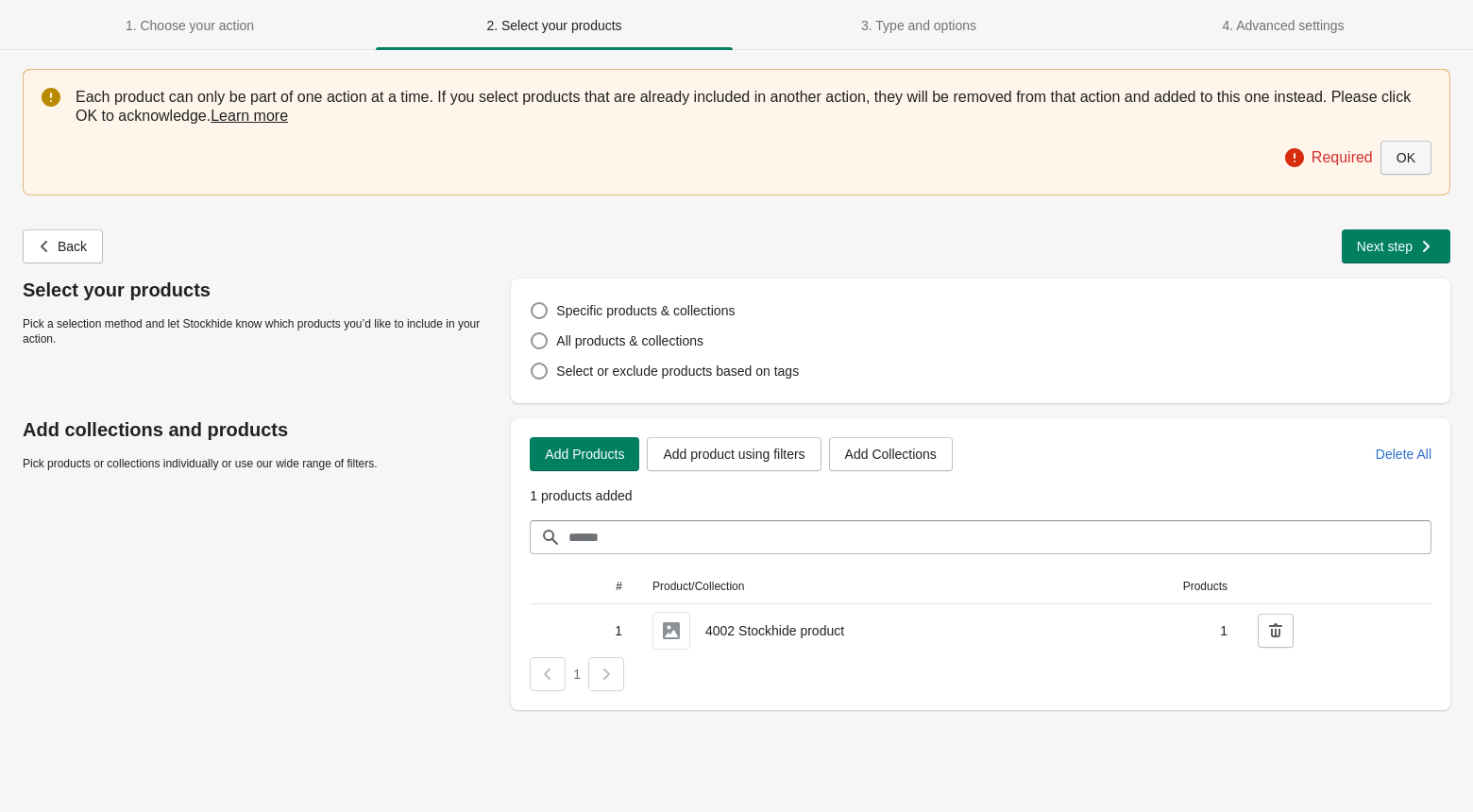 click on "OK" at bounding box center [1406, 158] 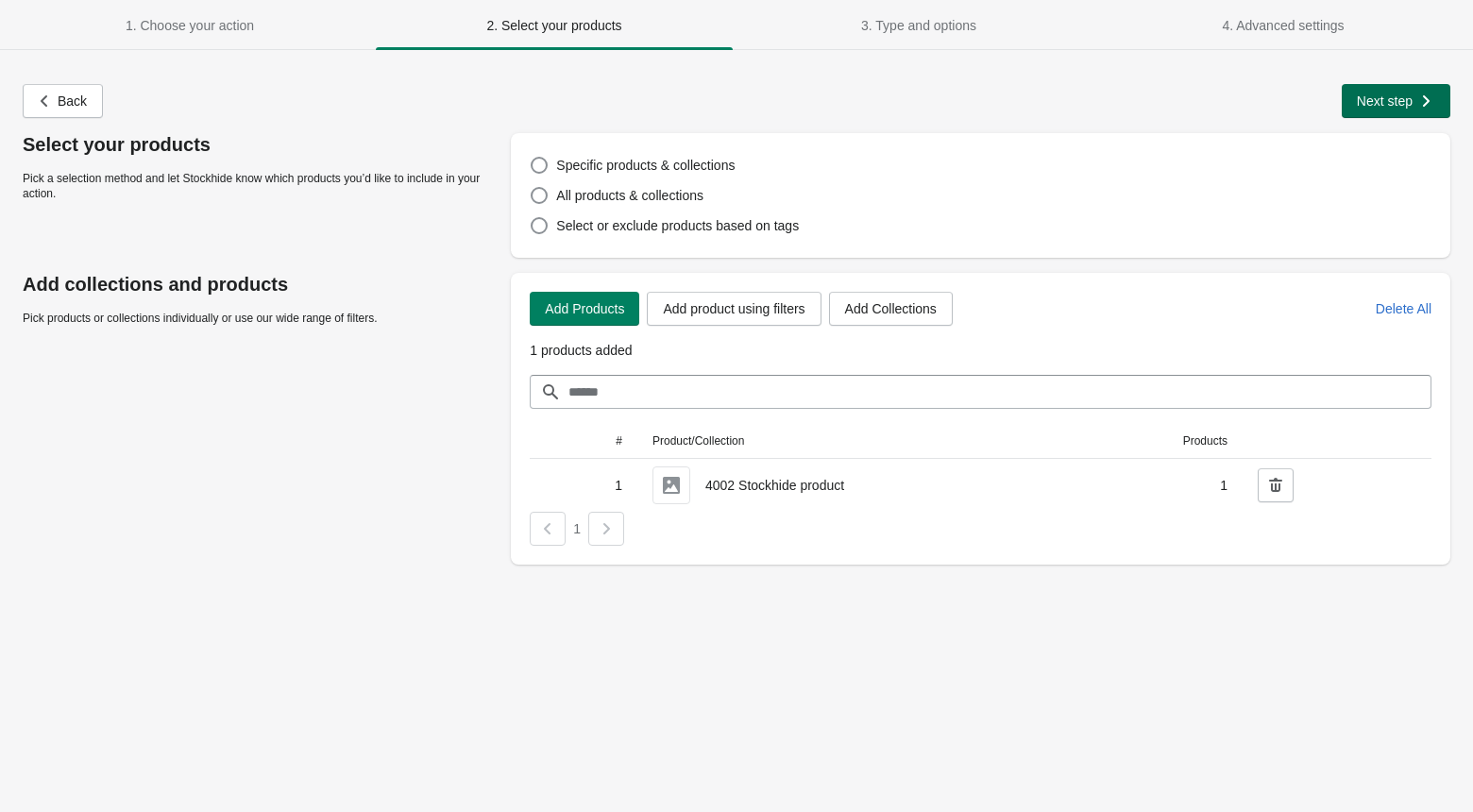 click on "Next step" at bounding box center [1384, 101] 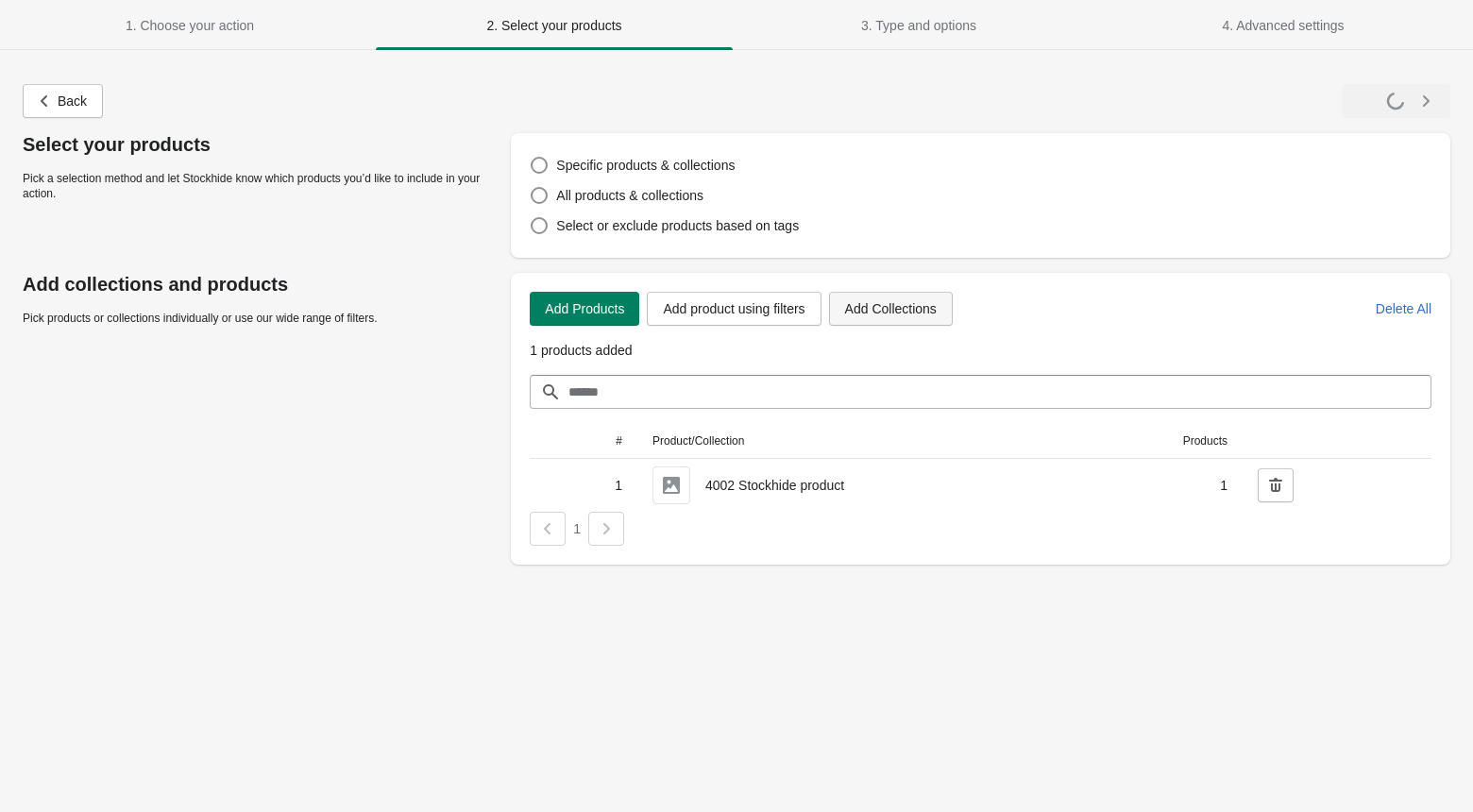 select on "**********" 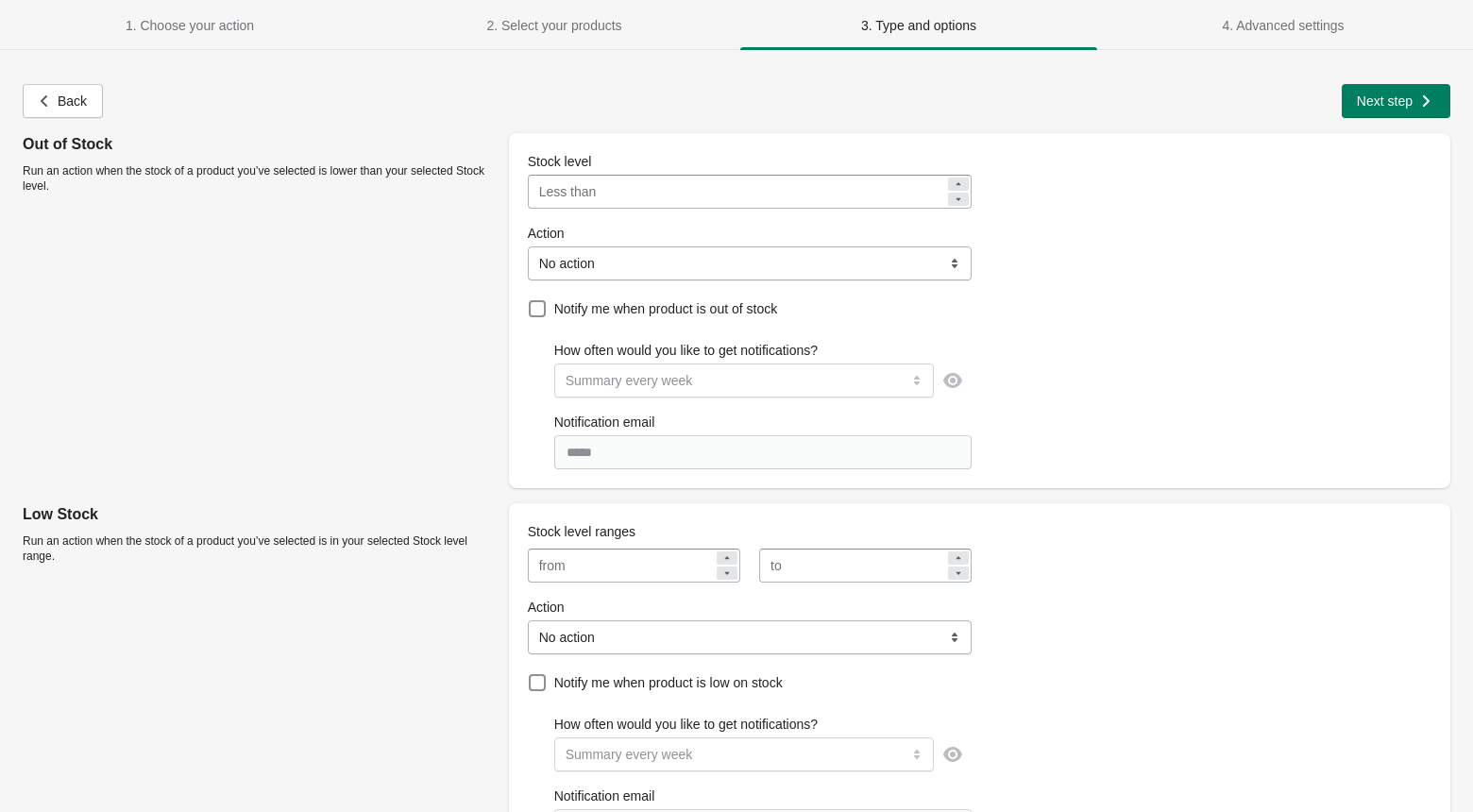 click on "**********" at bounding box center (750, 263) 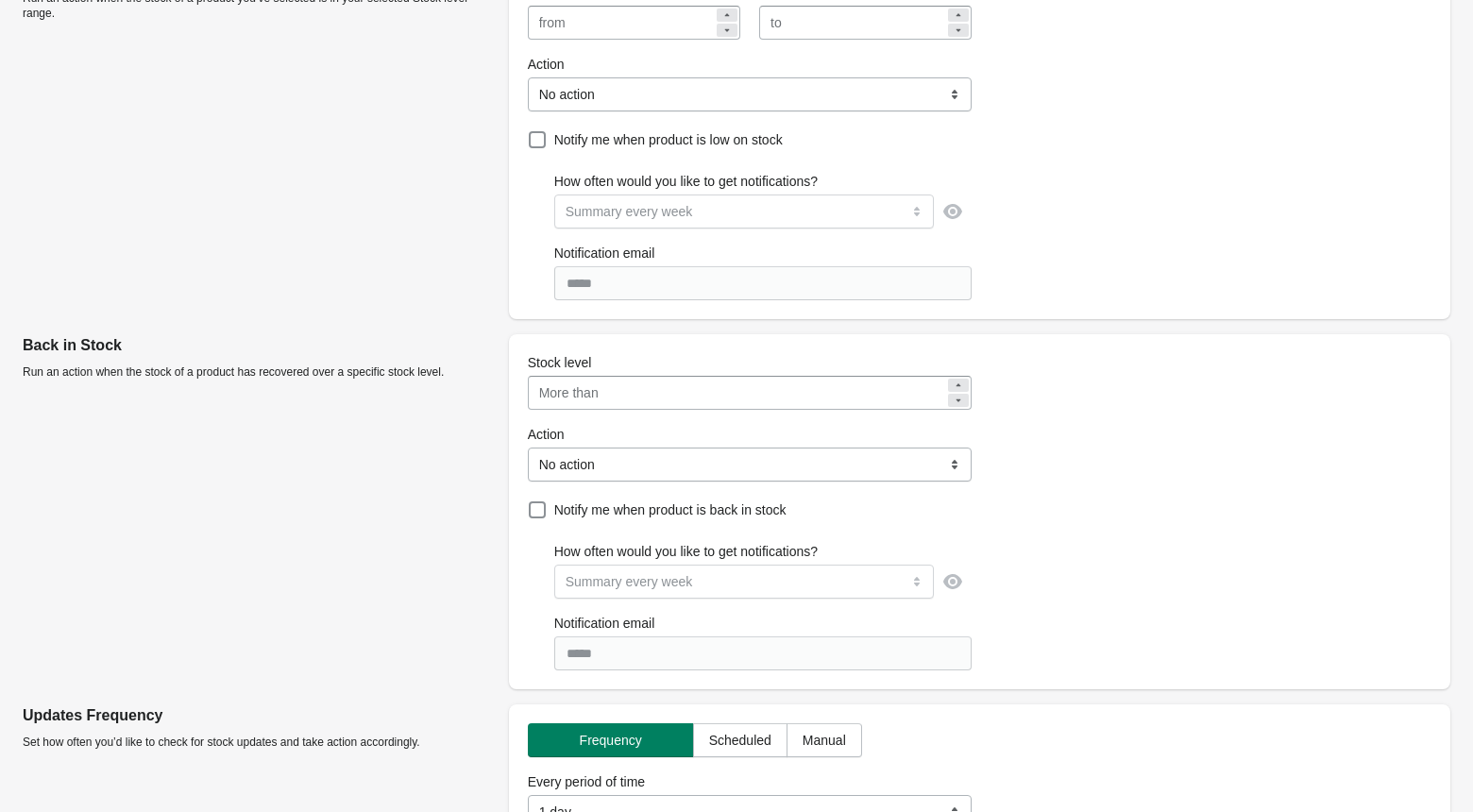 scroll, scrollTop: 560, scrollLeft: 0, axis: vertical 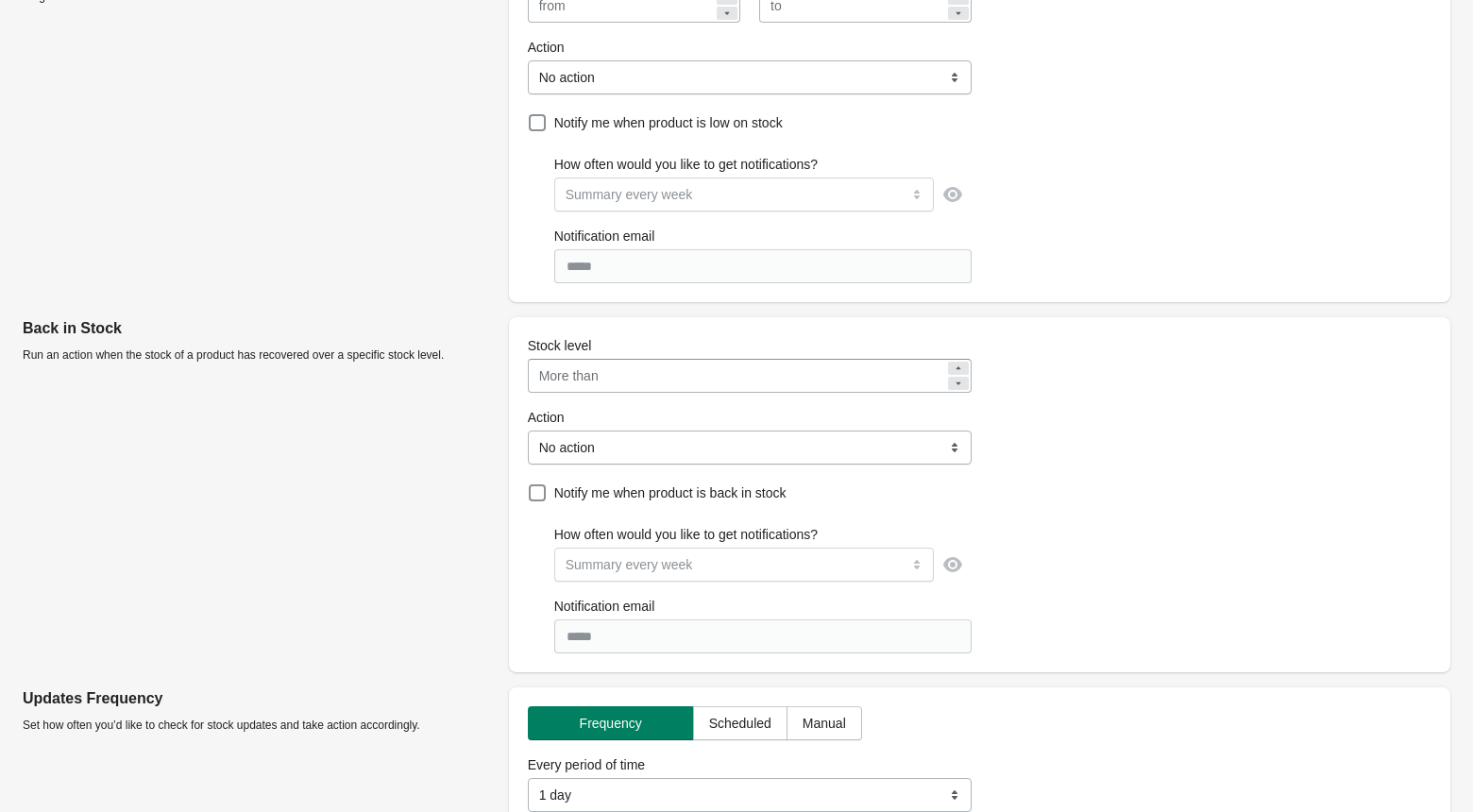 click on "**********" at bounding box center (750, 448) 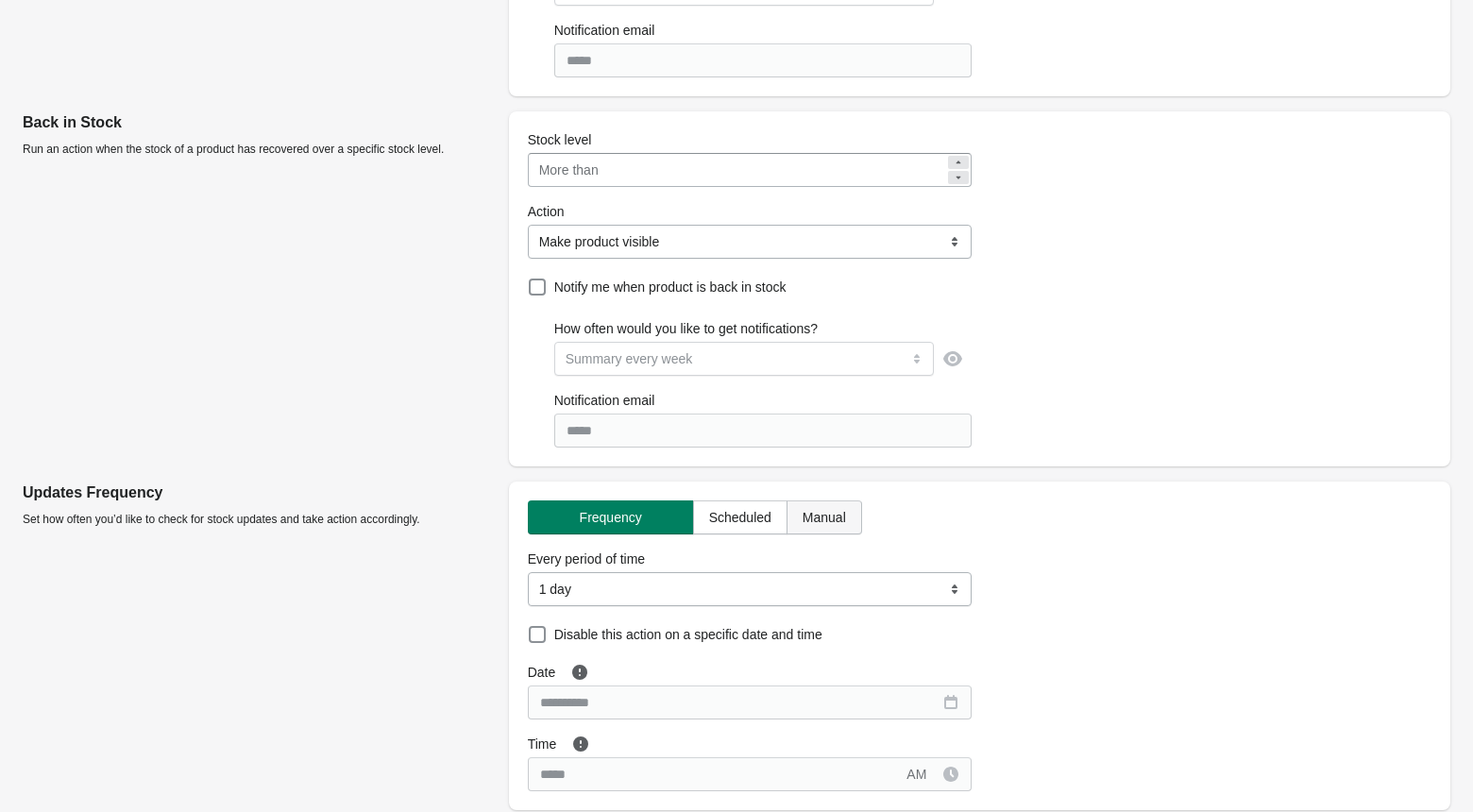click on "Manual" at bounding box center (824, 517) 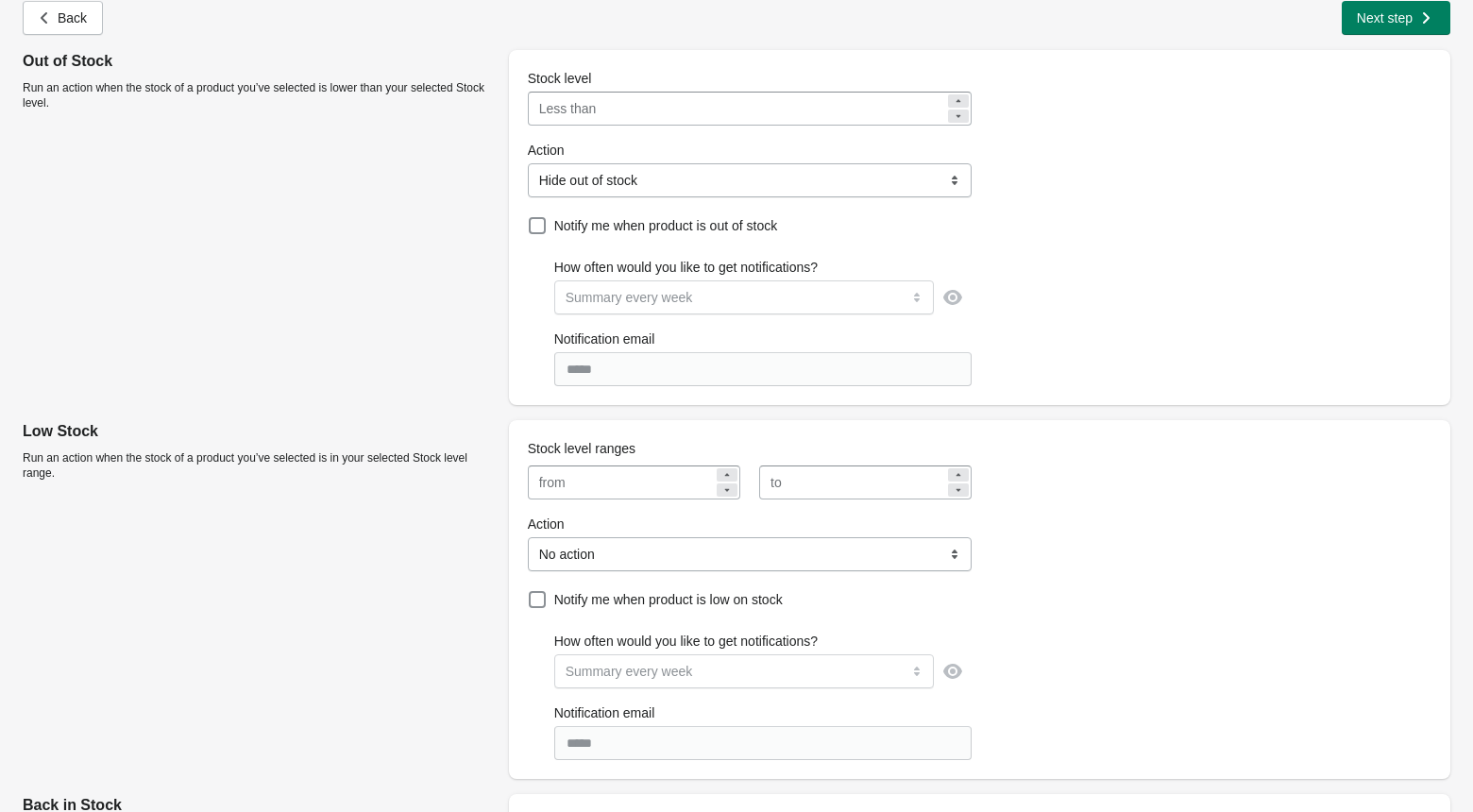 scroll, scrollTop: 0, scrollLeft: 0, axis: both 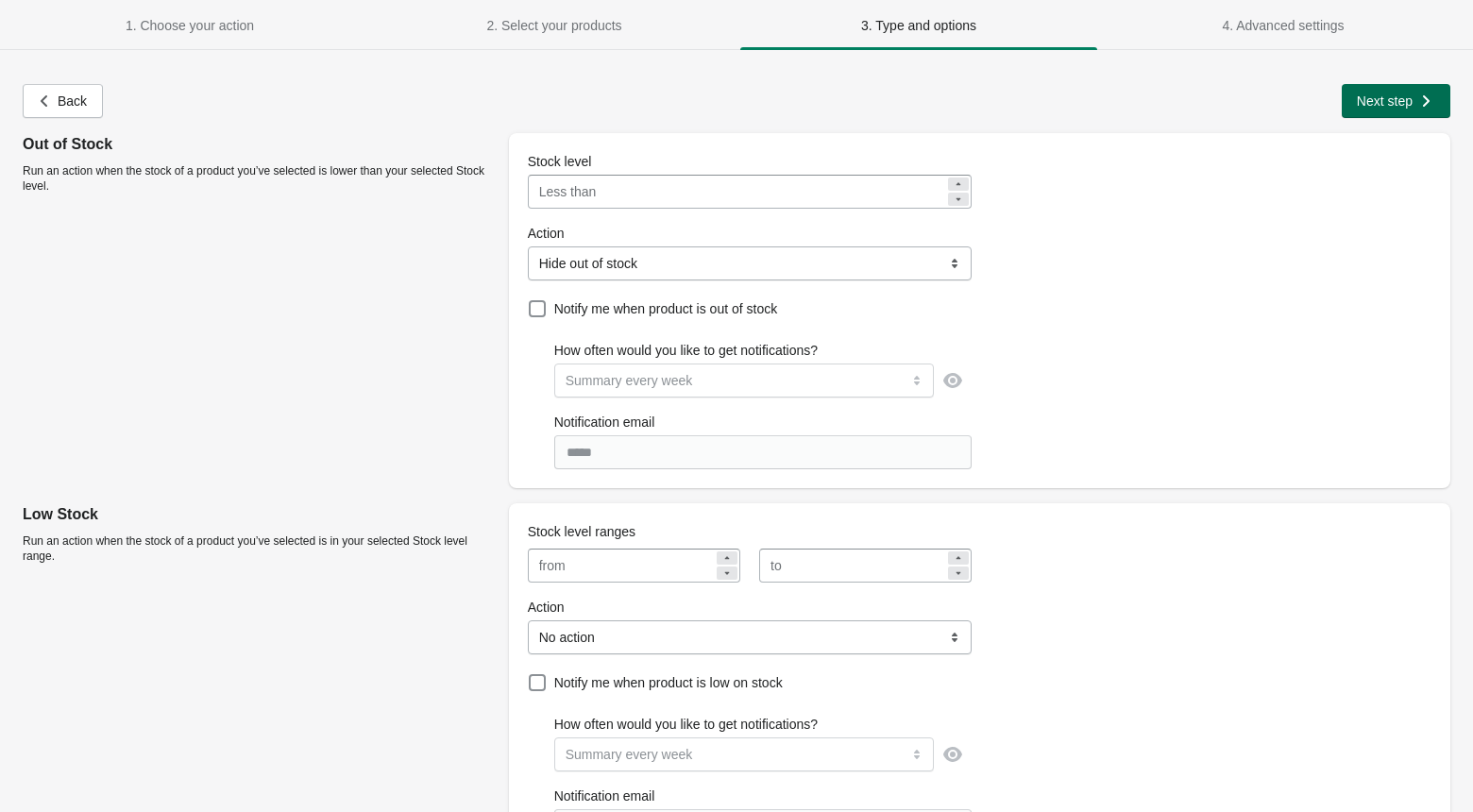 click on "Next step" at bounding box center [1384, 101] 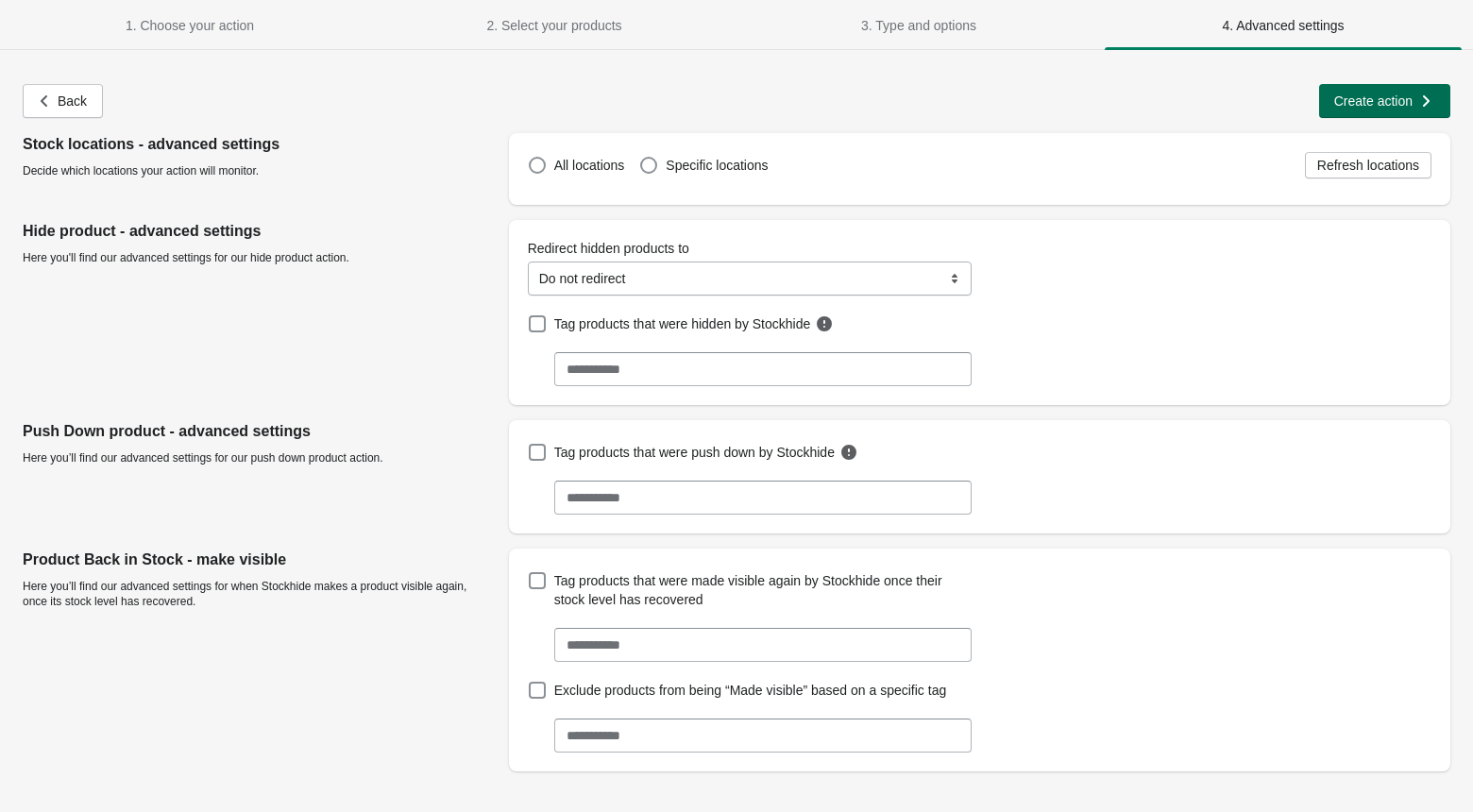 click on "Create action" at bounding box center [1384, 101] 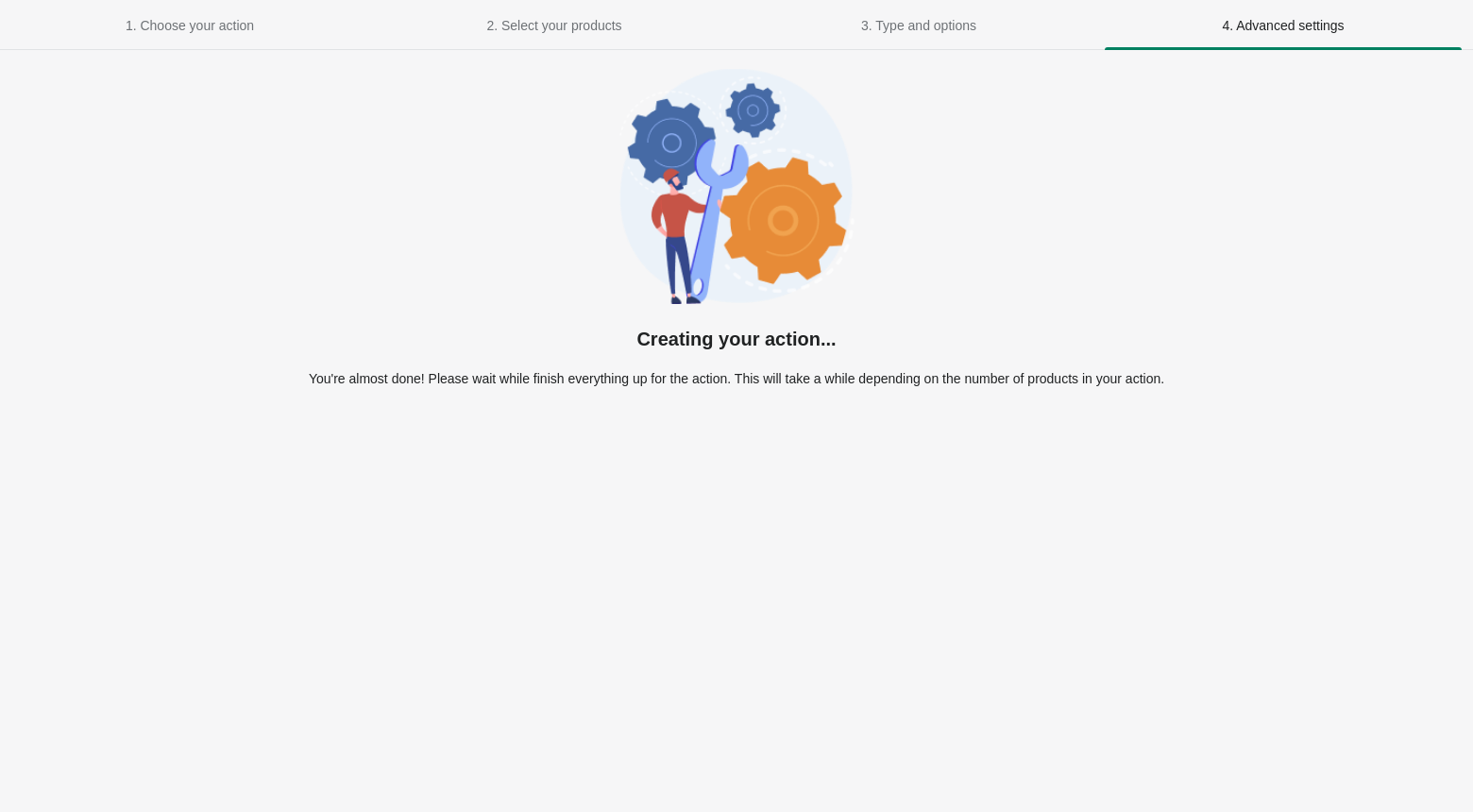 select on "**********" 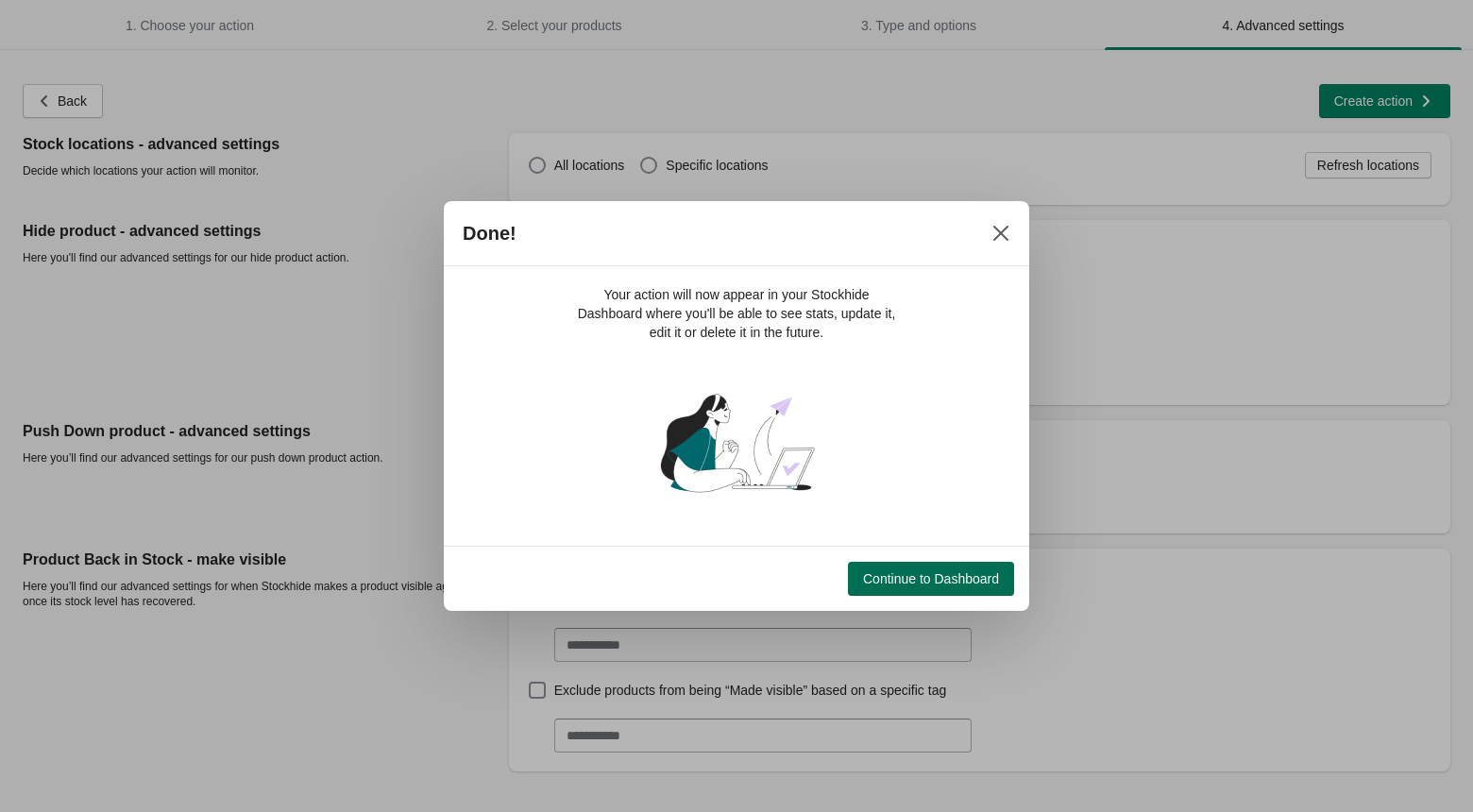 click on "Continue to Dashboard" at bounding box center [931, 579] 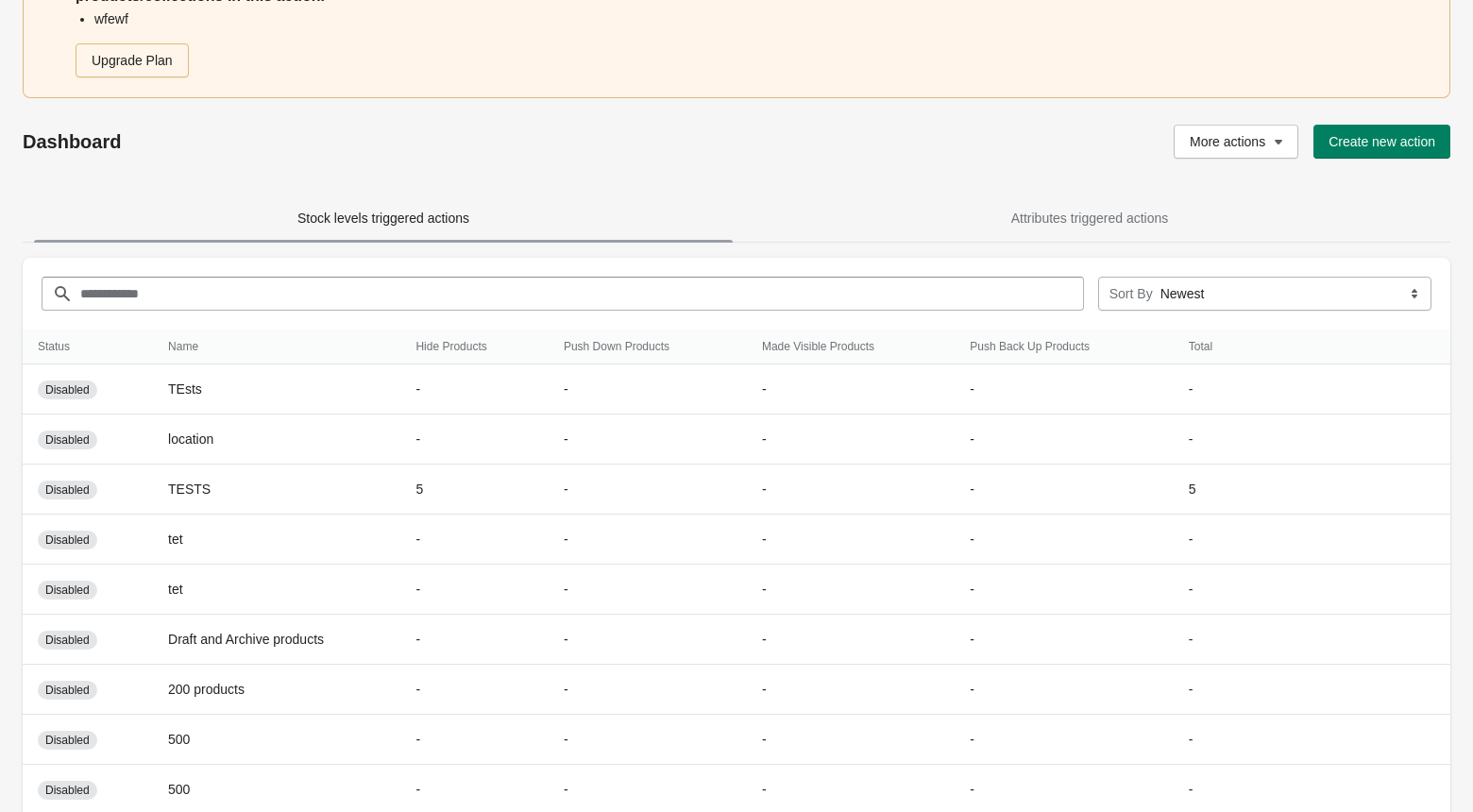scroll, scrollTop: 220, scrollLeft: 0, axis: vertical 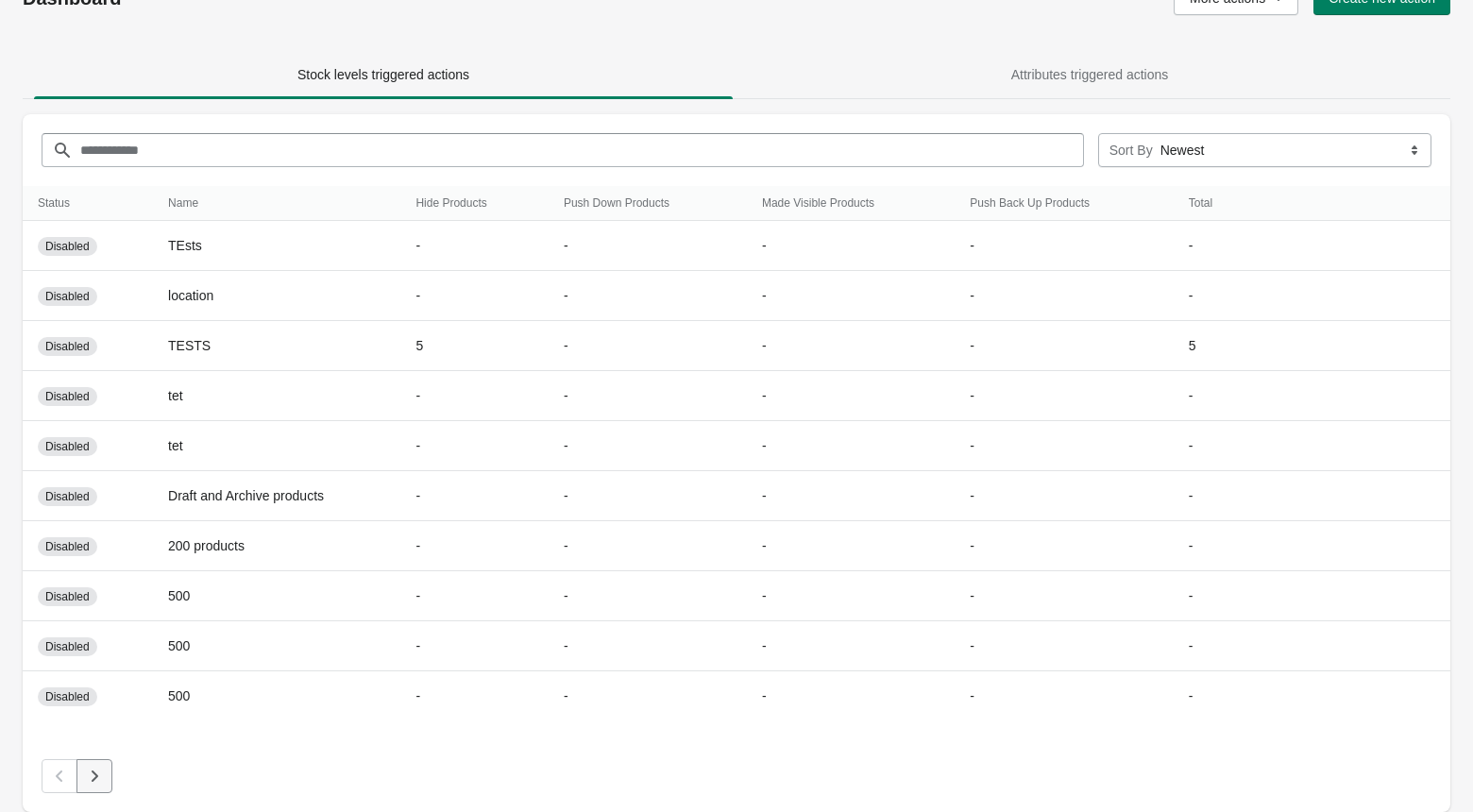 click at bounding box center (94, 776) 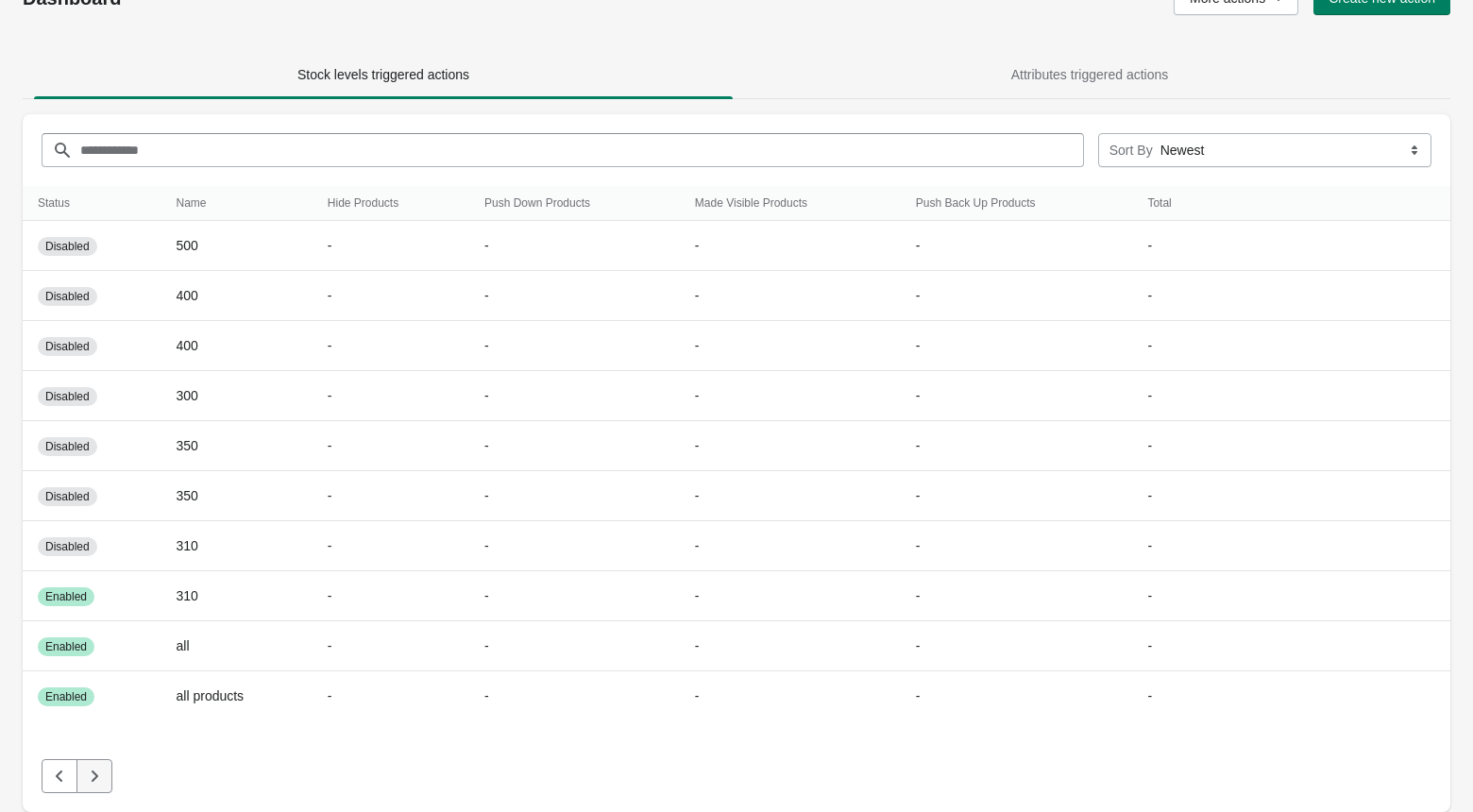 click 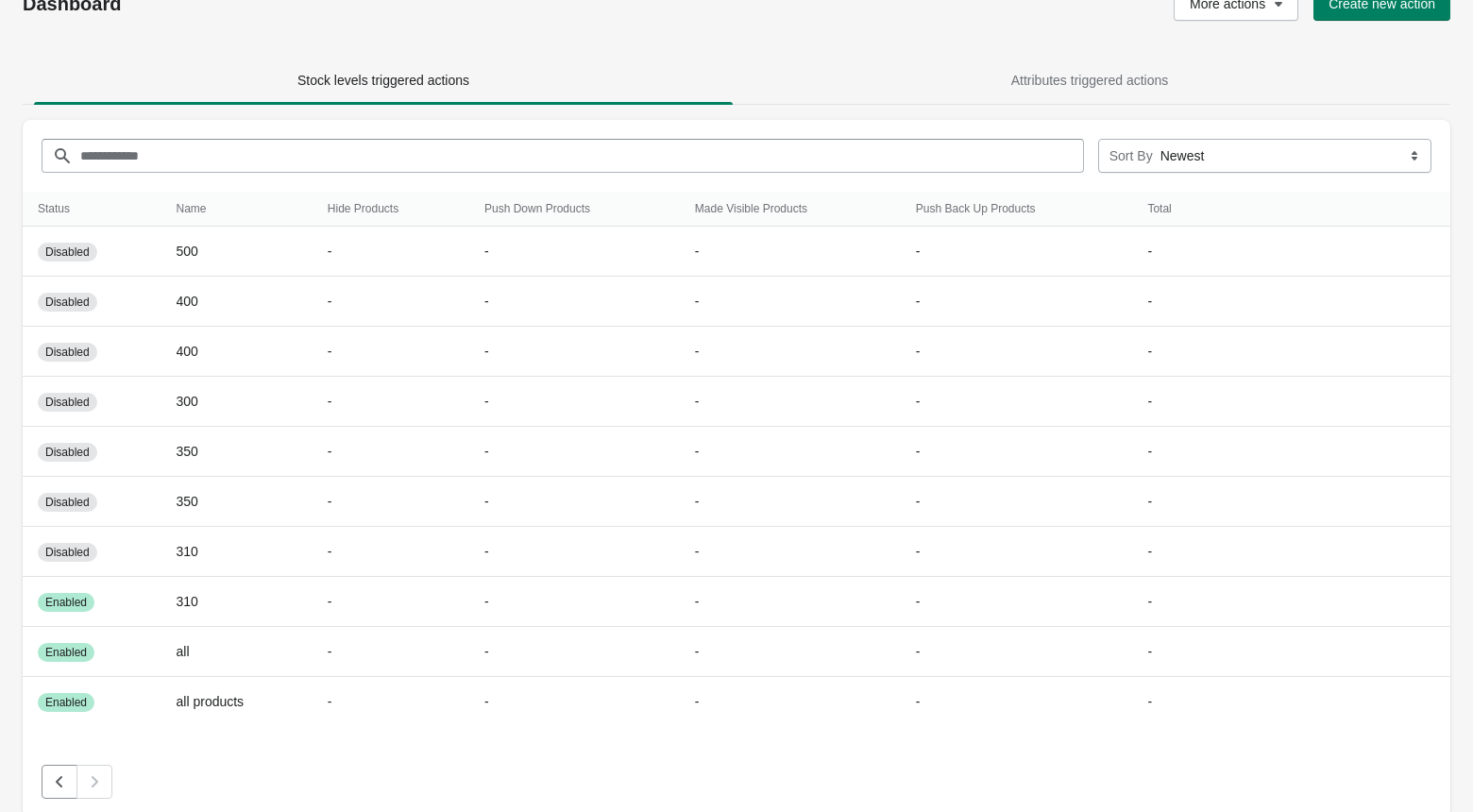 scroll, scrollTop: 0, scrollLeft: 0, axis: both 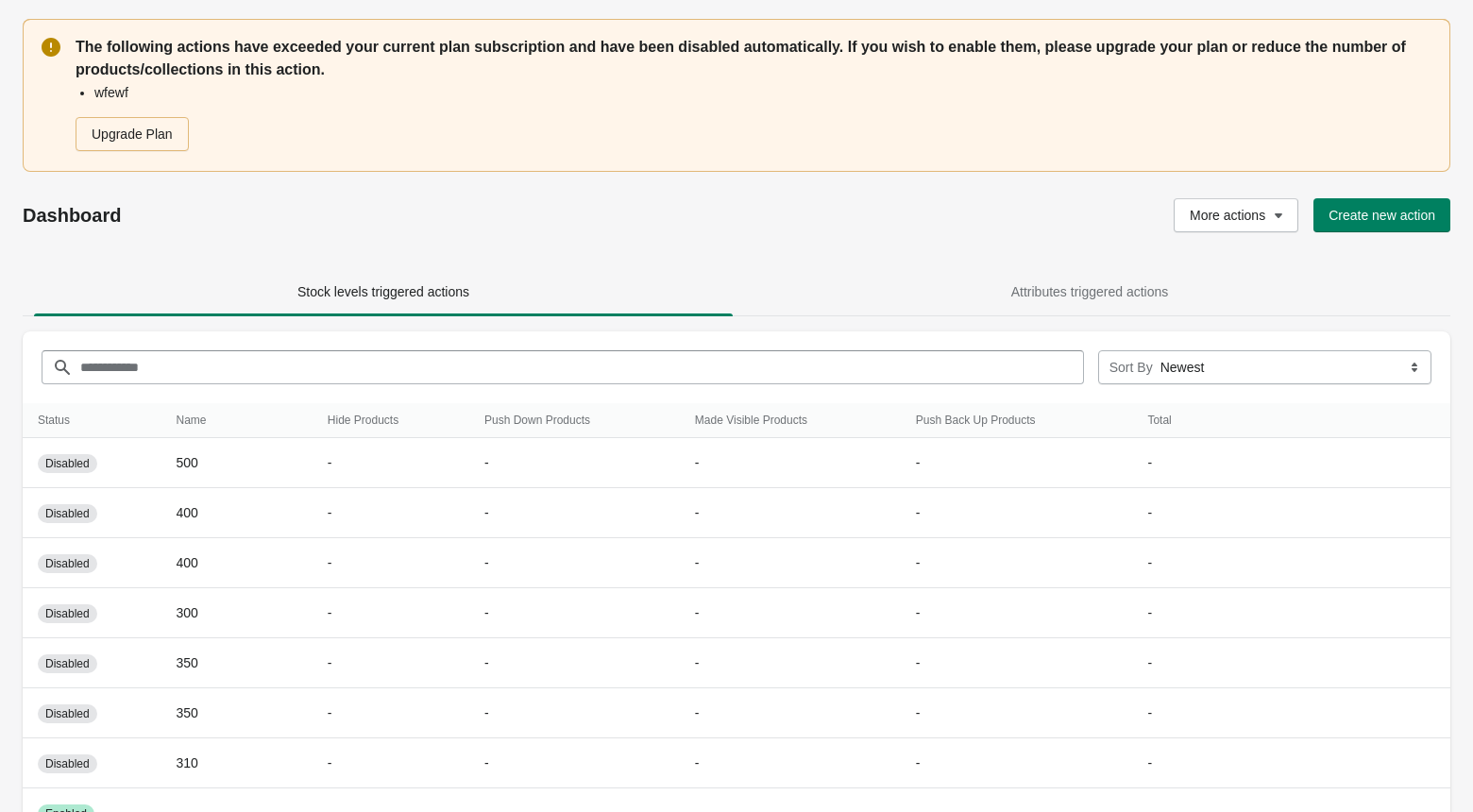 click on "More actions Create new action" at bounding box center [1053, 215] 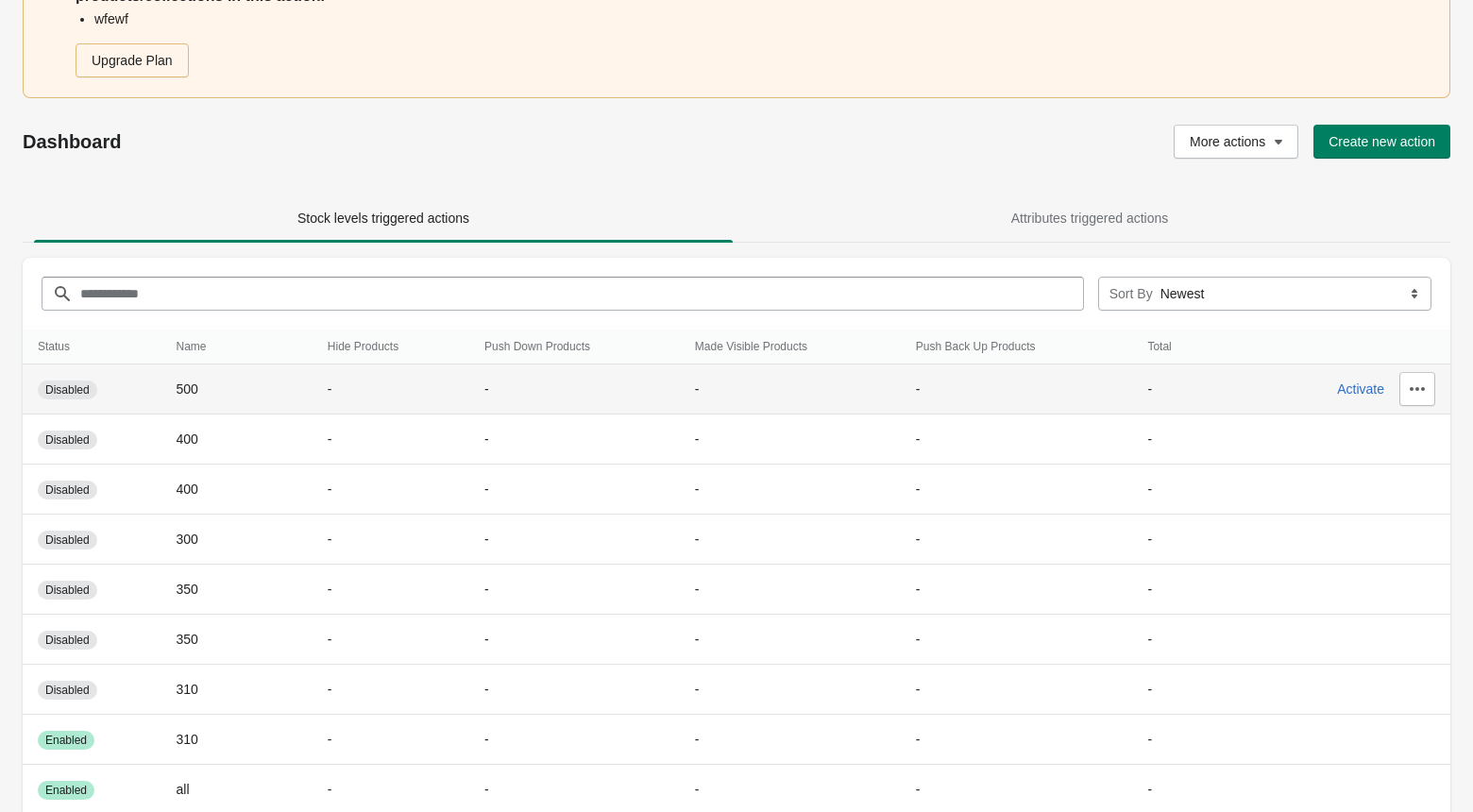 scroll, scrollTop: 0, scrollLeft: 0, axis: both 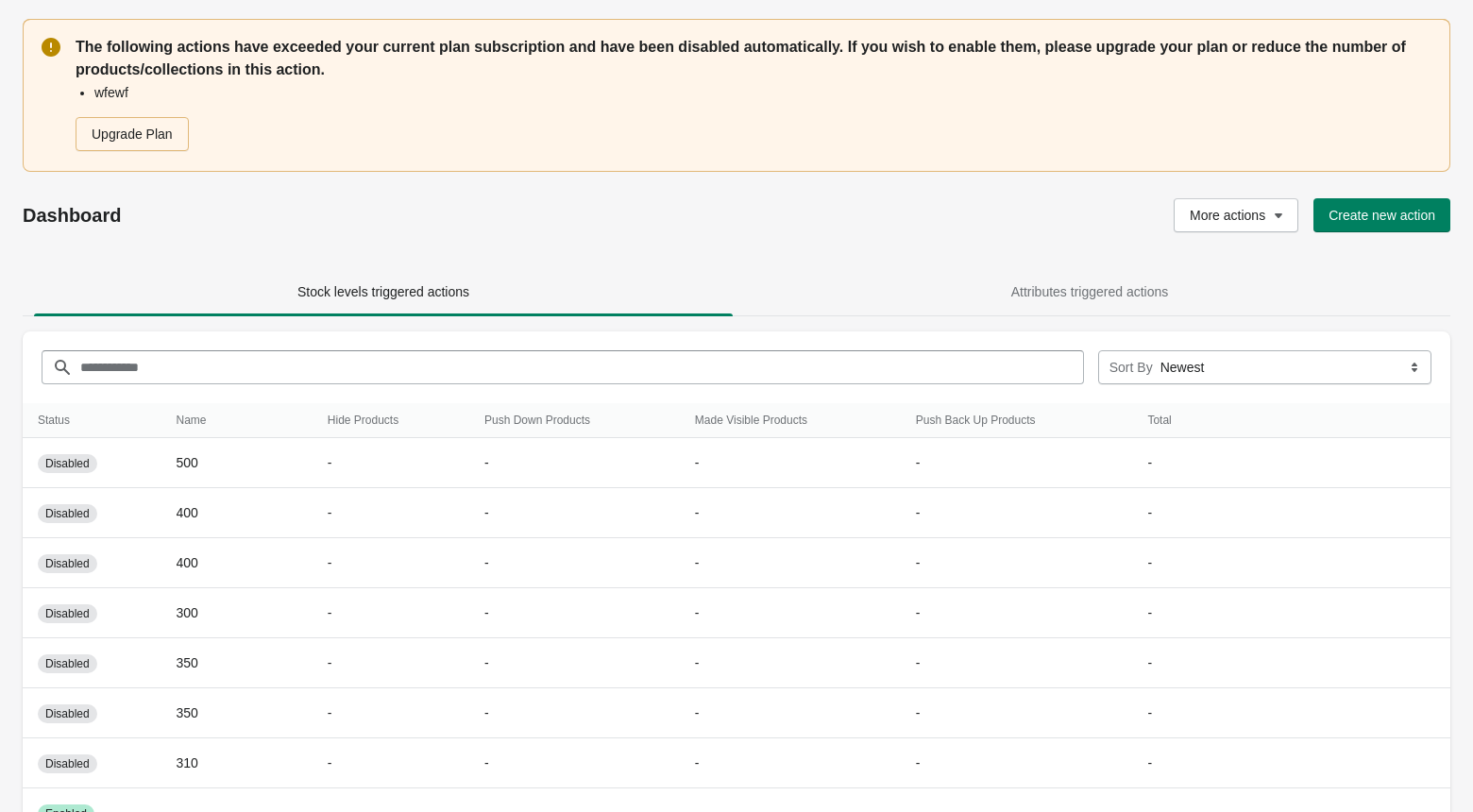 click on "Dashboard More actions Create new action" at bounding box center (736, 215) 